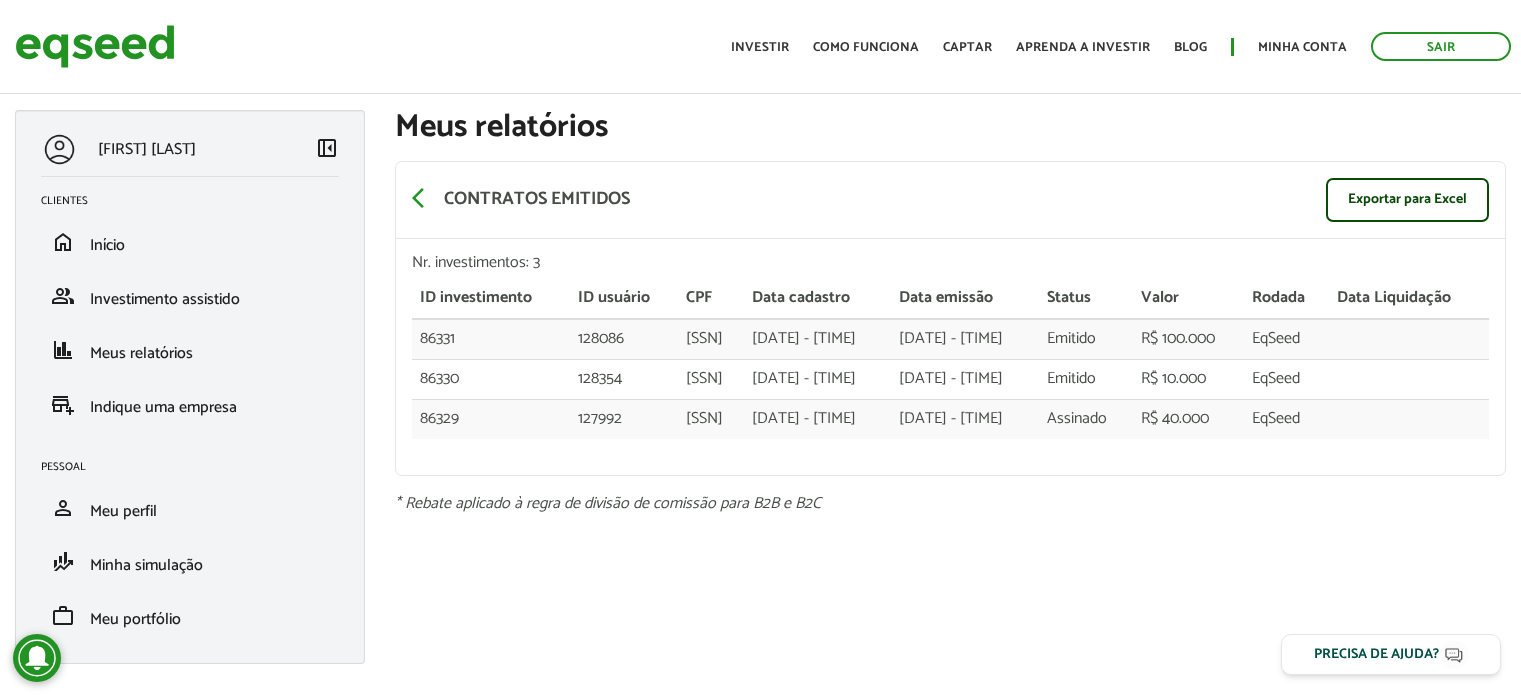 scroll, scrollTop: 0, scrollLeft: 0, axis: both 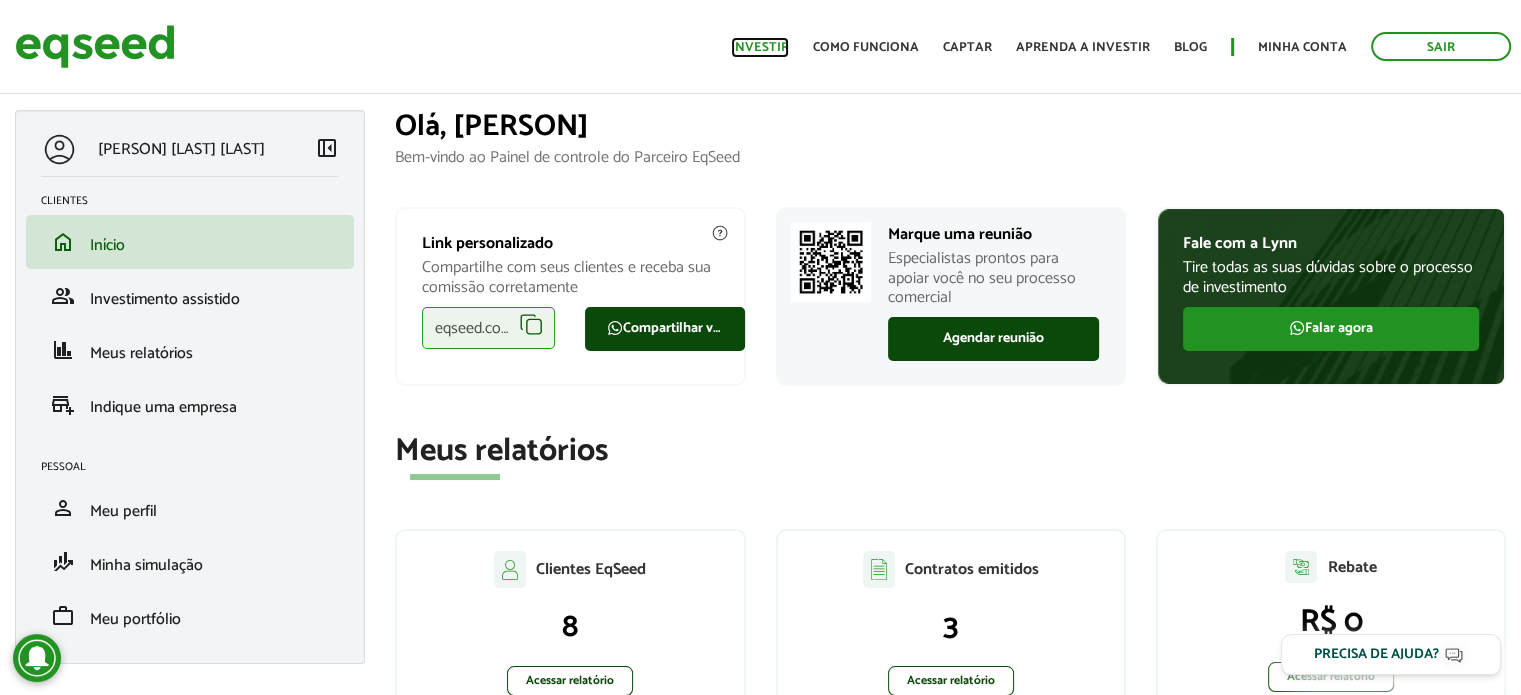 click on "Investir" at bounding box center [760, 47] 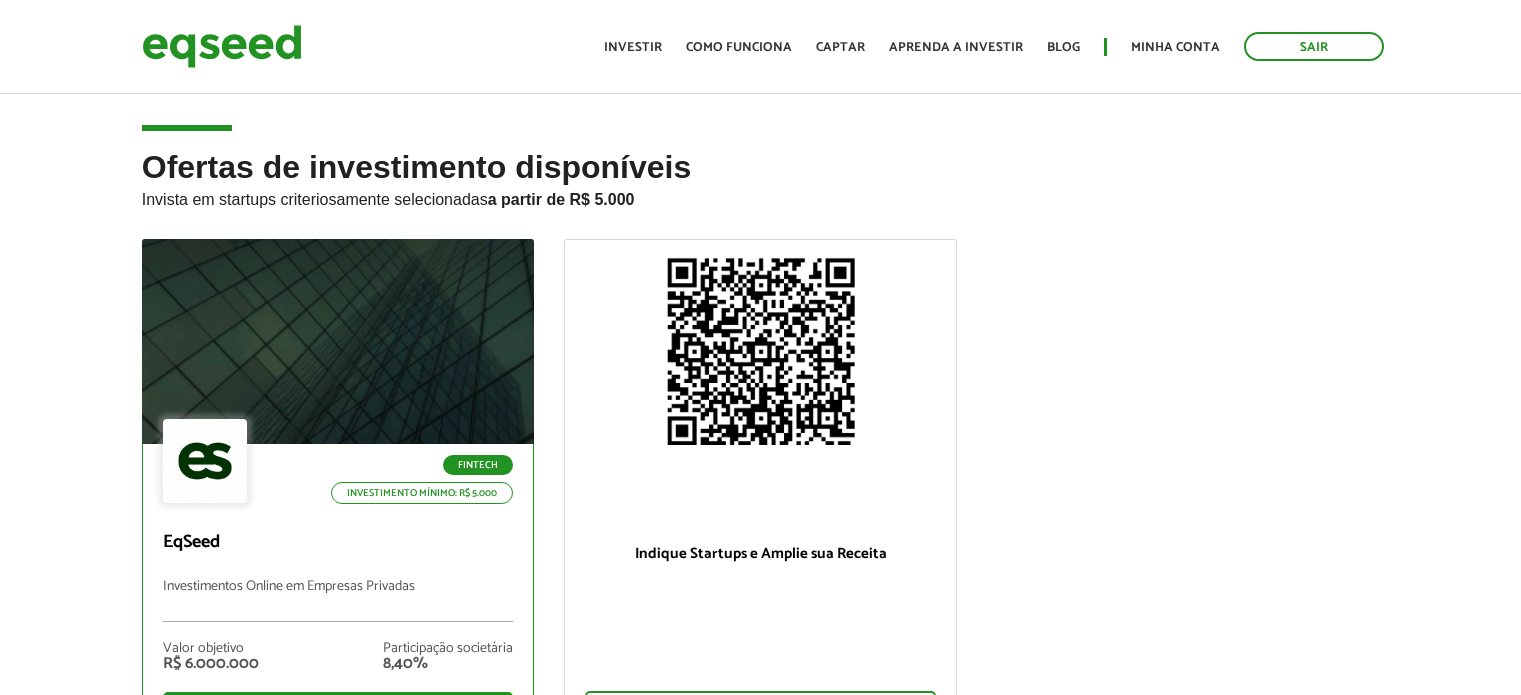 scroll, scrollTop: 0, scrollLeft: 0, axis: both 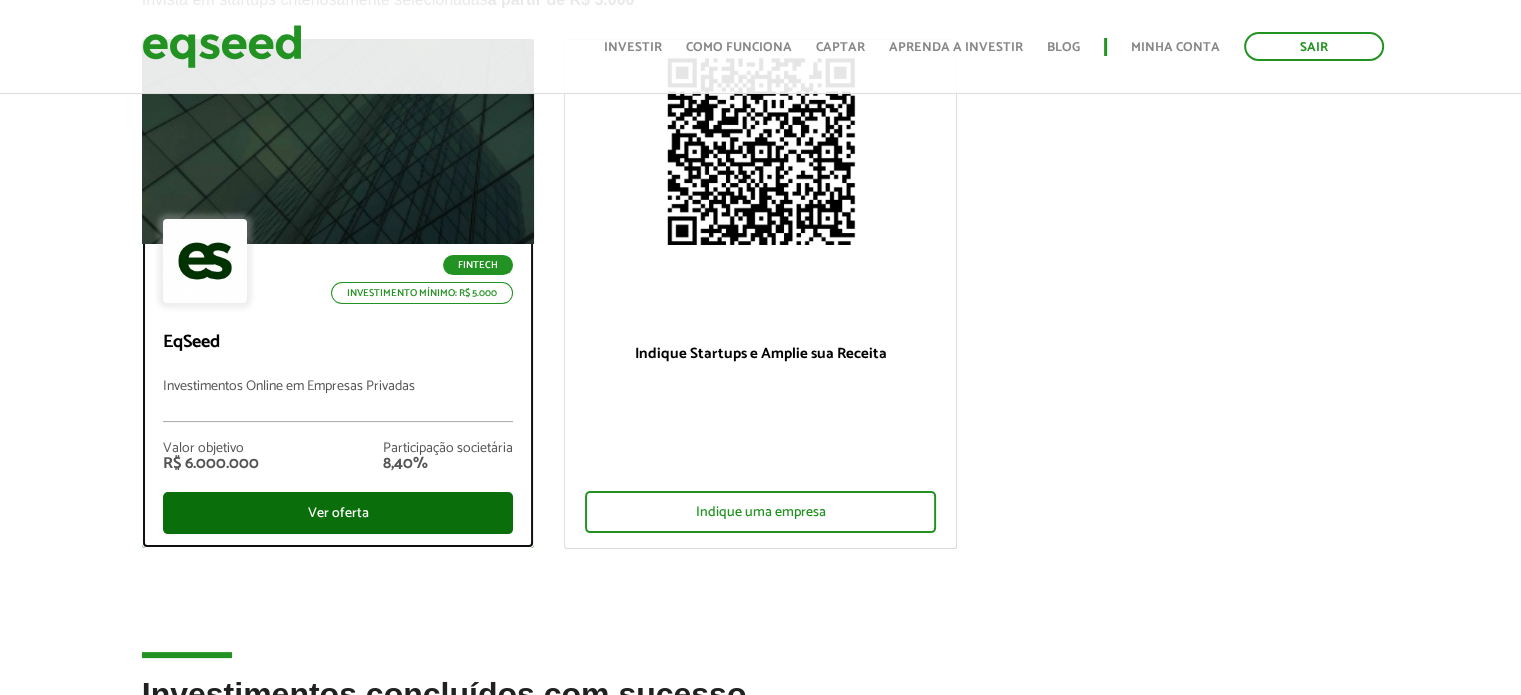 click on "Ver oferta" at bounding box center (338, 513) 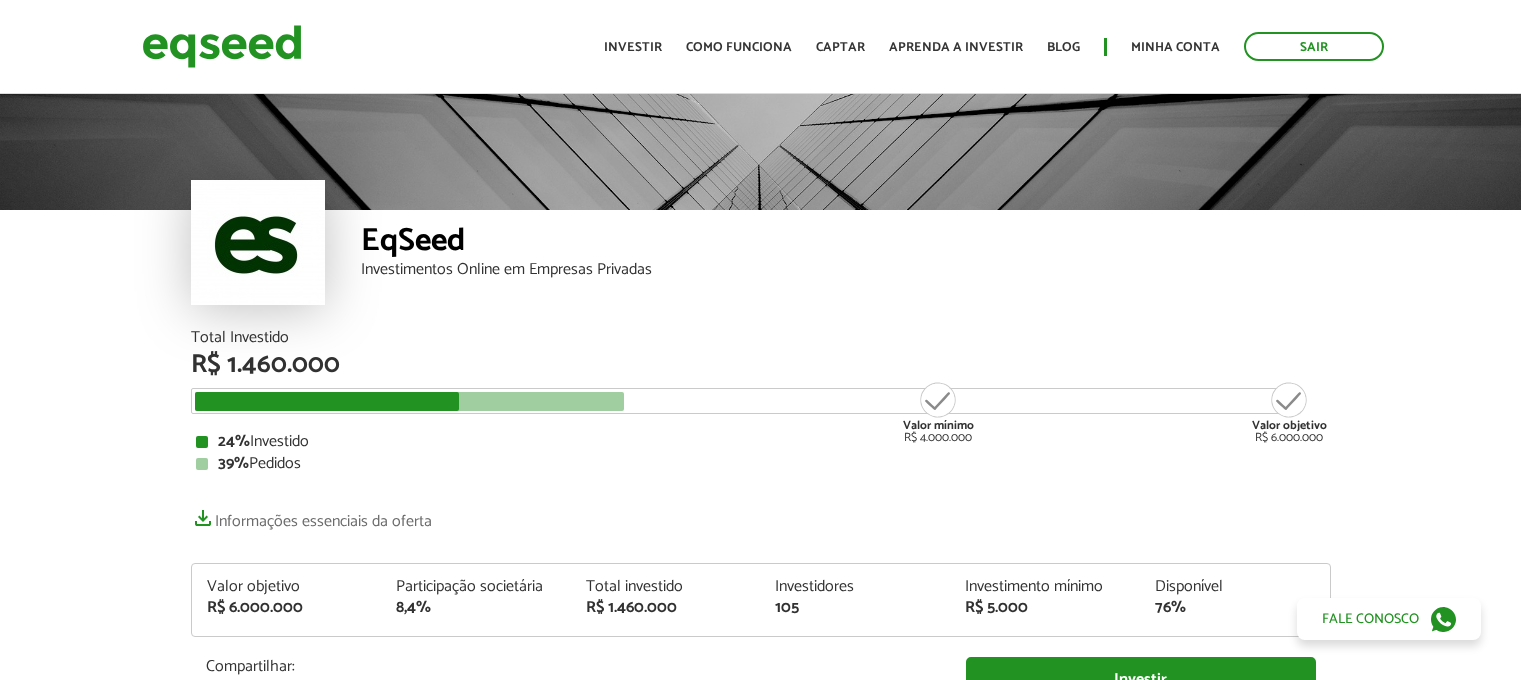 scroll, scrollTop: 0, scrollLeft: 0, axis: both 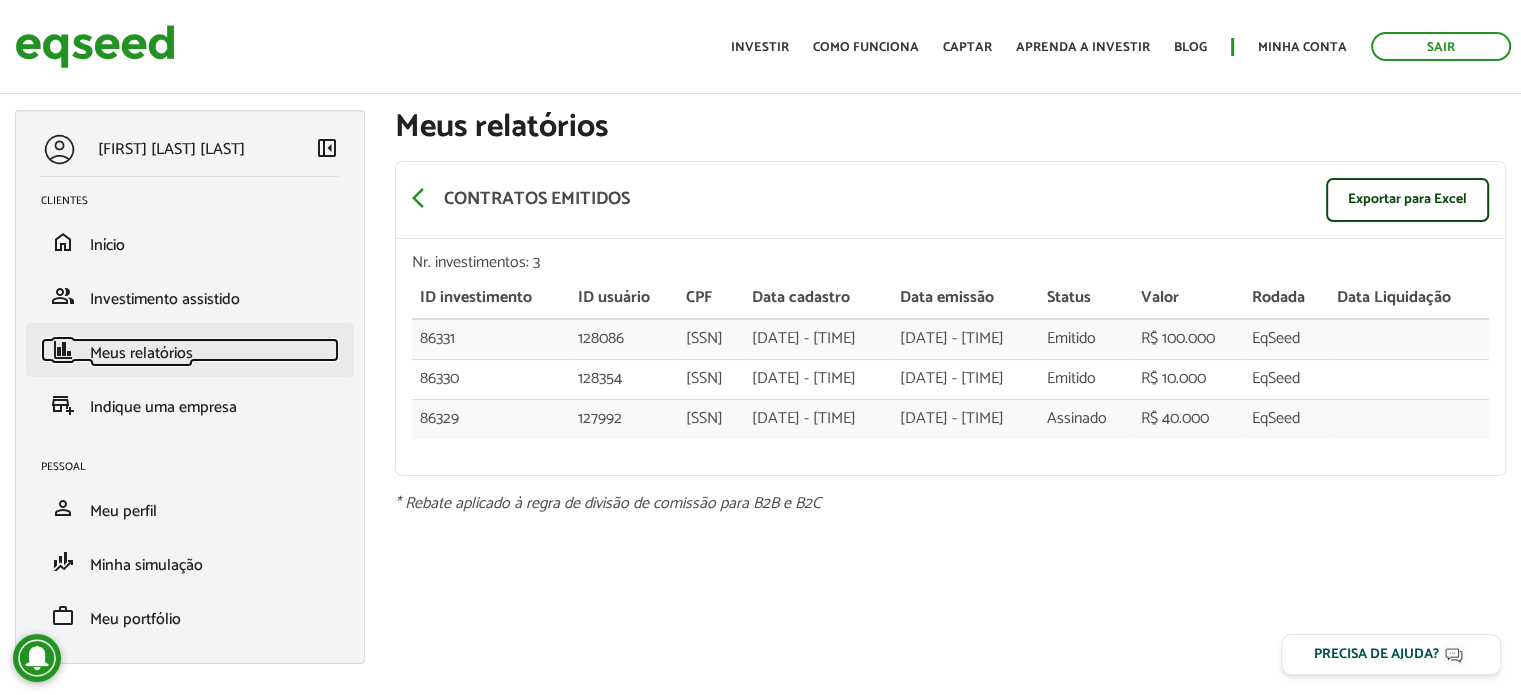 click on "Meus relatórios" at bounding box center (141, 353) 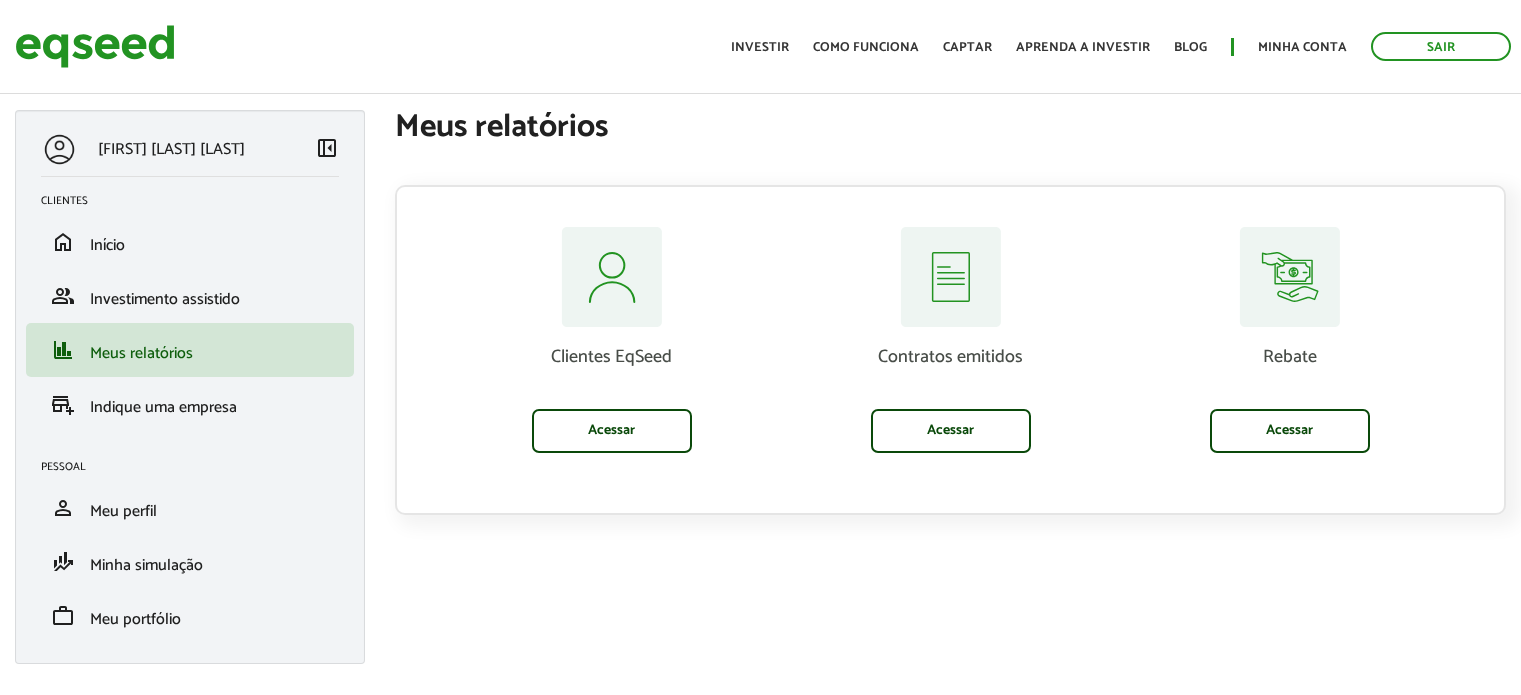 scroll, scrollTop: 0, scrollLeft: 0, axis: both 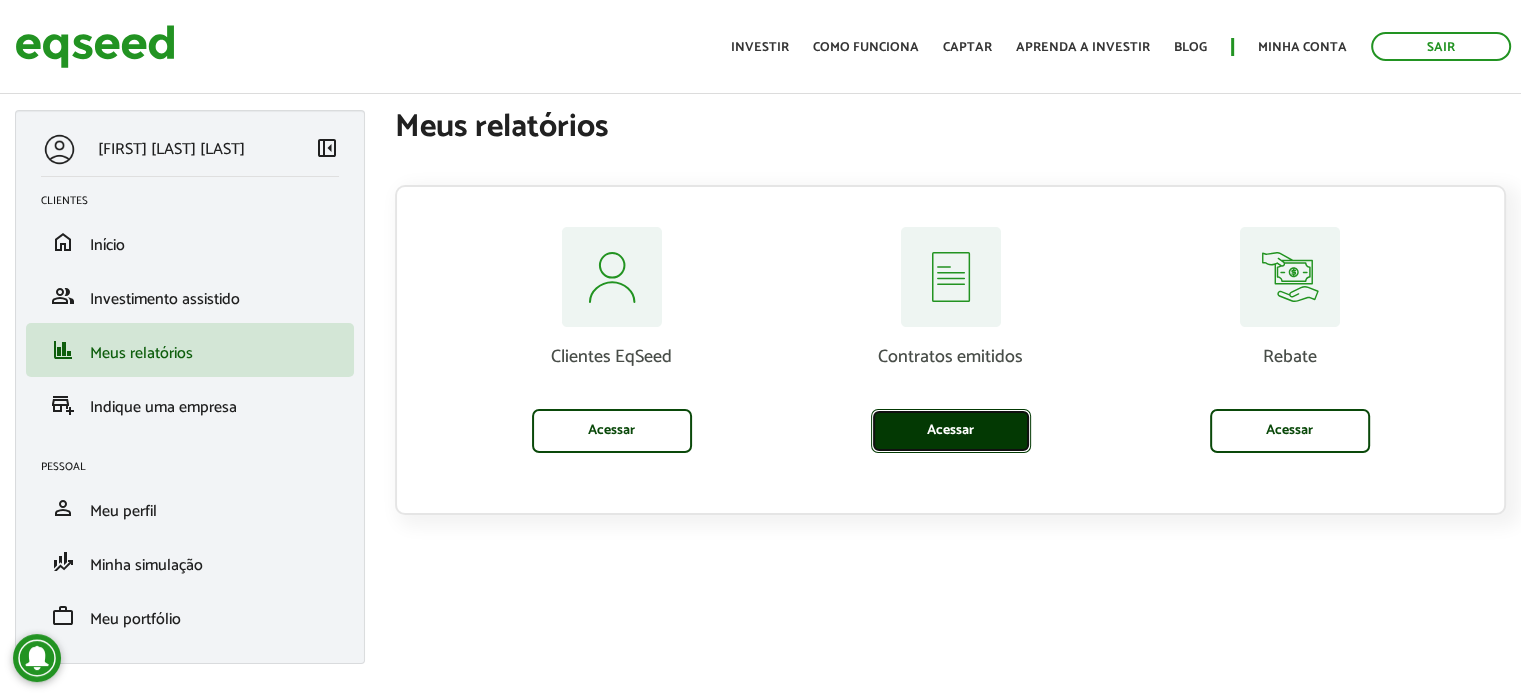 click on "Acessar" at bounding box center (951, 431) 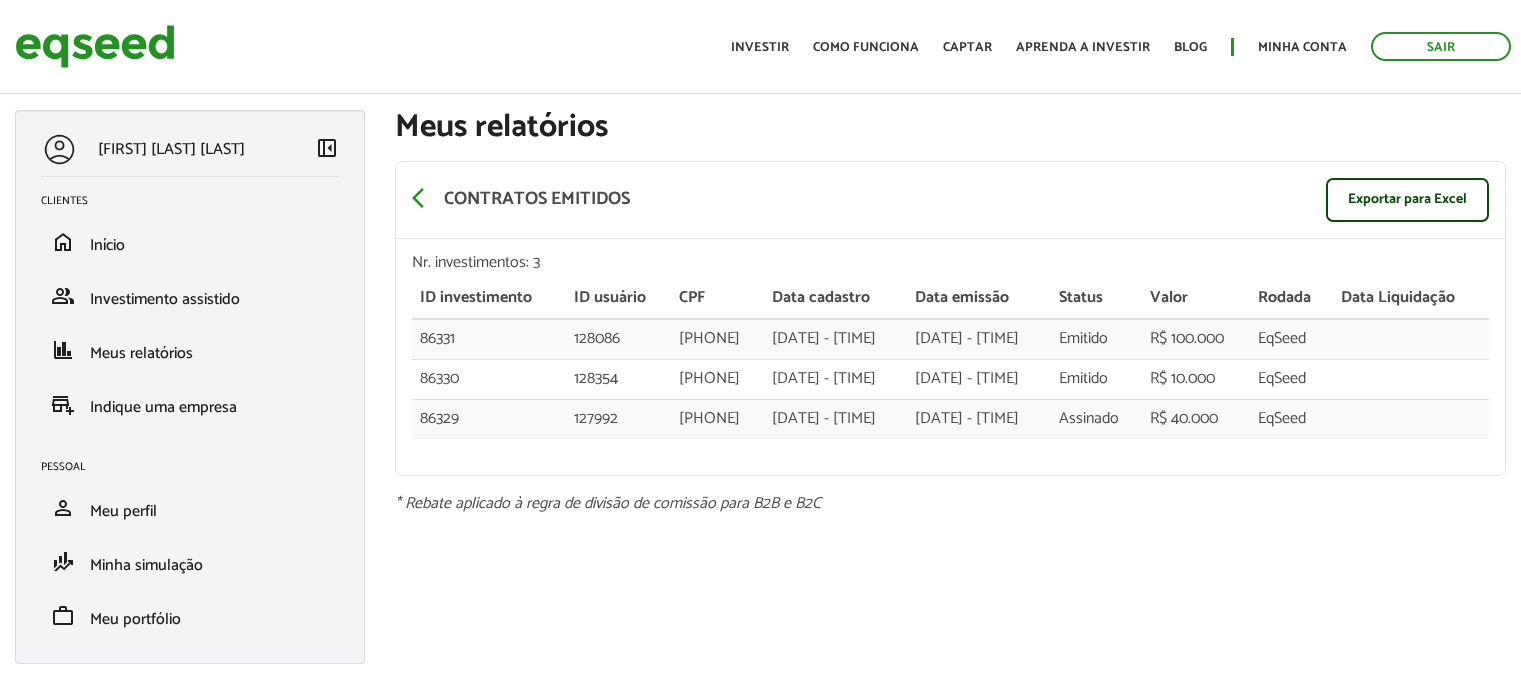 scroll, scrollTop: 0, scrollLeft: 0, axis: both 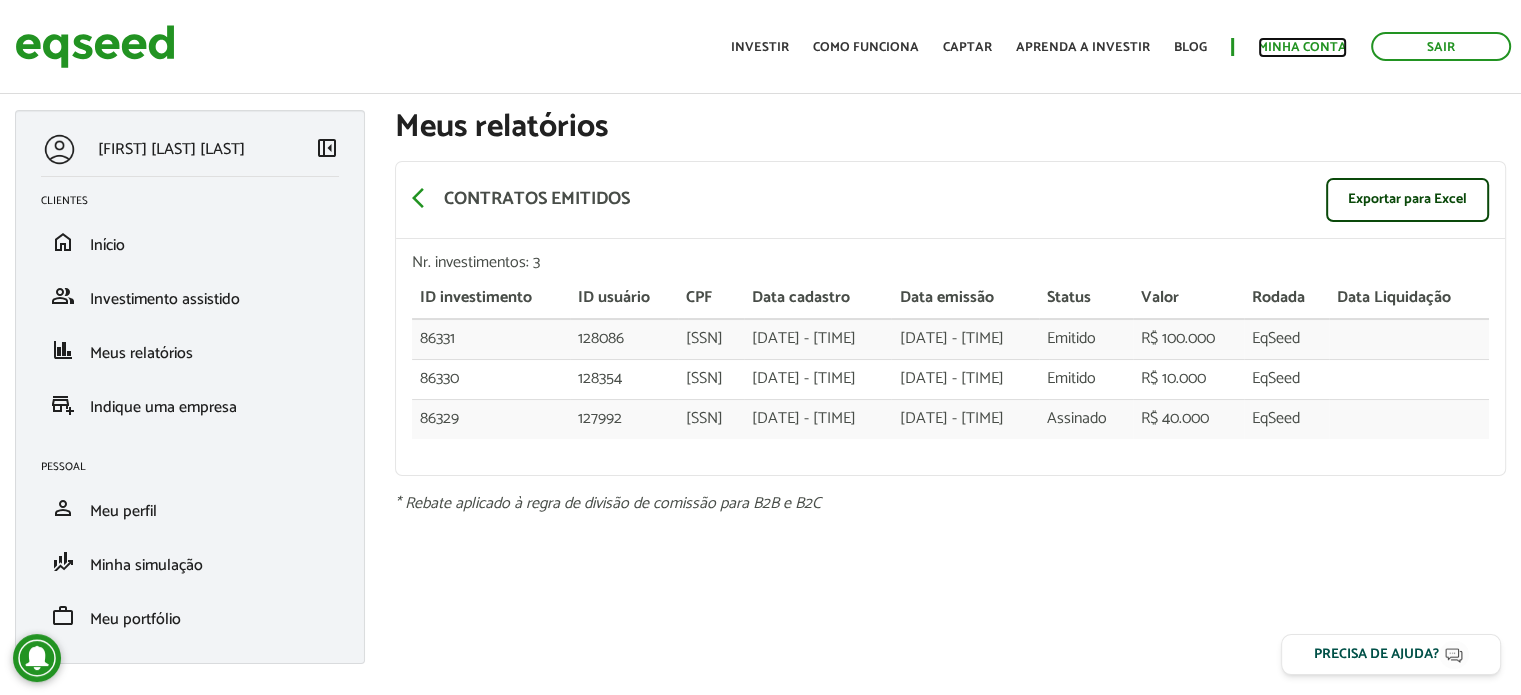 click on "Minha conta" at bounding box center (1302, 47) 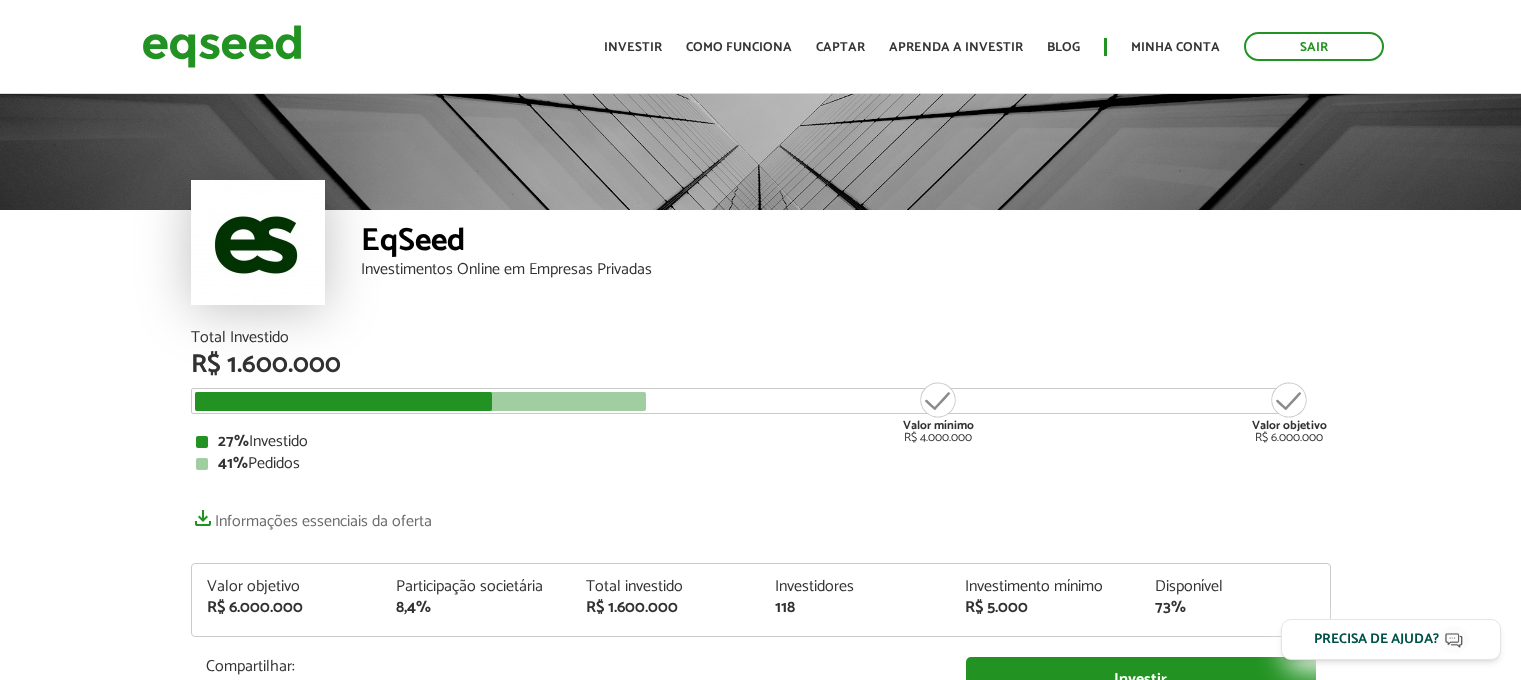 scroll, scrollTop: 0, scrollLeft: 0, axis: both 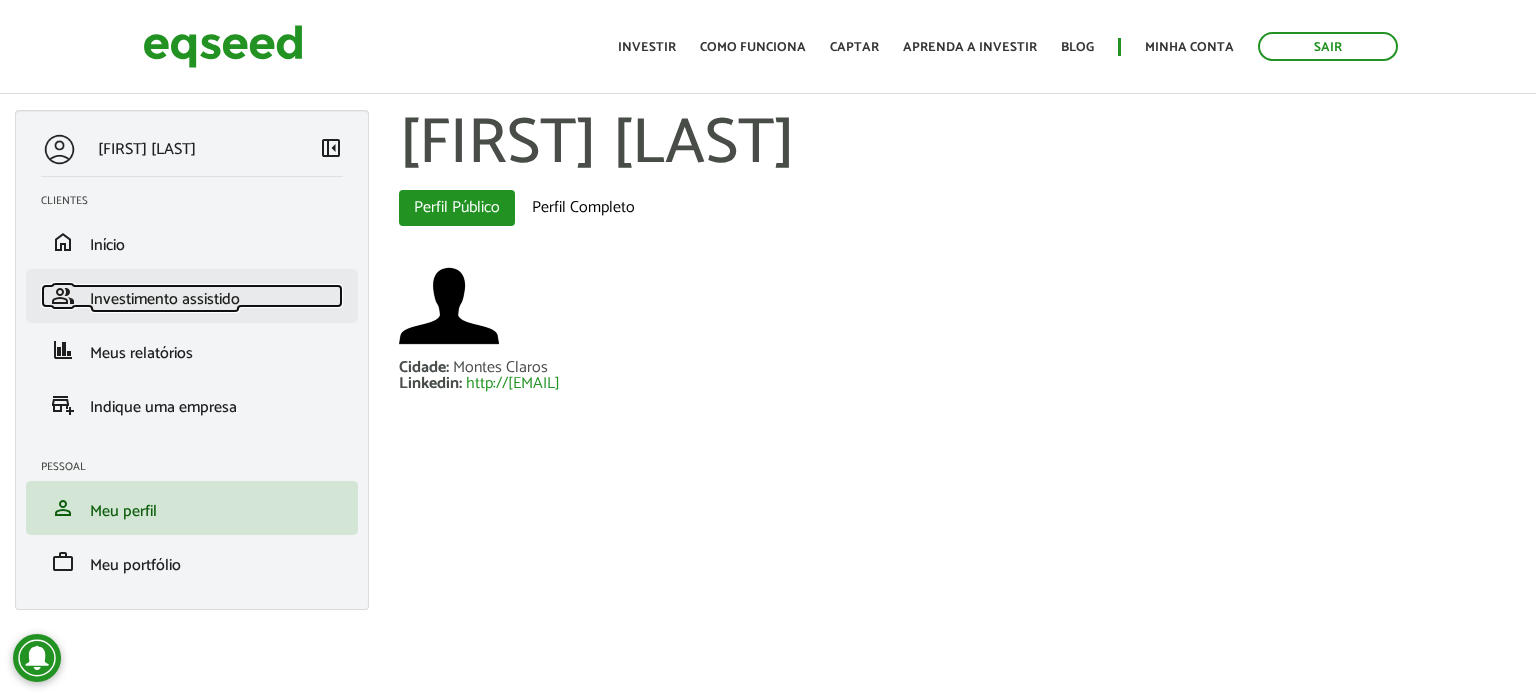click on "Investimento assistido" at bounding box center (165, 299) 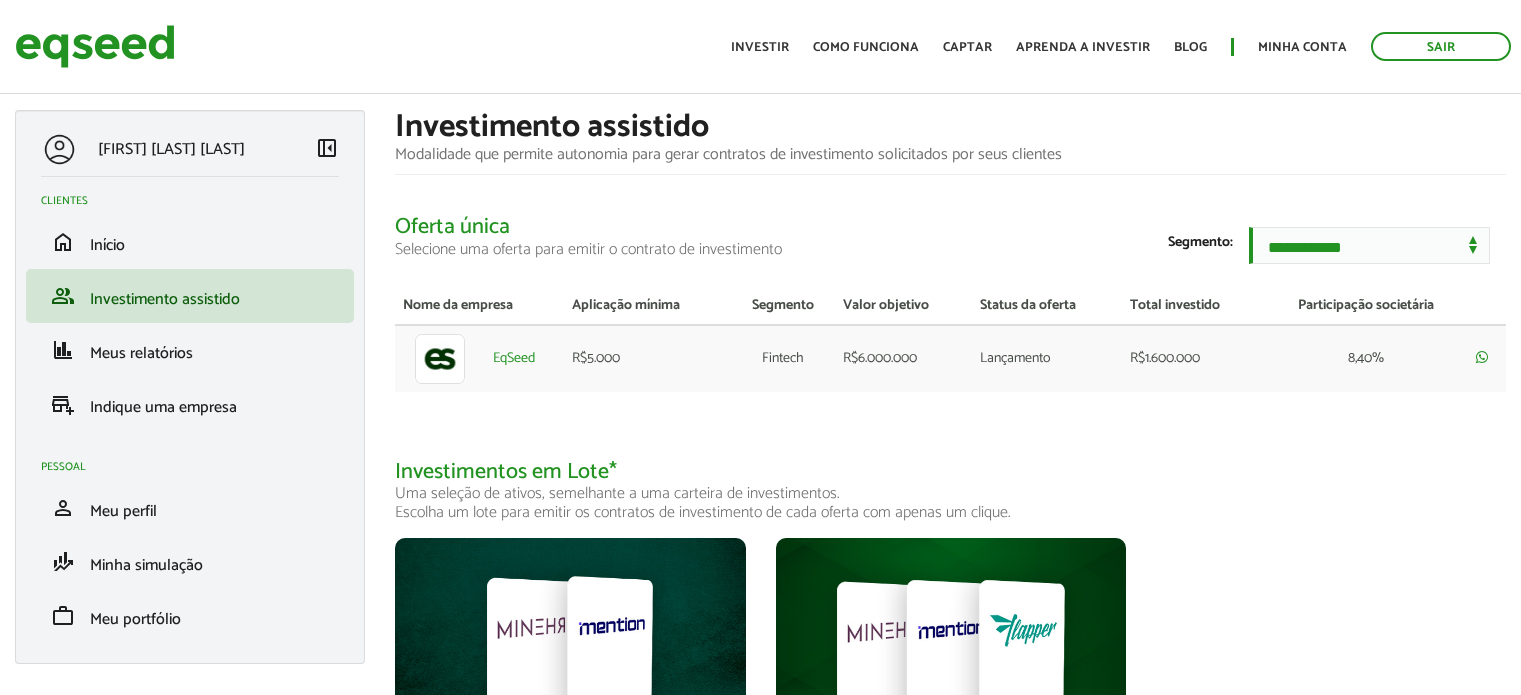 scroll, scrollTop: 0, scrollLeft: 0, axis: both 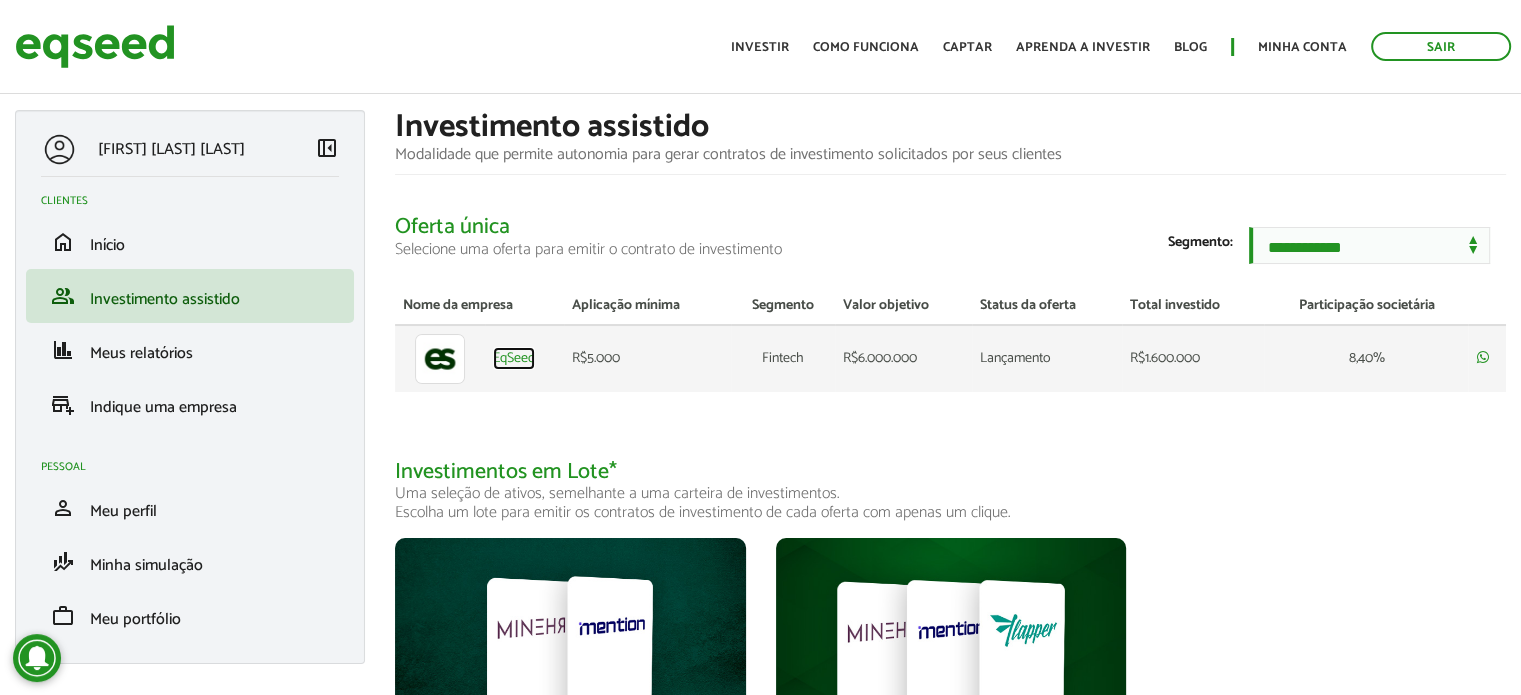 click on "EqSeed" at bounding box center (514, 359) 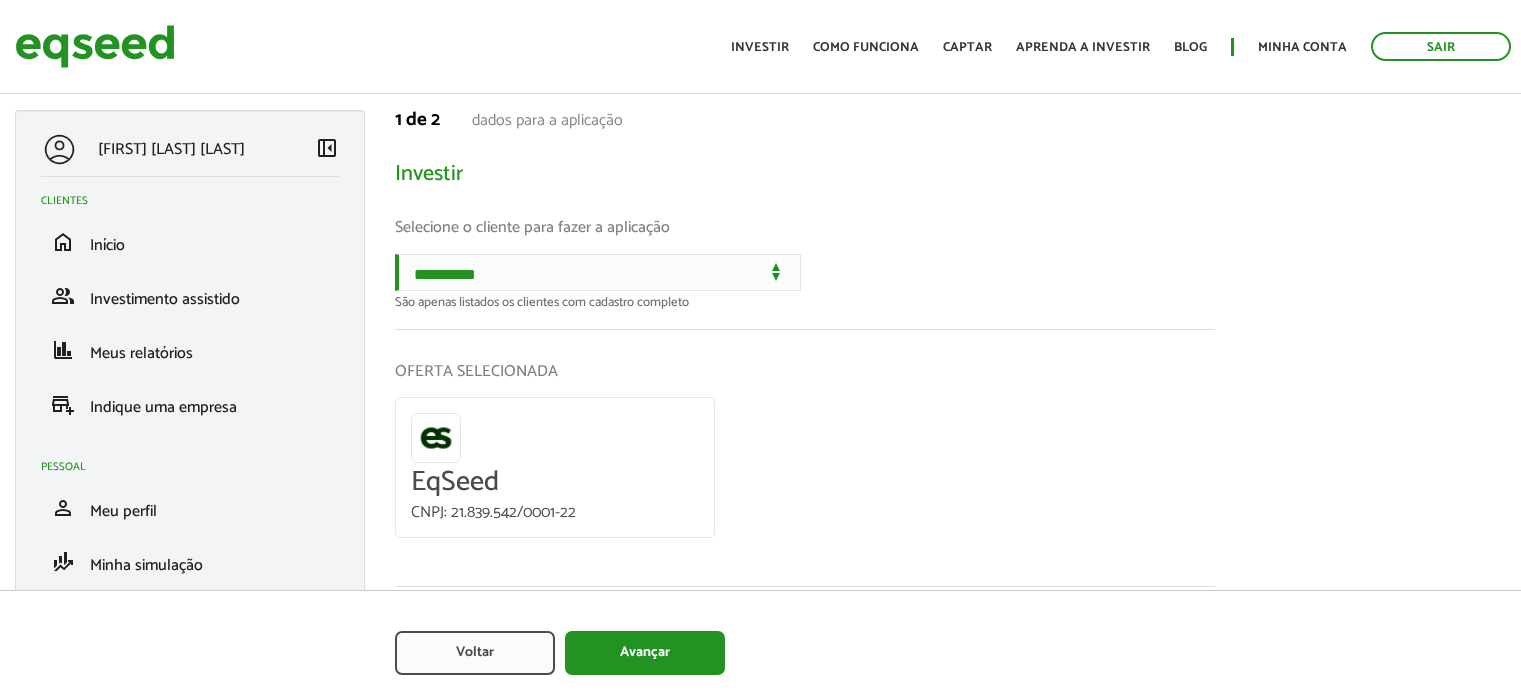 scroll, scrollTop: 0, scrollLeft: 0, axis: both 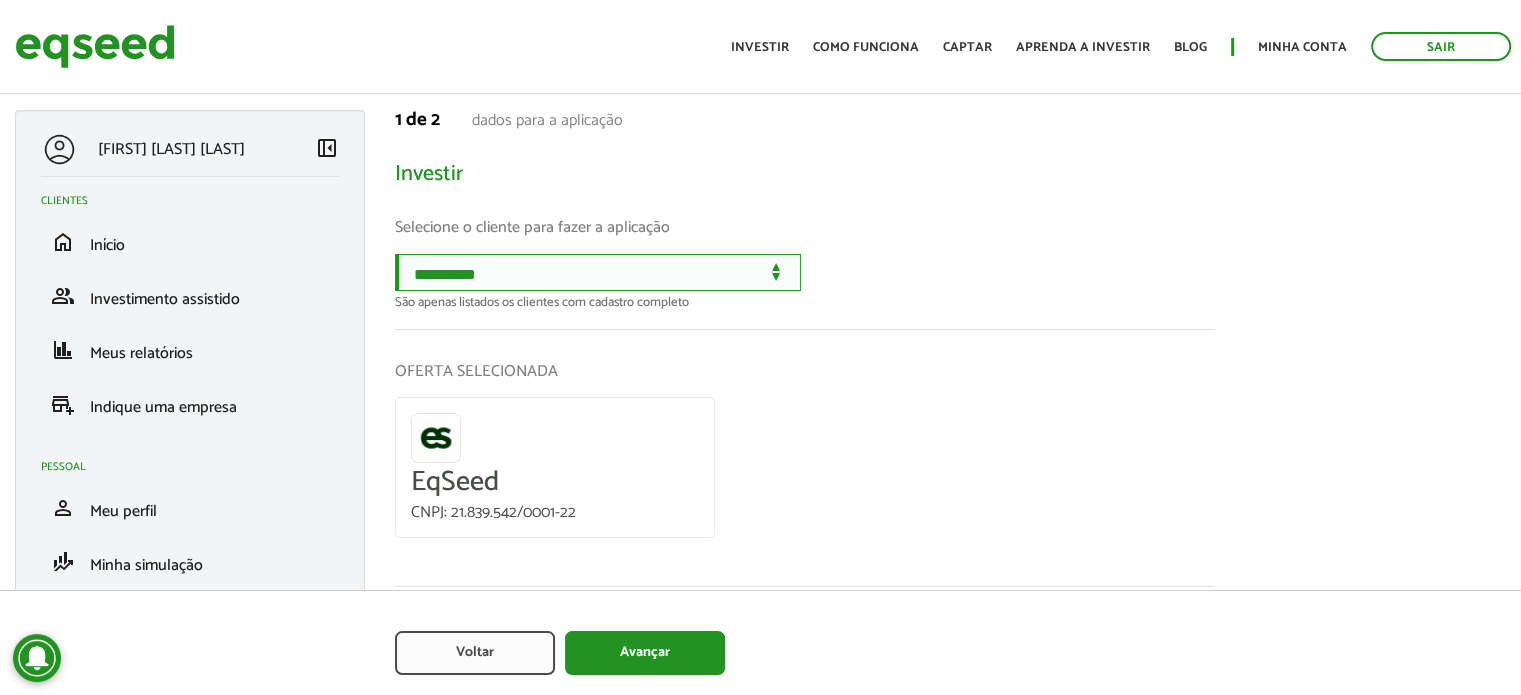 click on "**********" at bounding box center [598, 272] 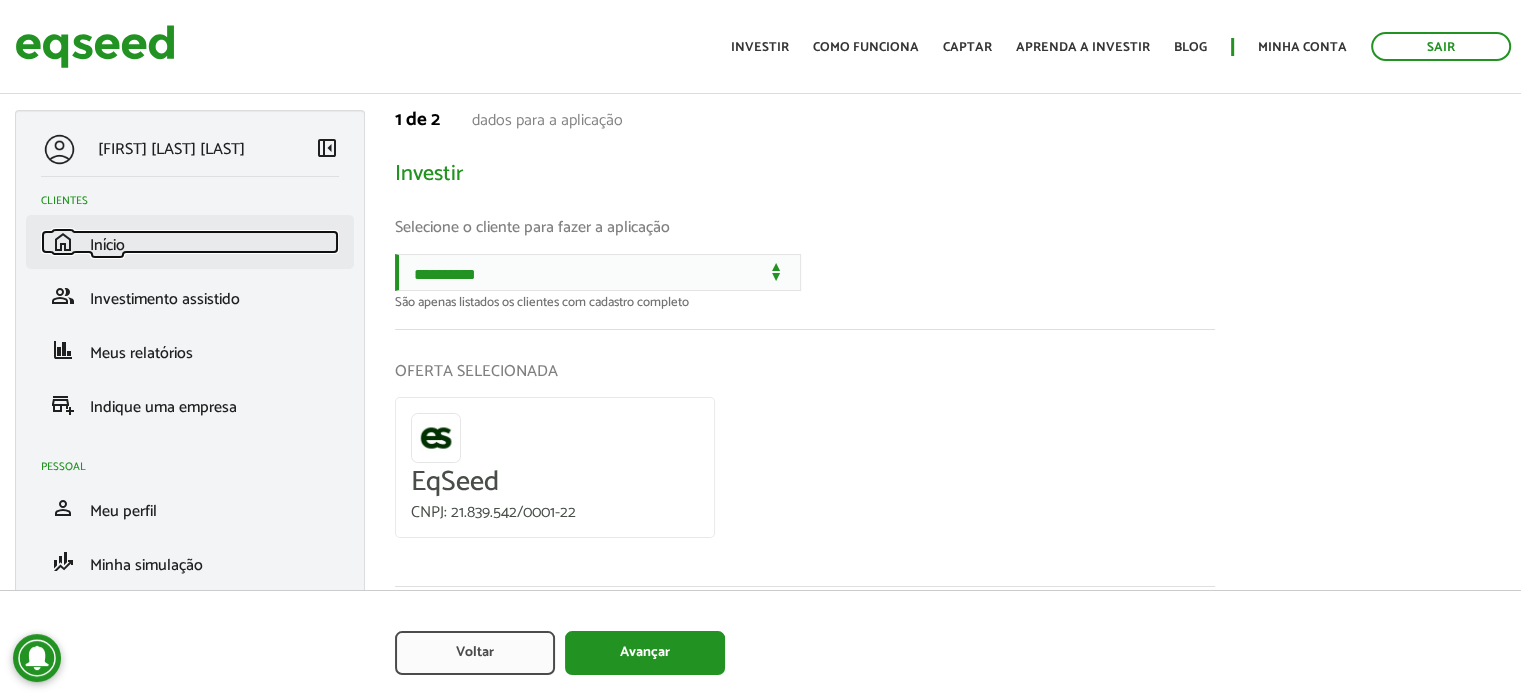 click on "home Início" at bounding box center (190, 242) 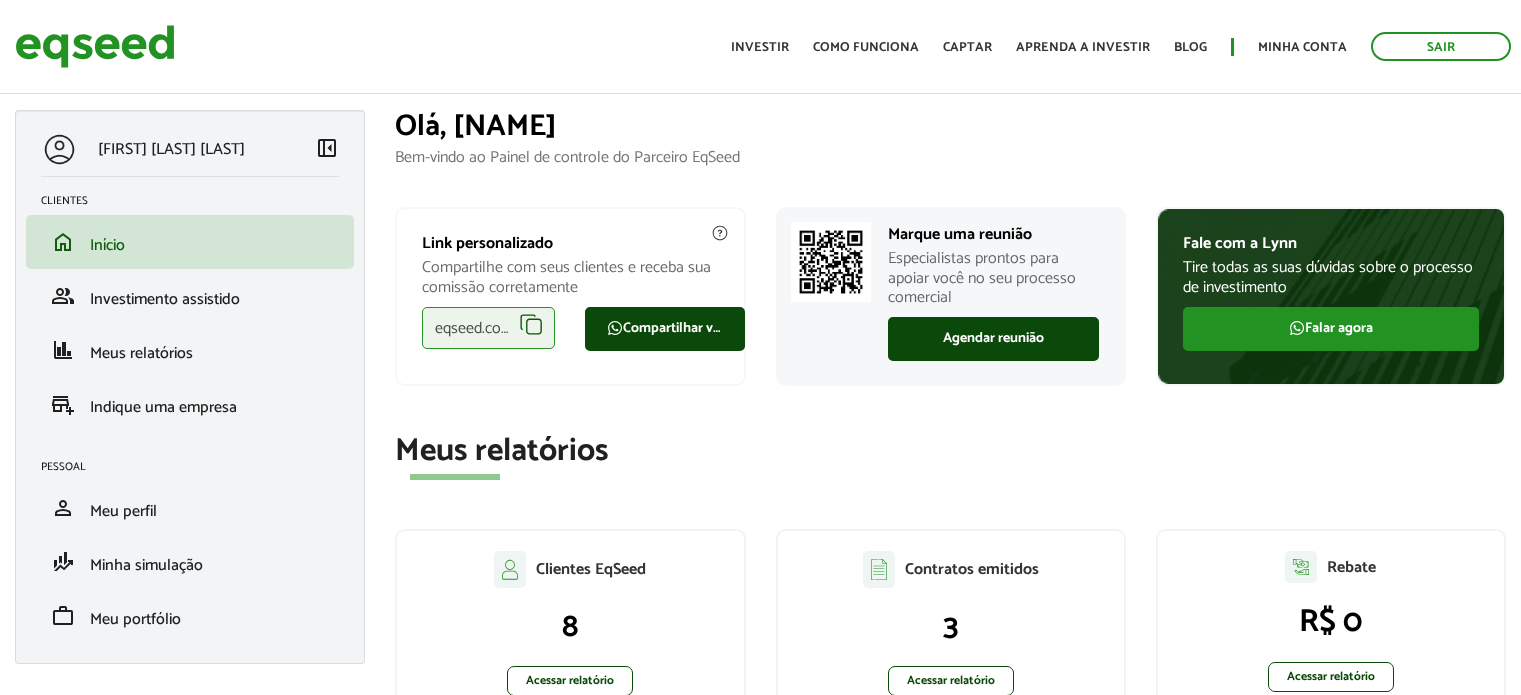 scroll, scrollTop: 0, scrollLeft: 0, axis: both 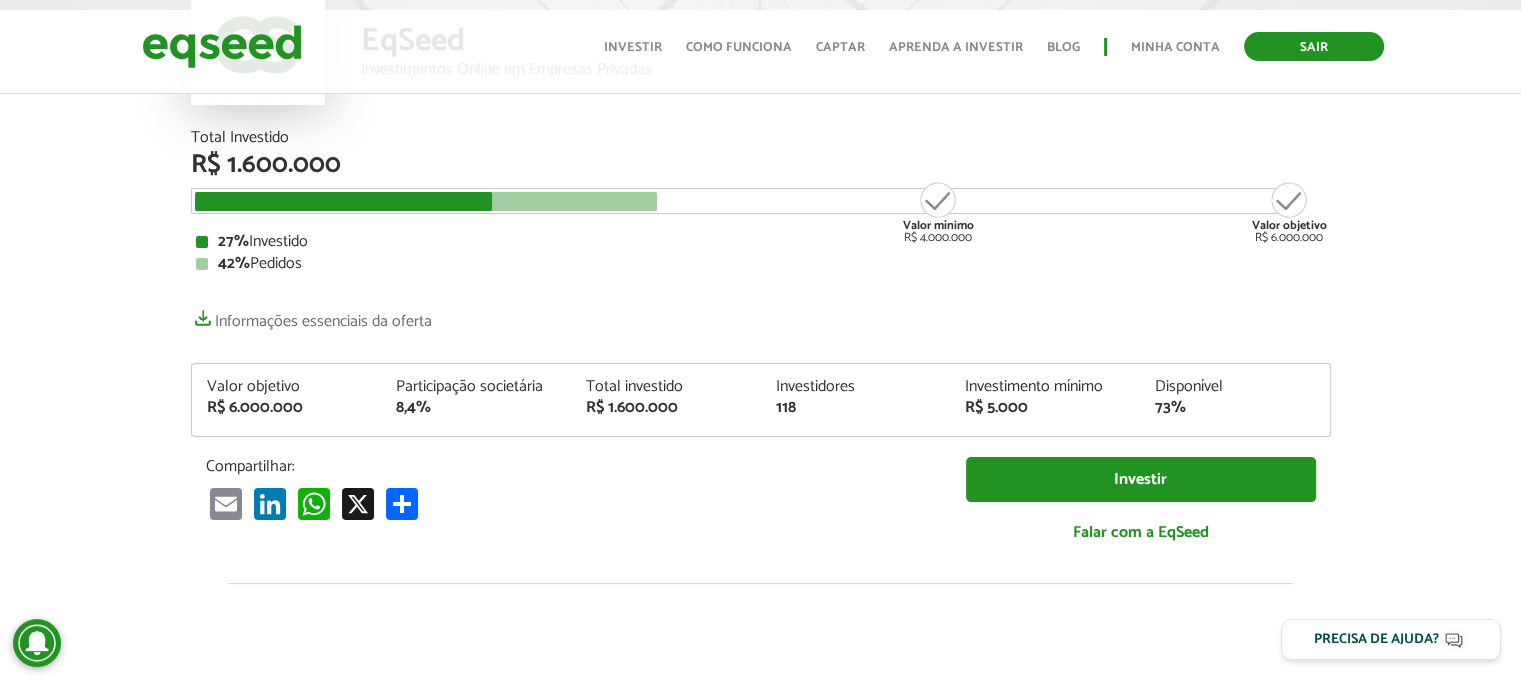 click on "Sair" at bounding box center [1314, 46] 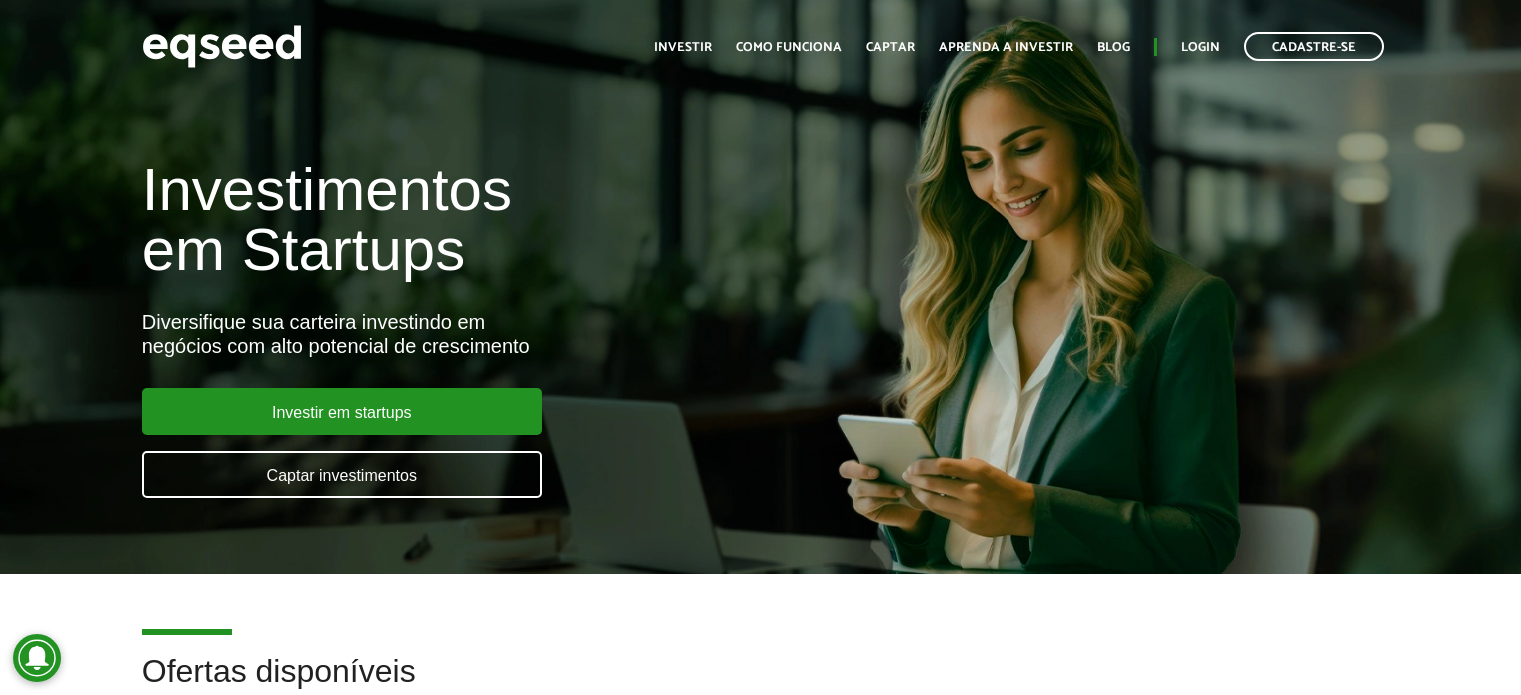 scroll, scrollTop: 0, scrollLeft: 0, axis: both 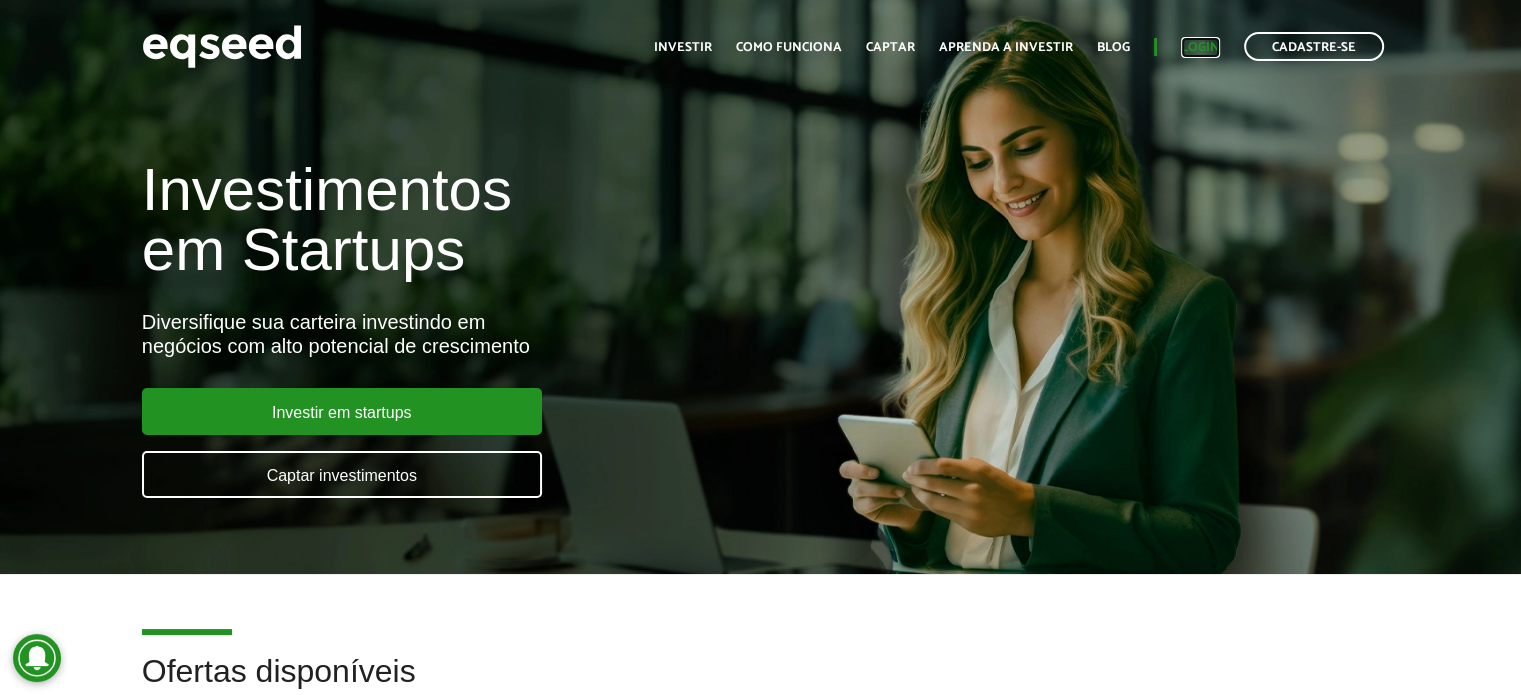 click on "Login" at bounding box center (1200, 47) 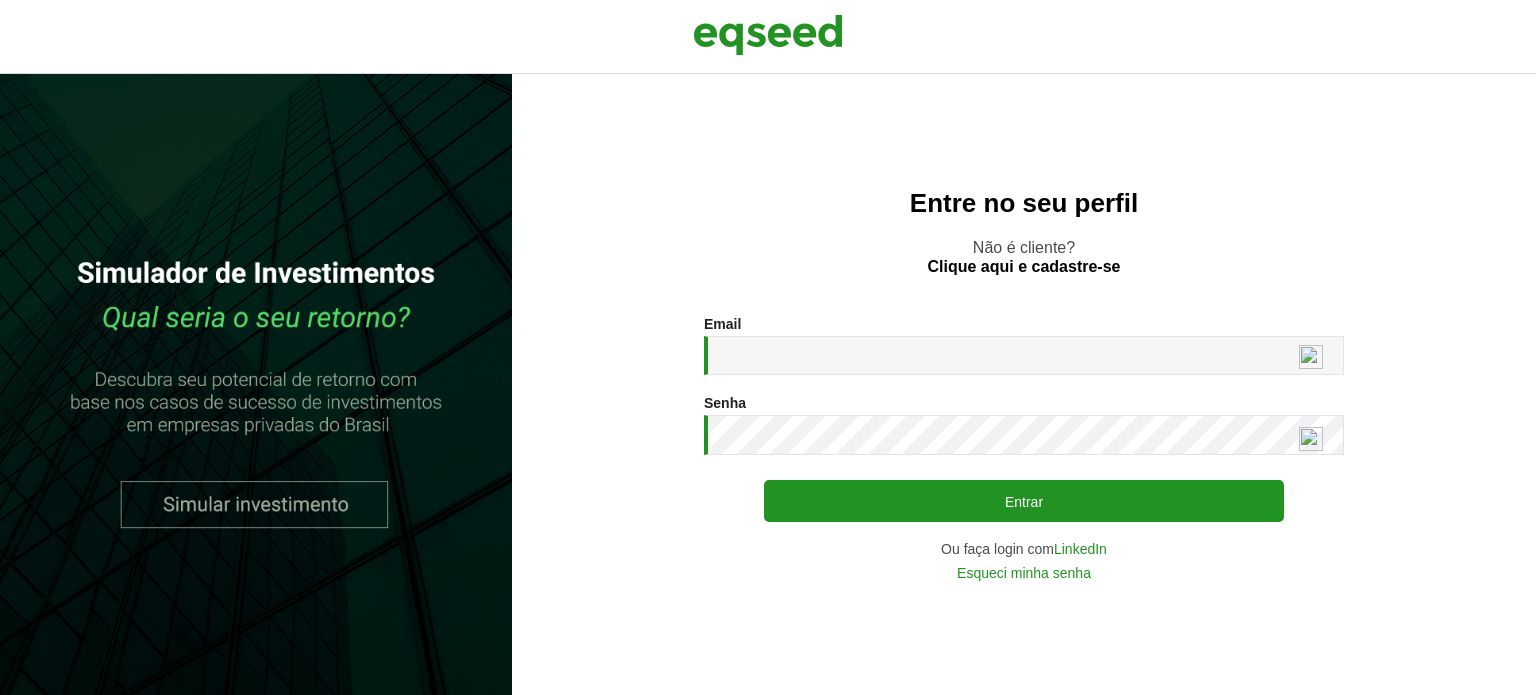 scroll, scrollTop: 0, scrollLeft: 0, axis: both 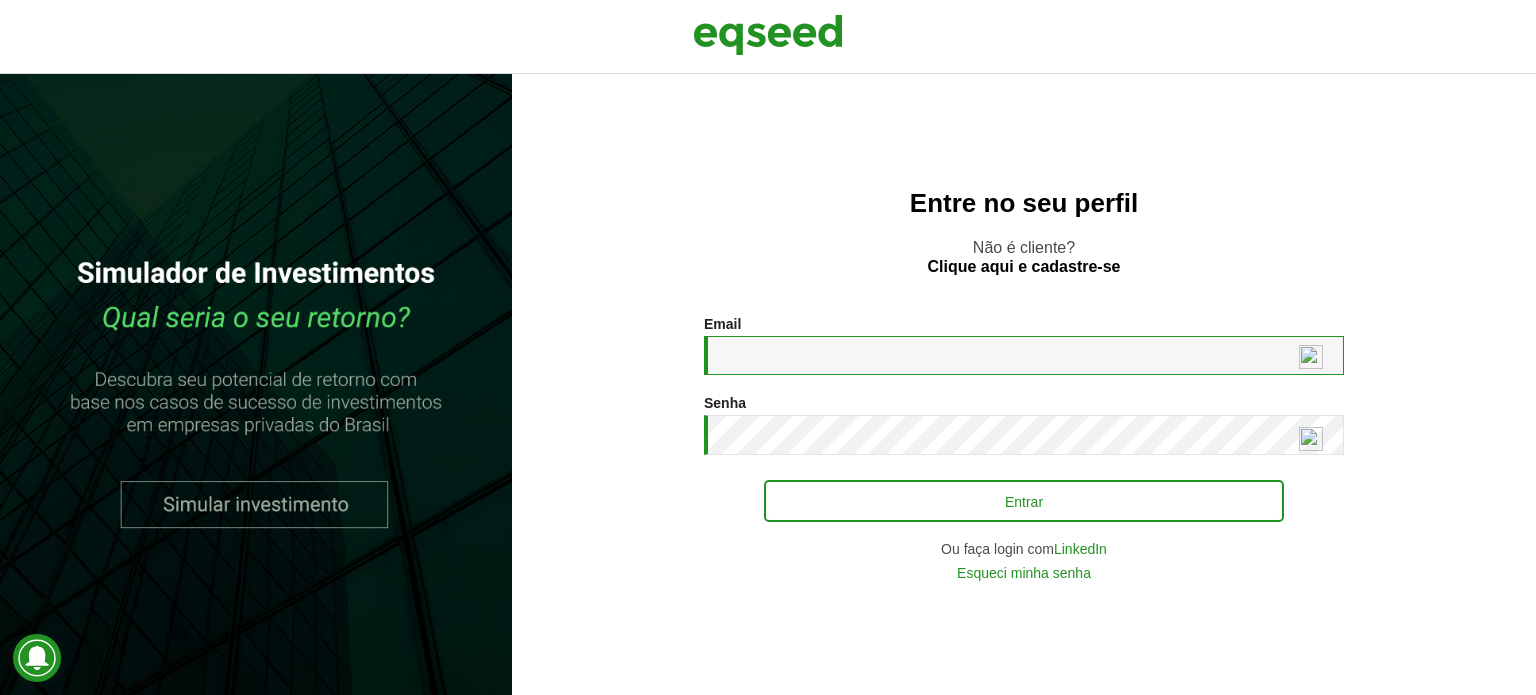 type on "**********" 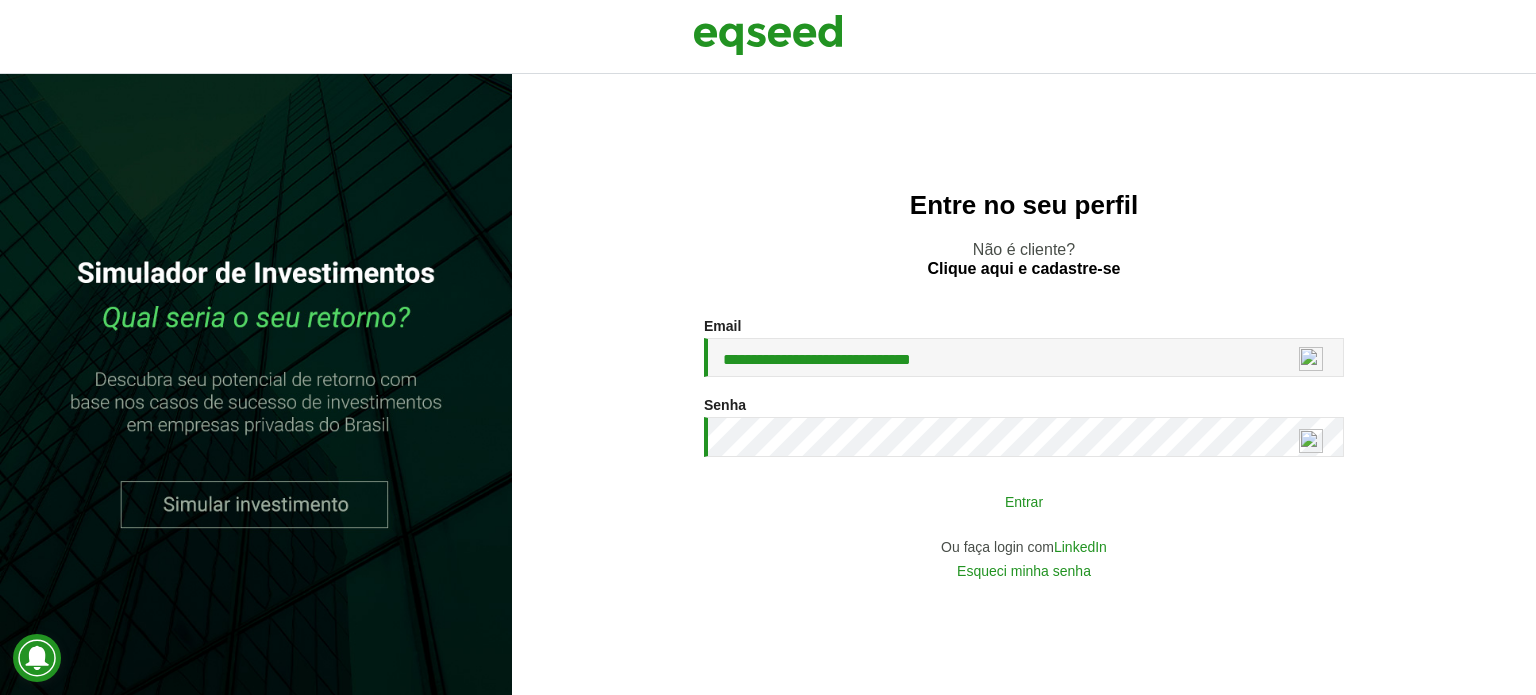 click on "Entrar" at bounding box center [1024, 501] 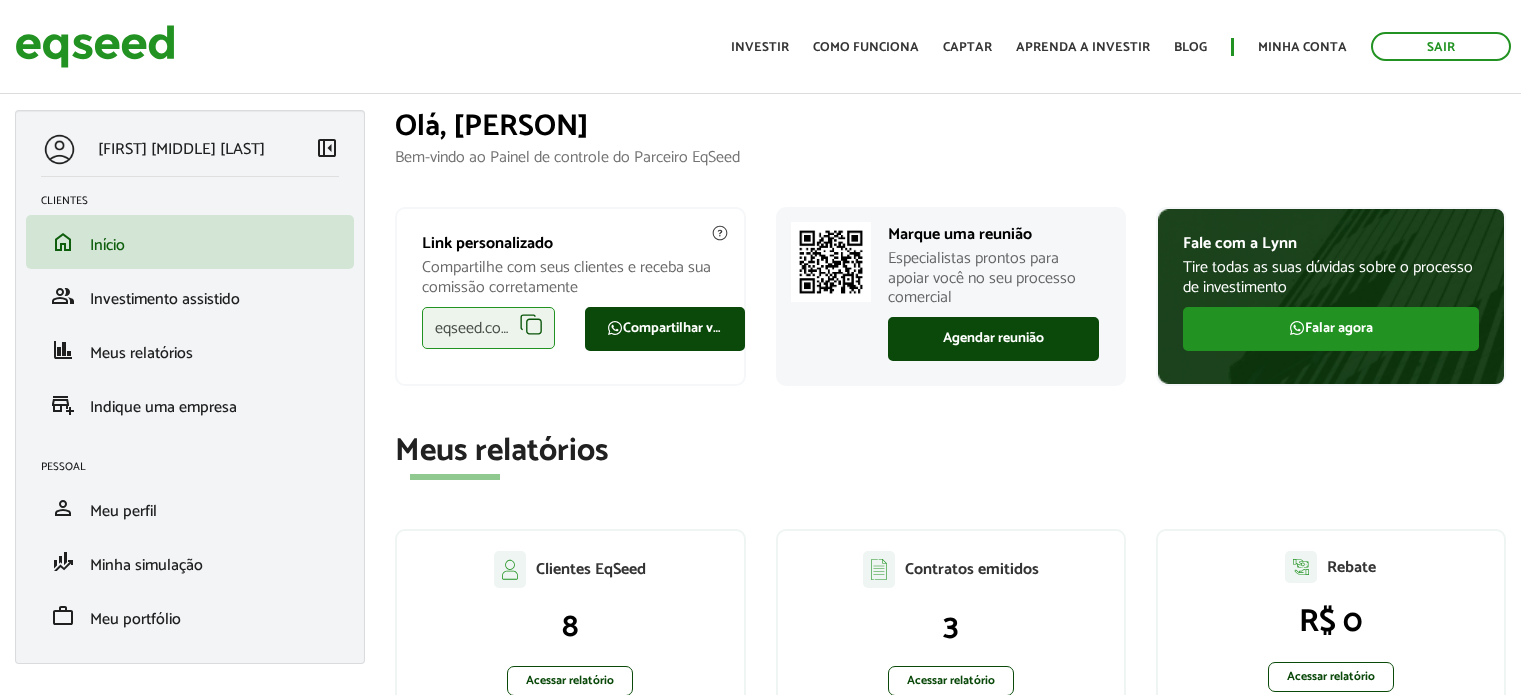 scroll, scrollTop: 0, scrollLeft: 0, axis: both 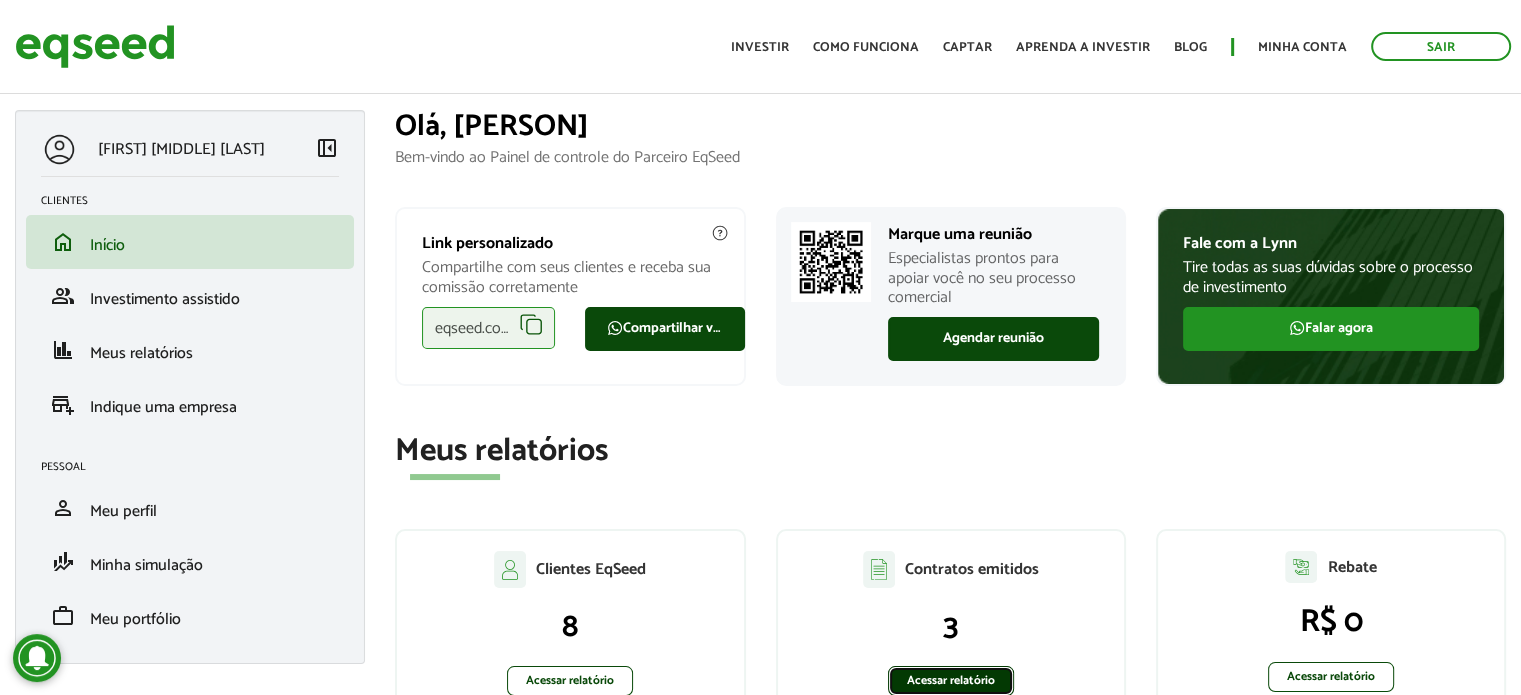 click on "Acessar relatório" at bounding box center [951, 681] 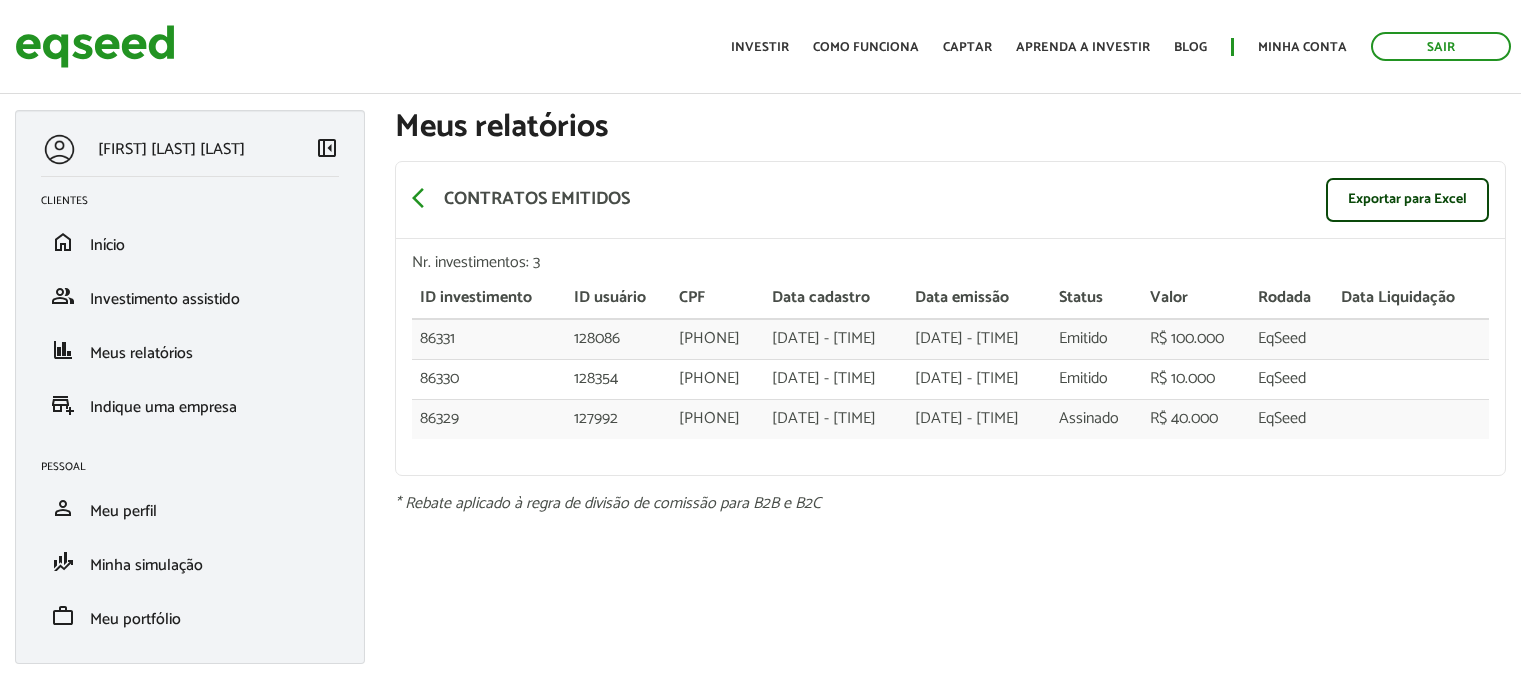 scroll, scrollTop: 0, scrollLeft: 0, axis: both 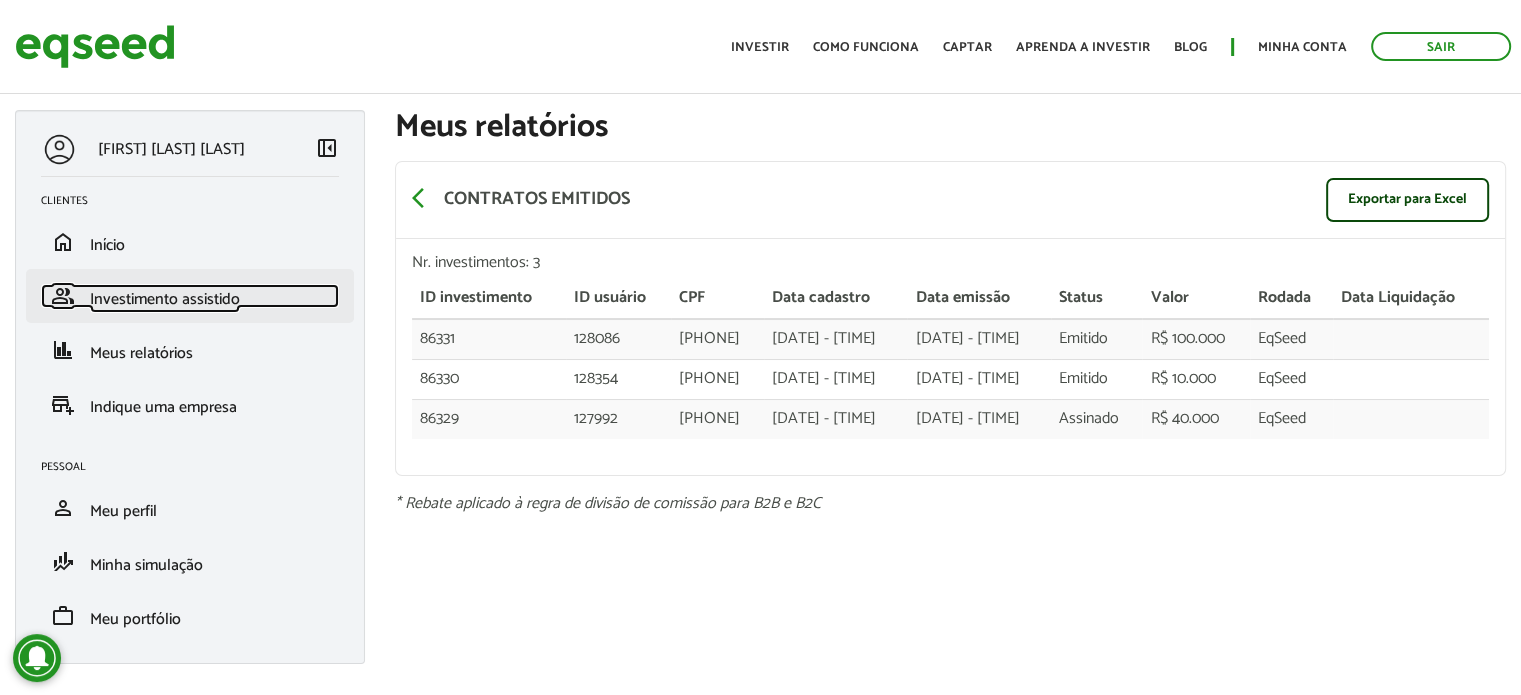 click on "Investimento assistido" at bounding box center [165, 299] 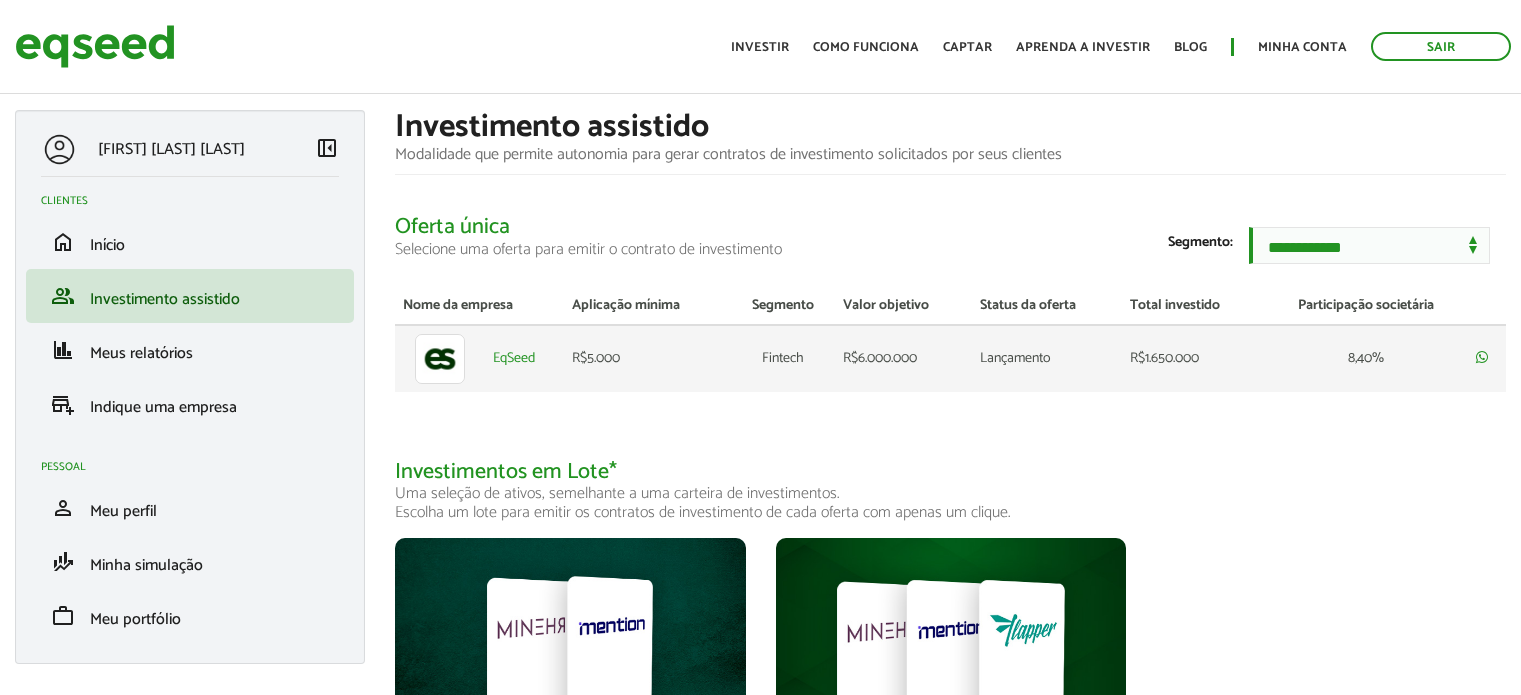 scroll, scrollTop: 0, scrollLeft: 0, axis: both 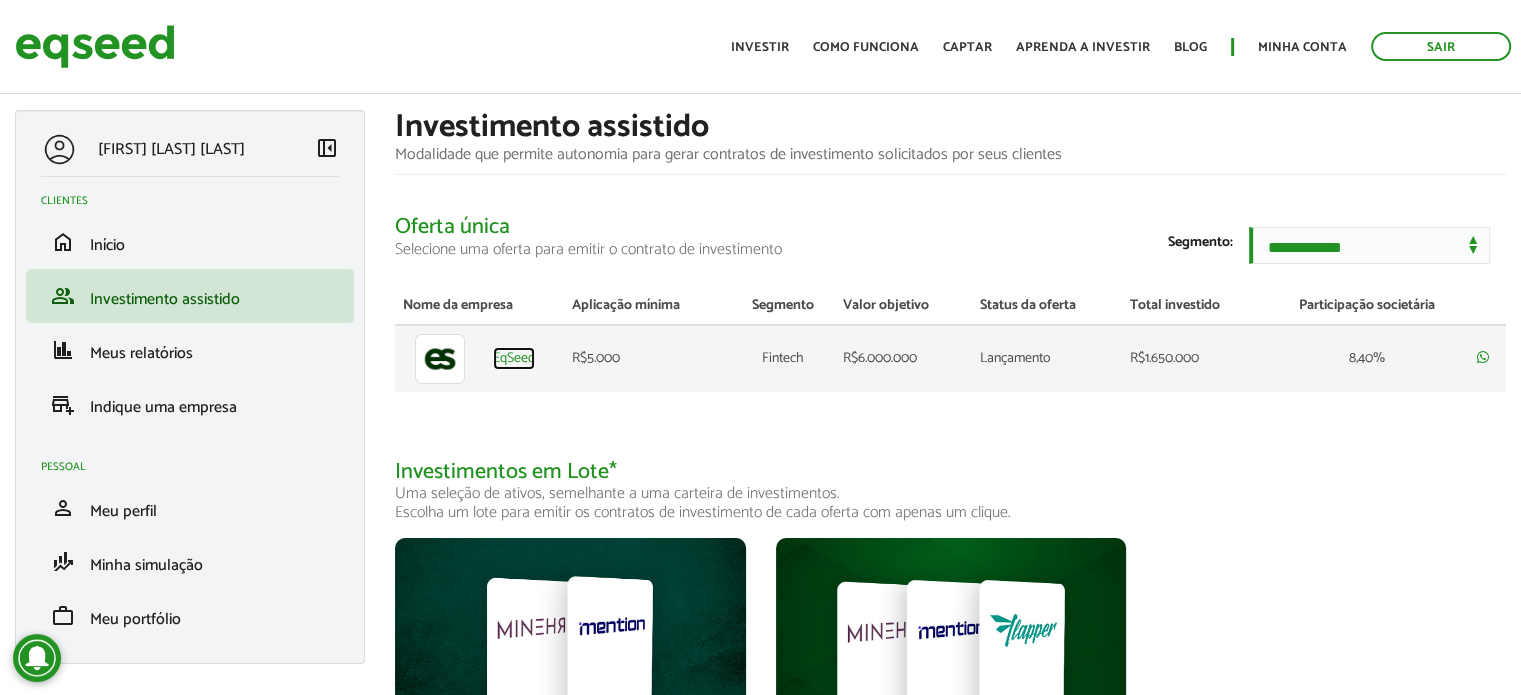 click on "EqSeed" at bounding box center (514, 359) 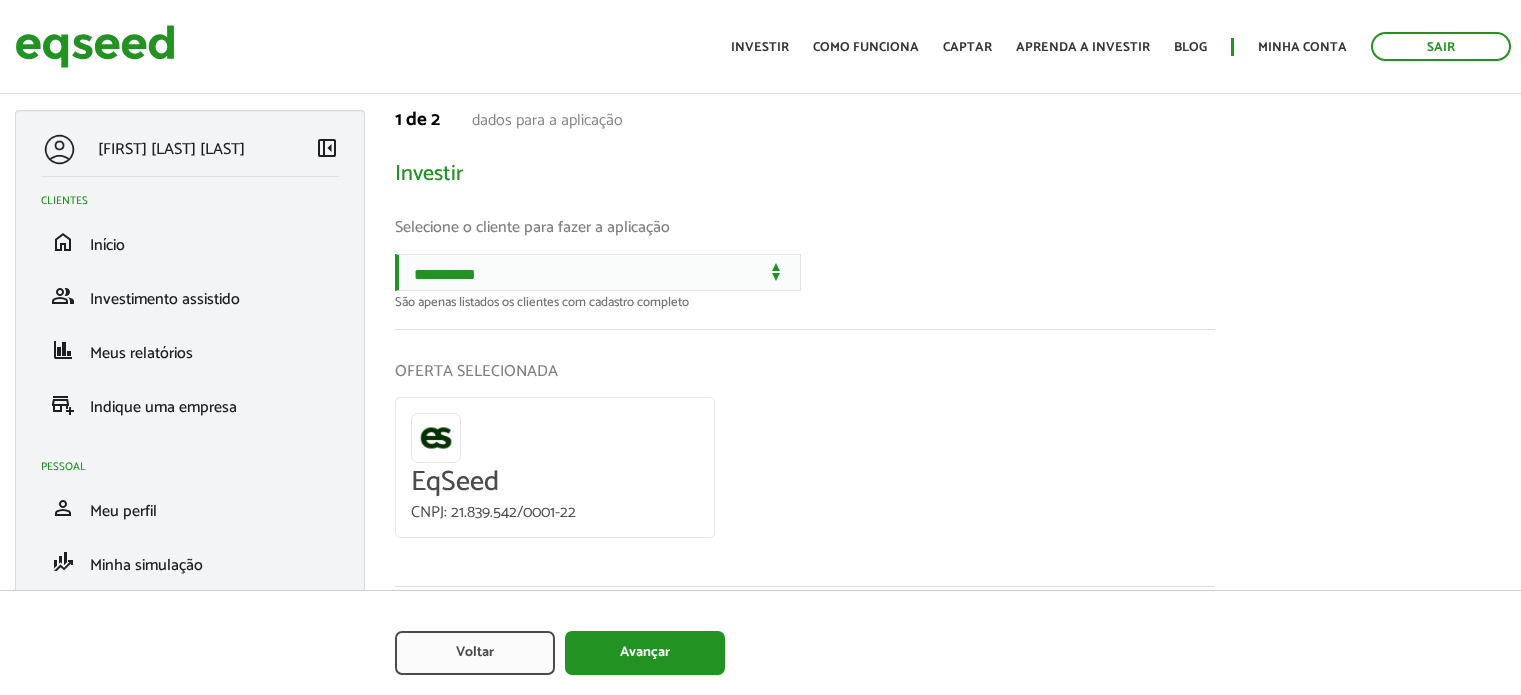 scroll, scrollTop: 0, scrollLeft: 0, axis: both 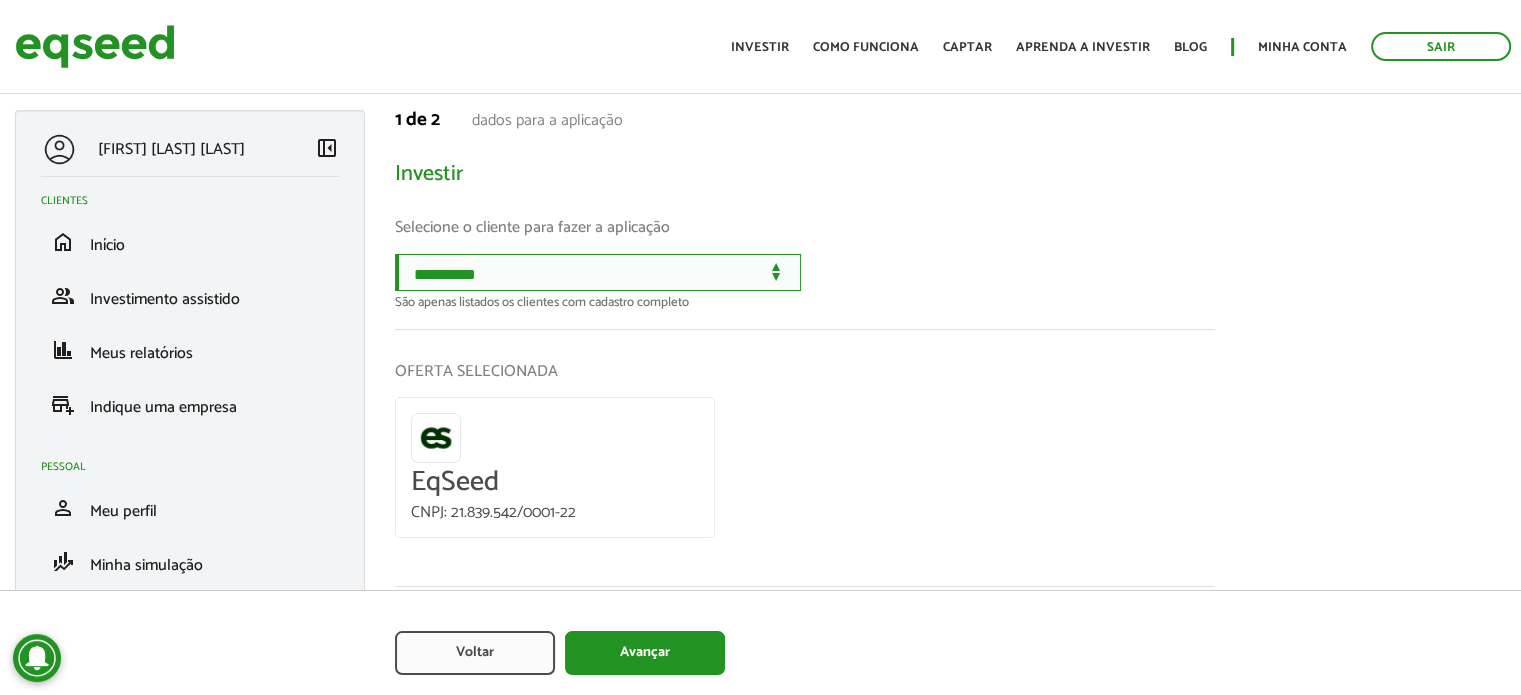 click on "**********" at bounding box center (598, 272) 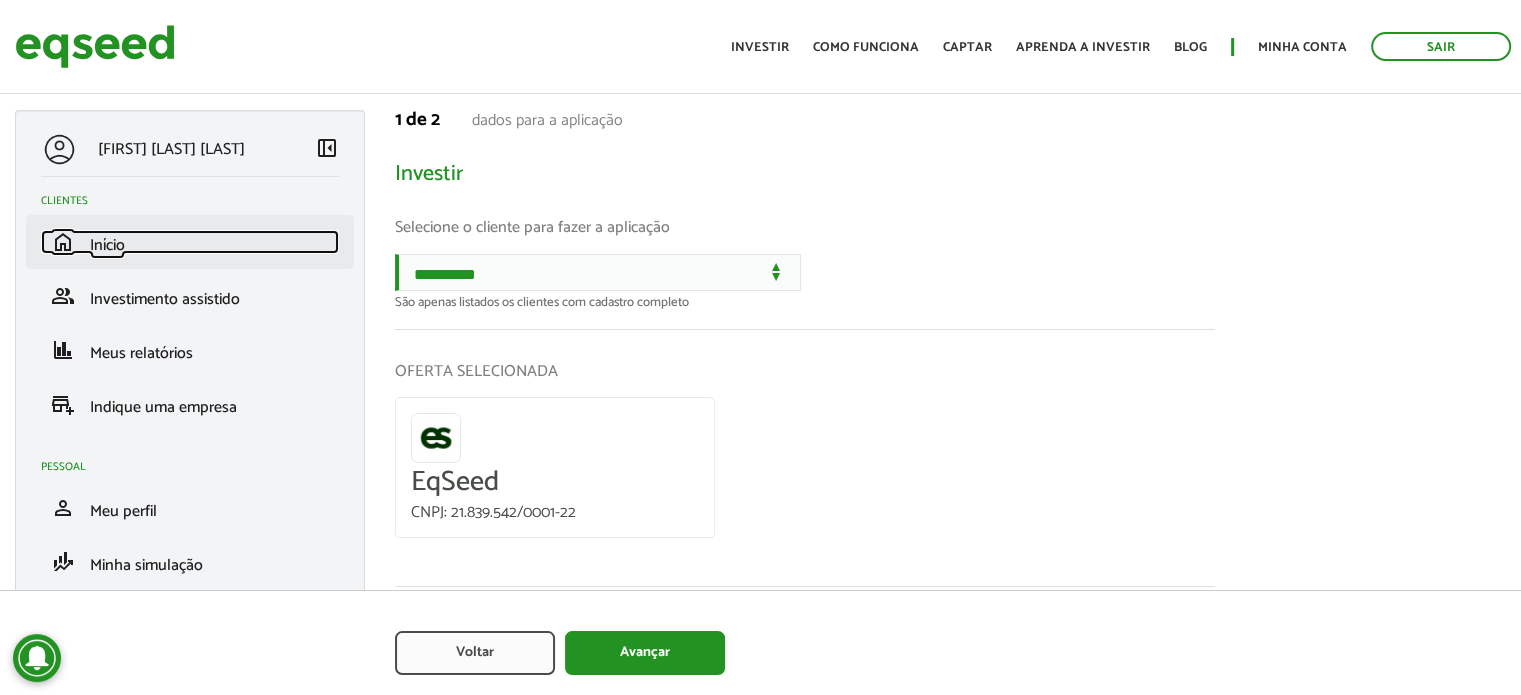 click on "Início" at bounding box center [107, 245] 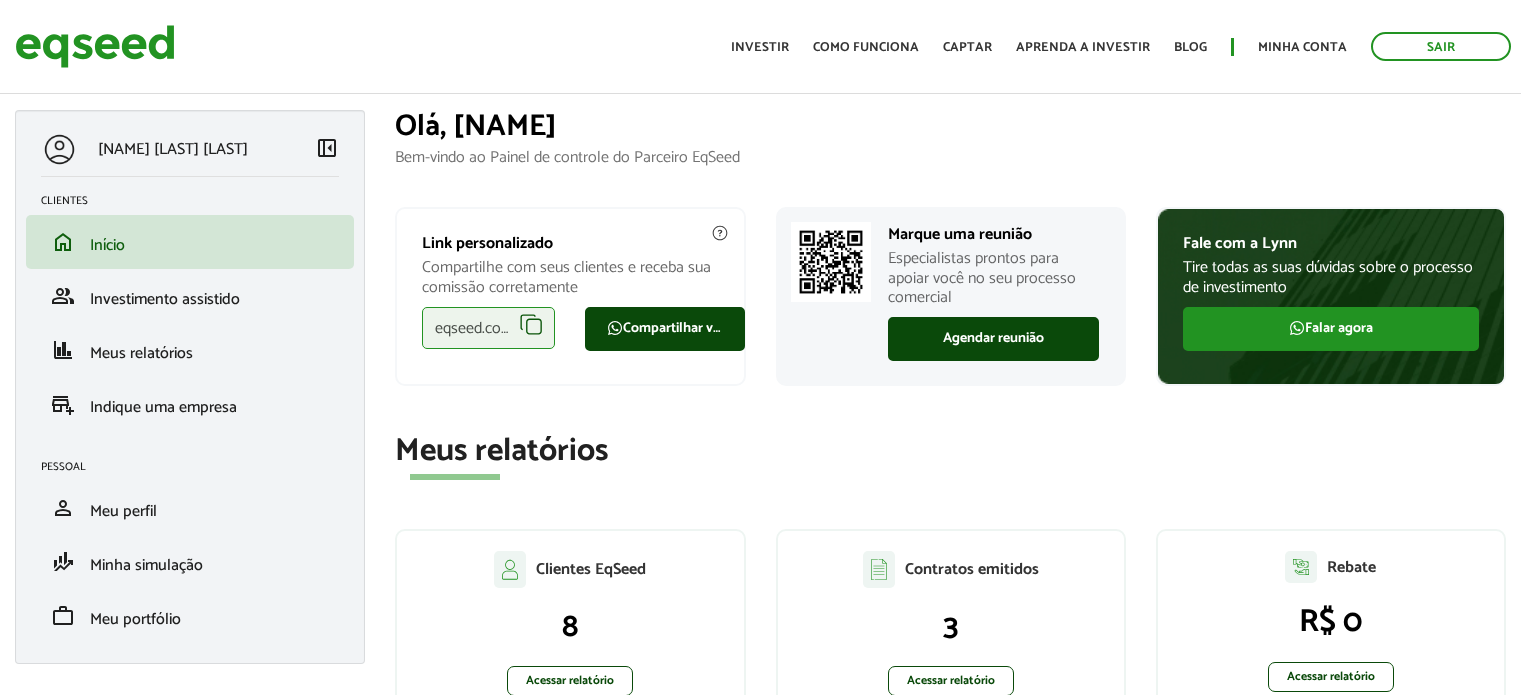 scroll, scrollTop: 0, scrollLeft: 0, axis: both 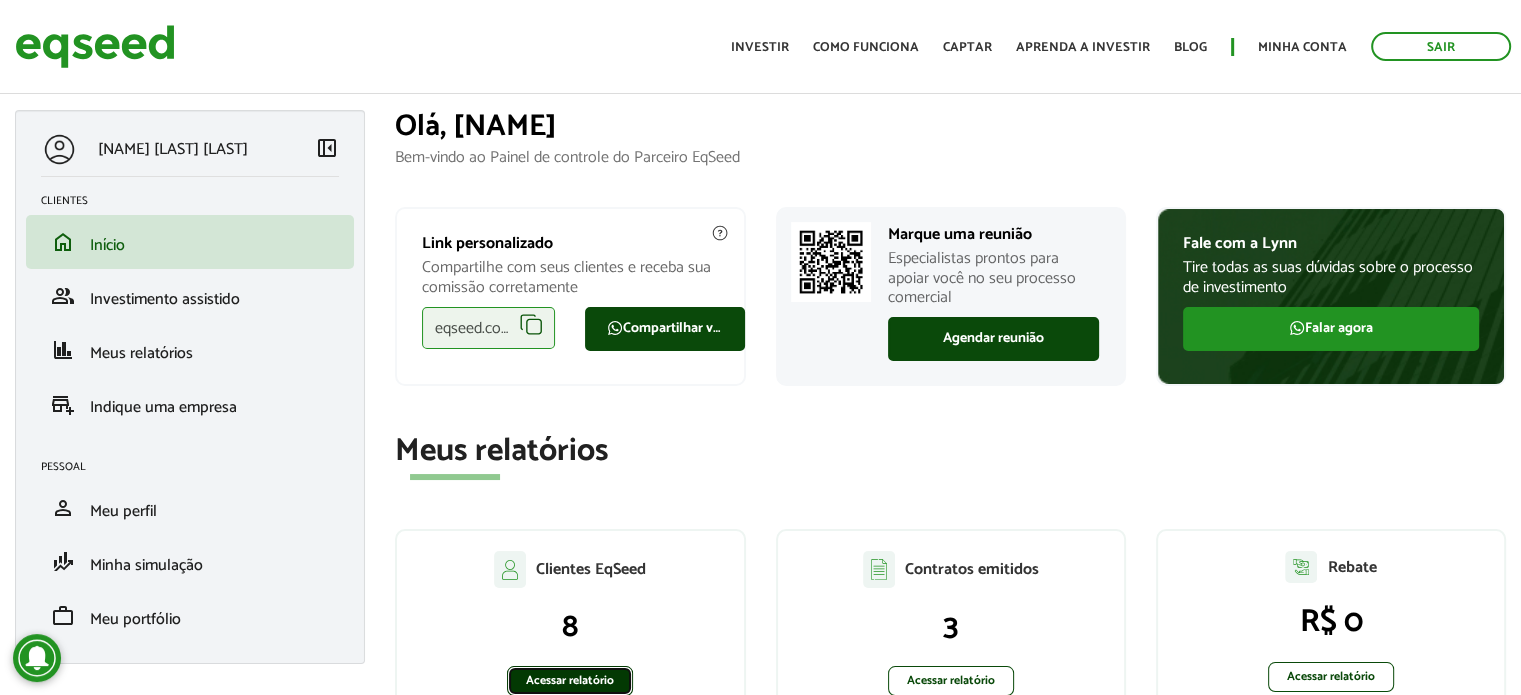 click on "Acessar relatório" at bounding box center (570, 681) 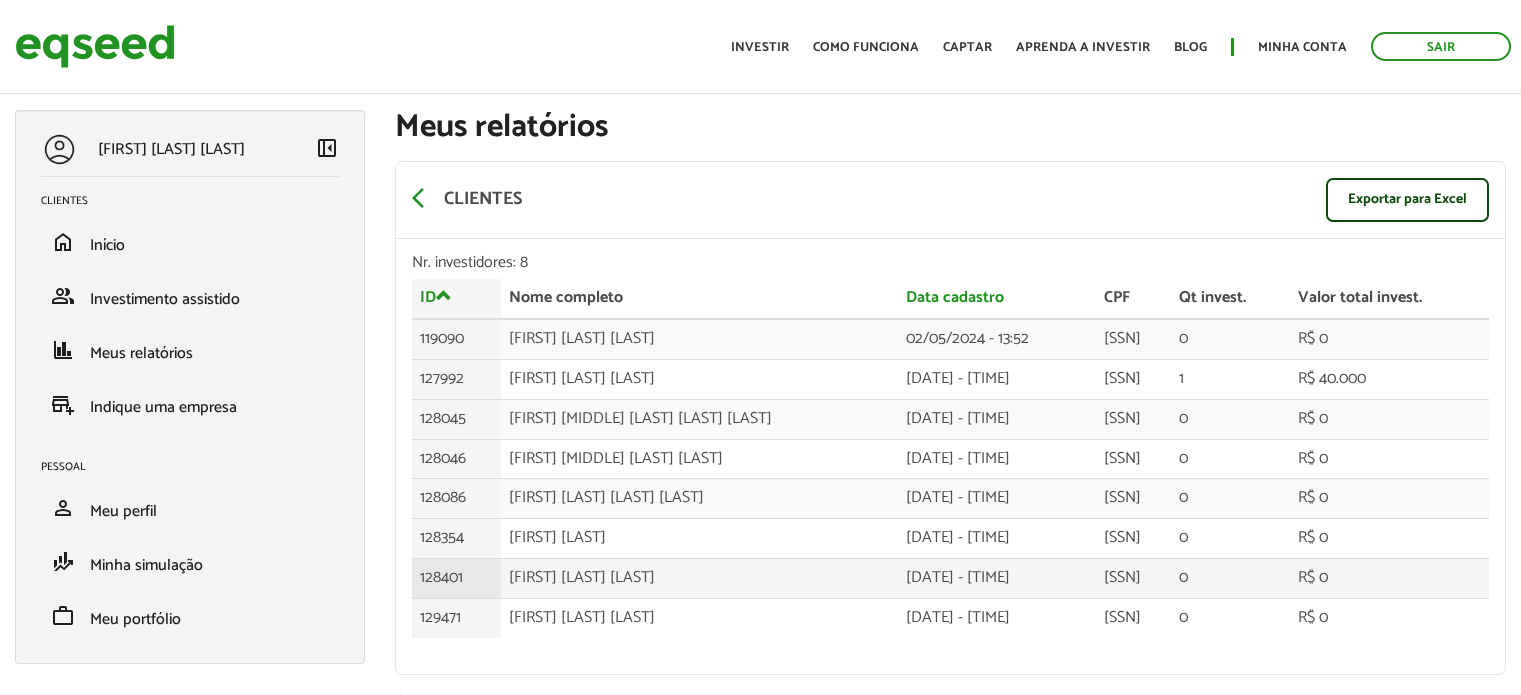 scroll, scrollTop: 0, scrollLeft: 0, axis: both 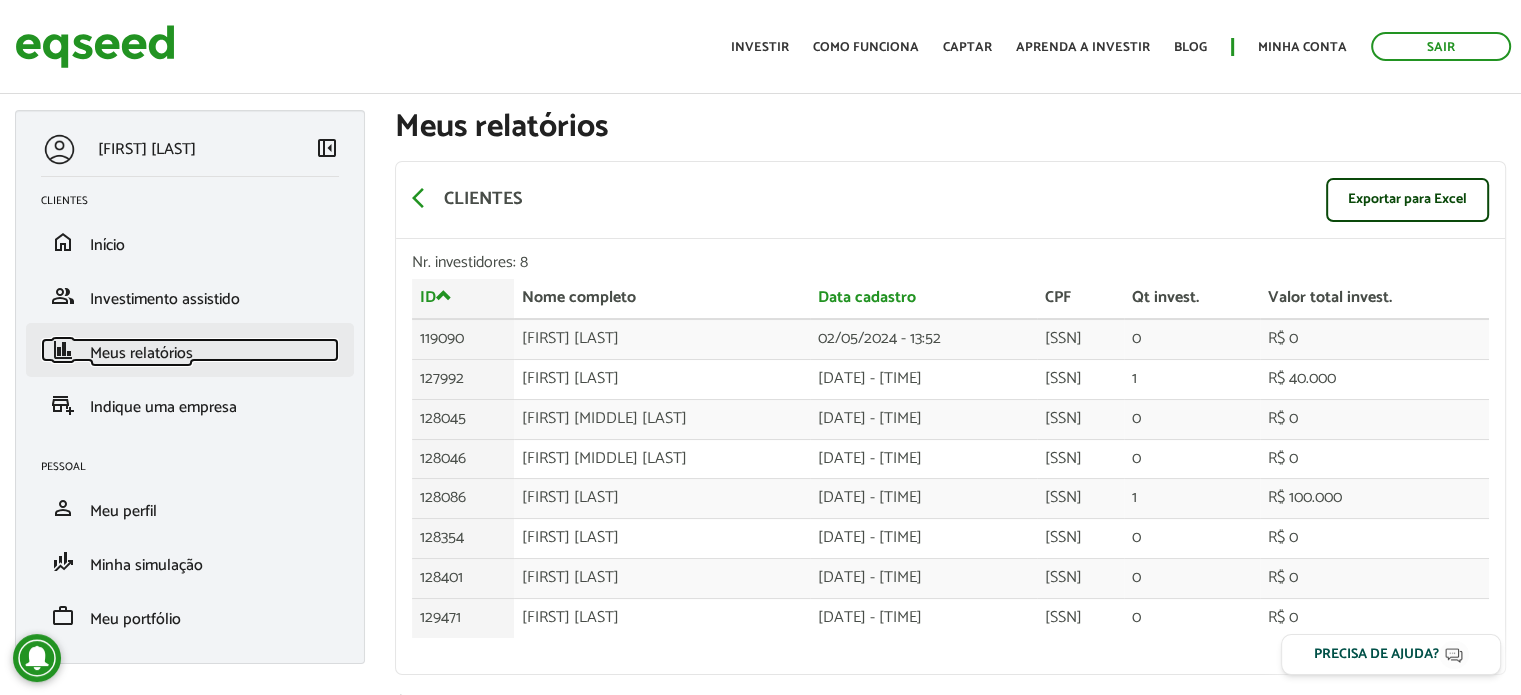 click on "Meus relatórios" at bounding box center (141, 353) 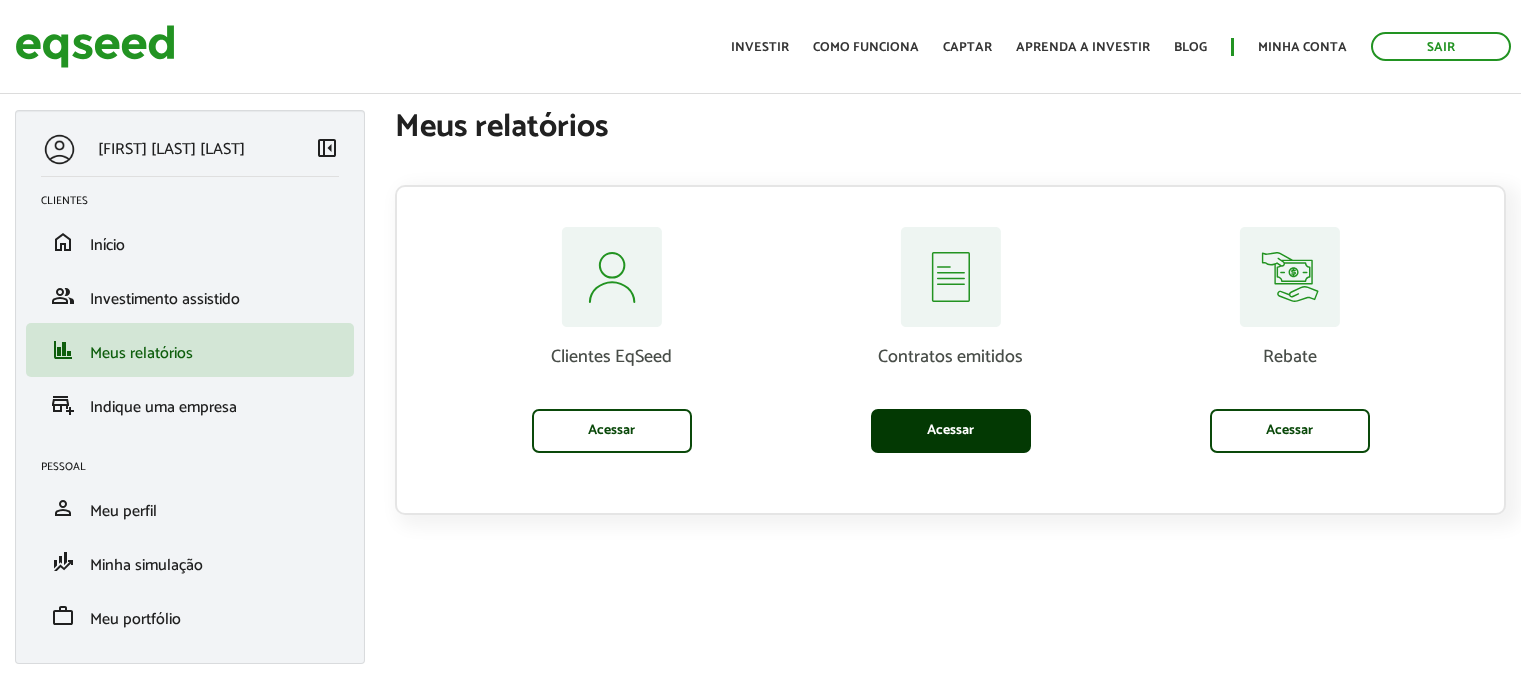 scroll, scrollTop: 0, scrollLeft: 0, axis: both 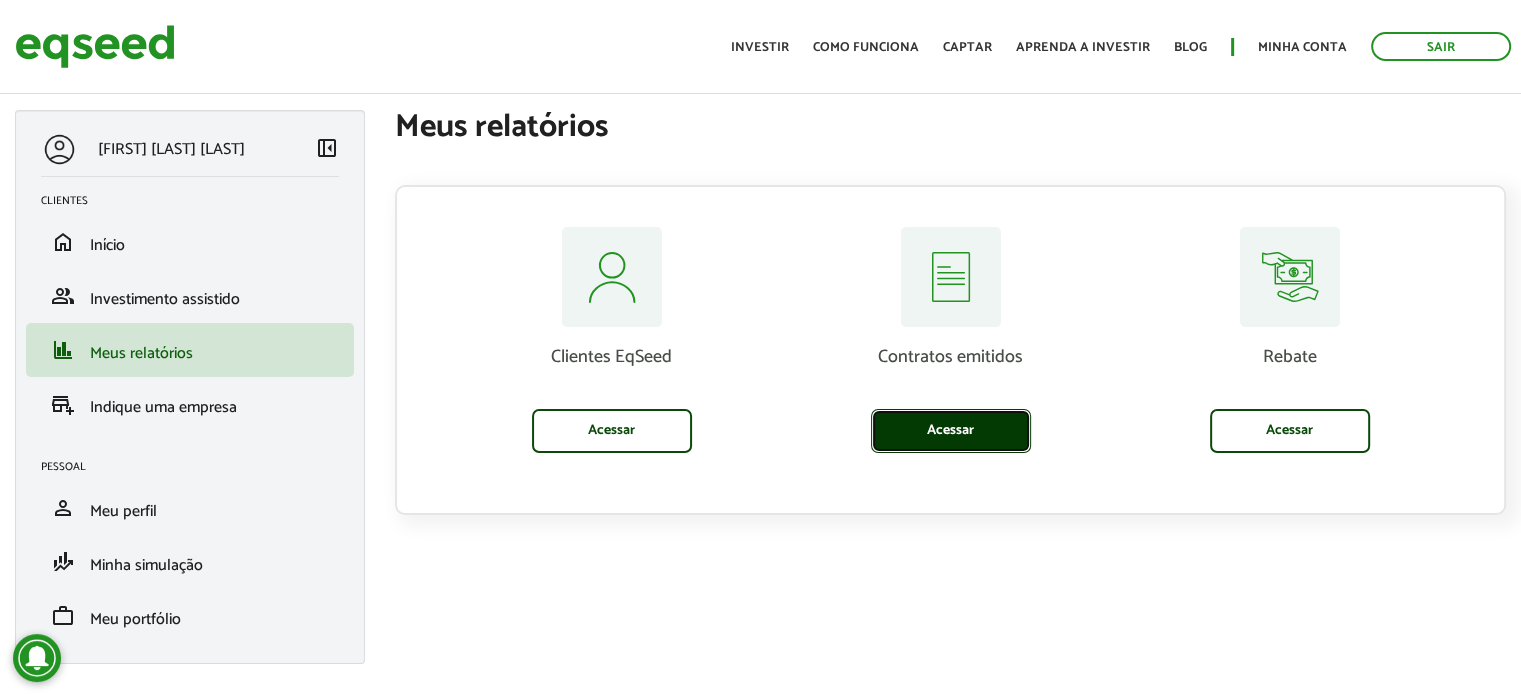 click on "Acessar" at bounding box center [951, 431] 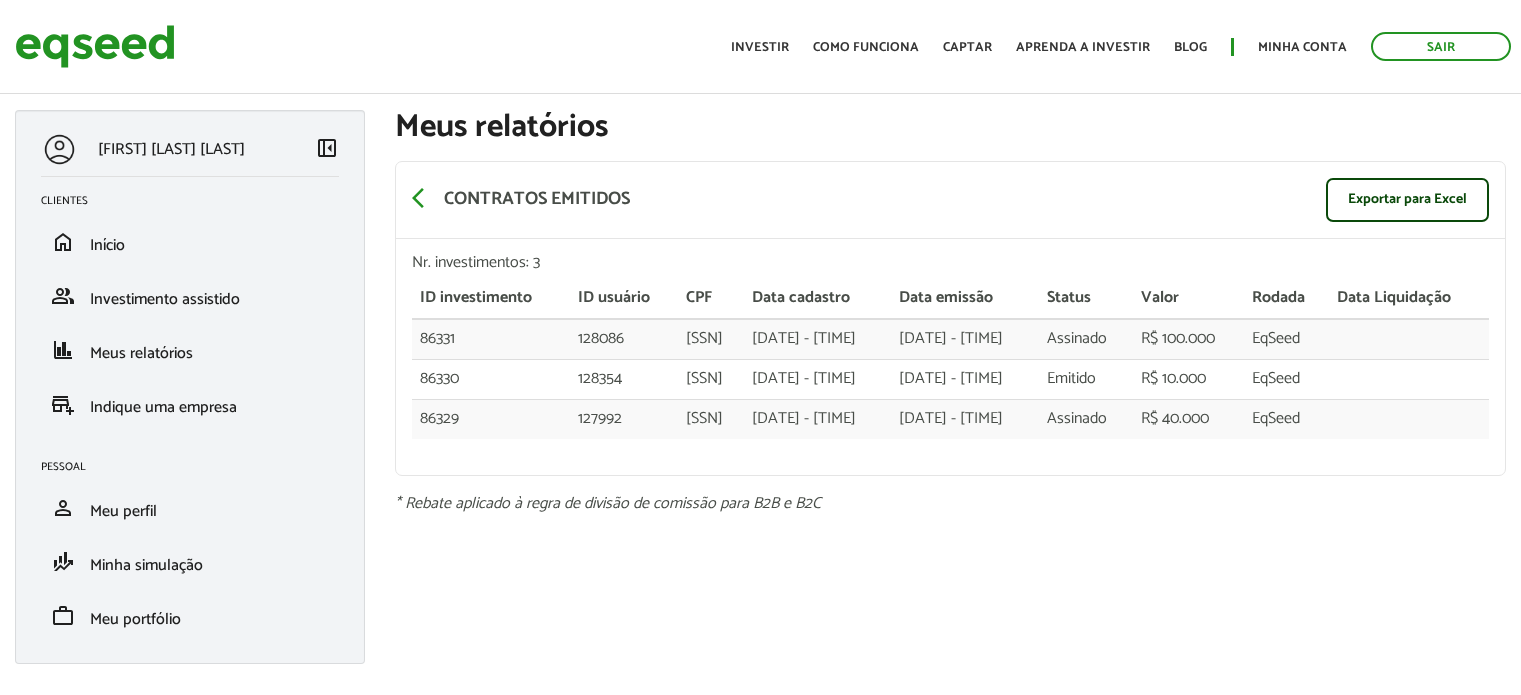 scroll, scrollTop: 0, scrollLeft: 0, axis: both 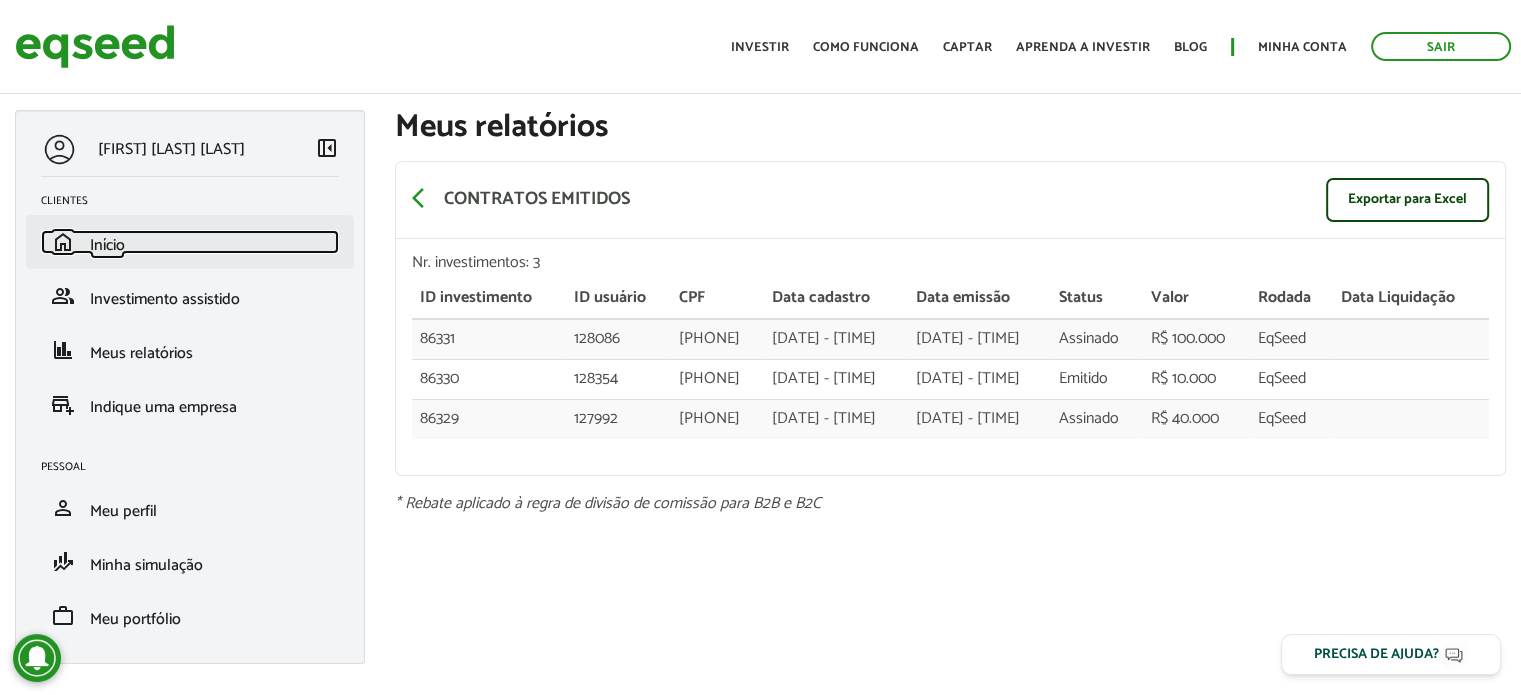 click on "home Início" at bounding box center (190, 242) 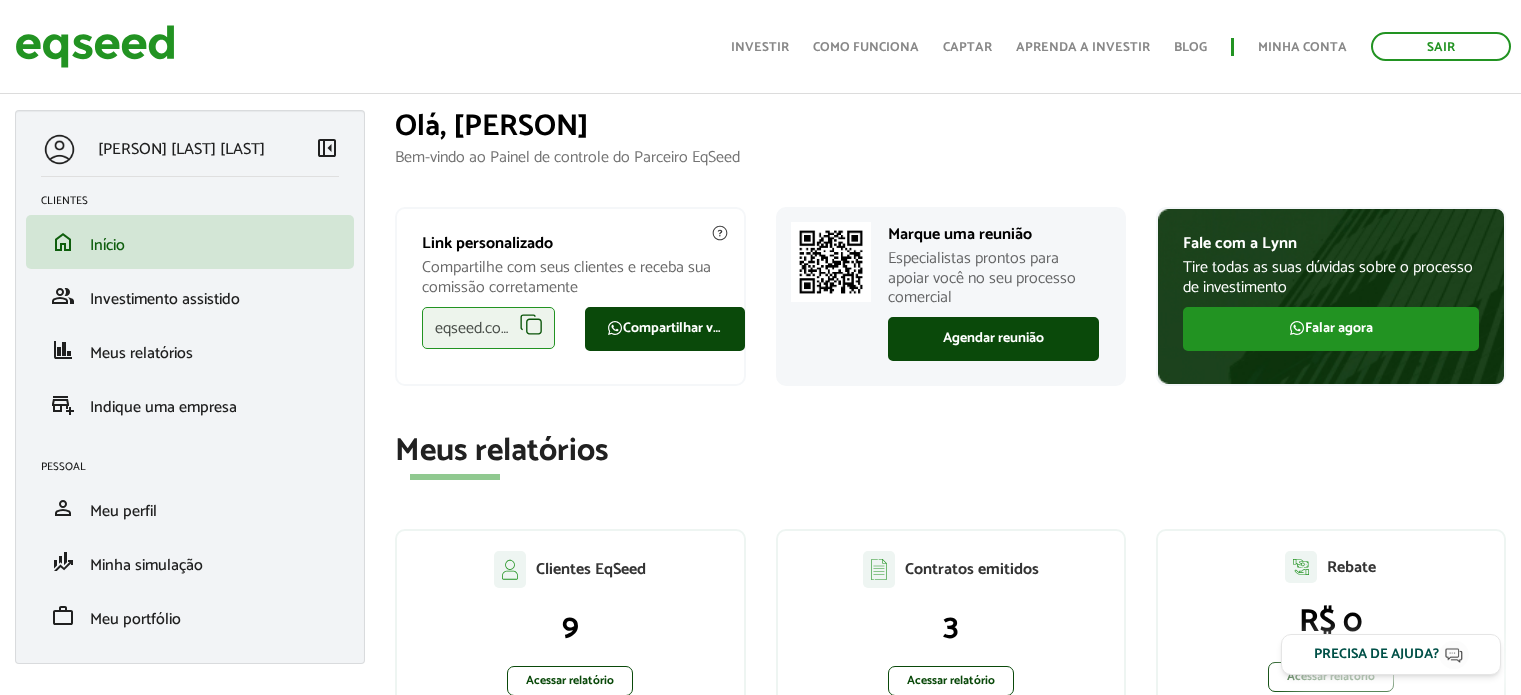 scroll, scrollTop: 100, scrollLeft: 0, axis: vertical 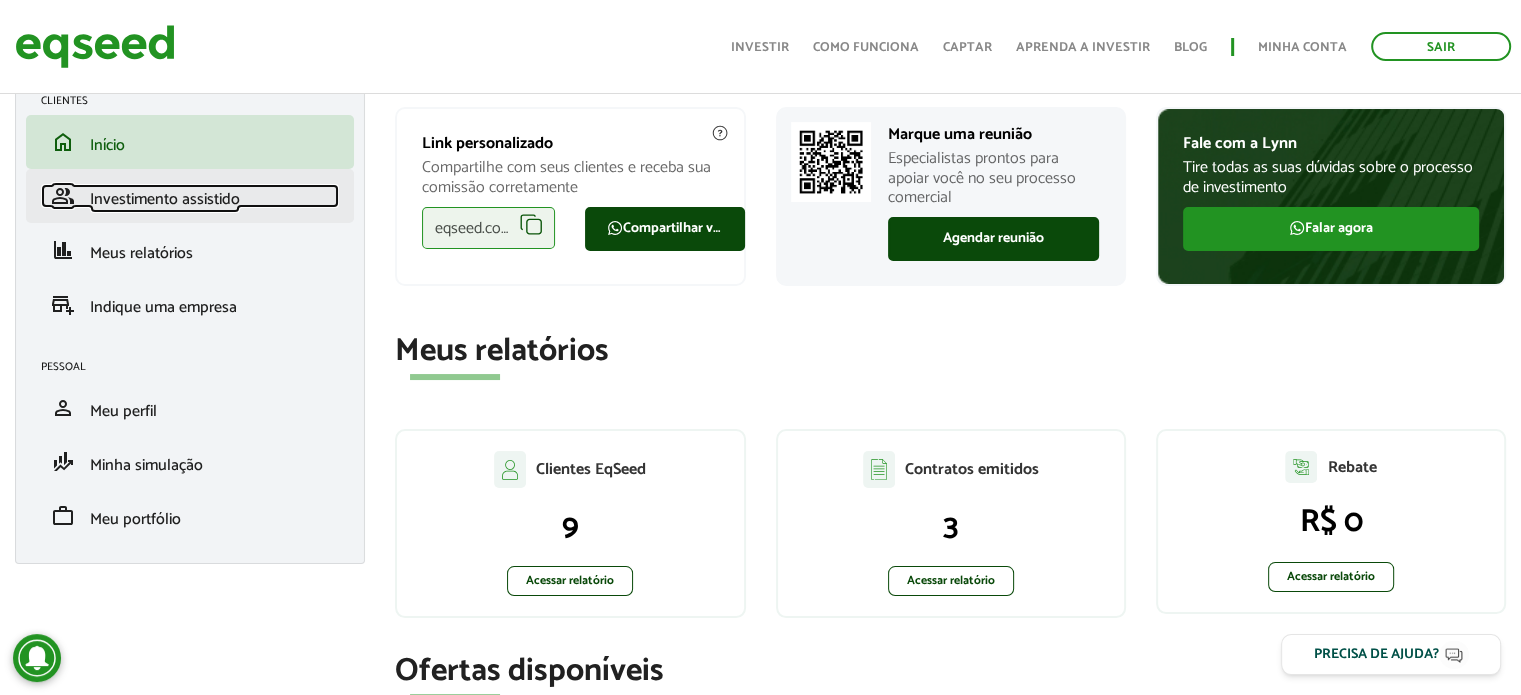click on "Investimento assistido" at bounding box center (165, 199) 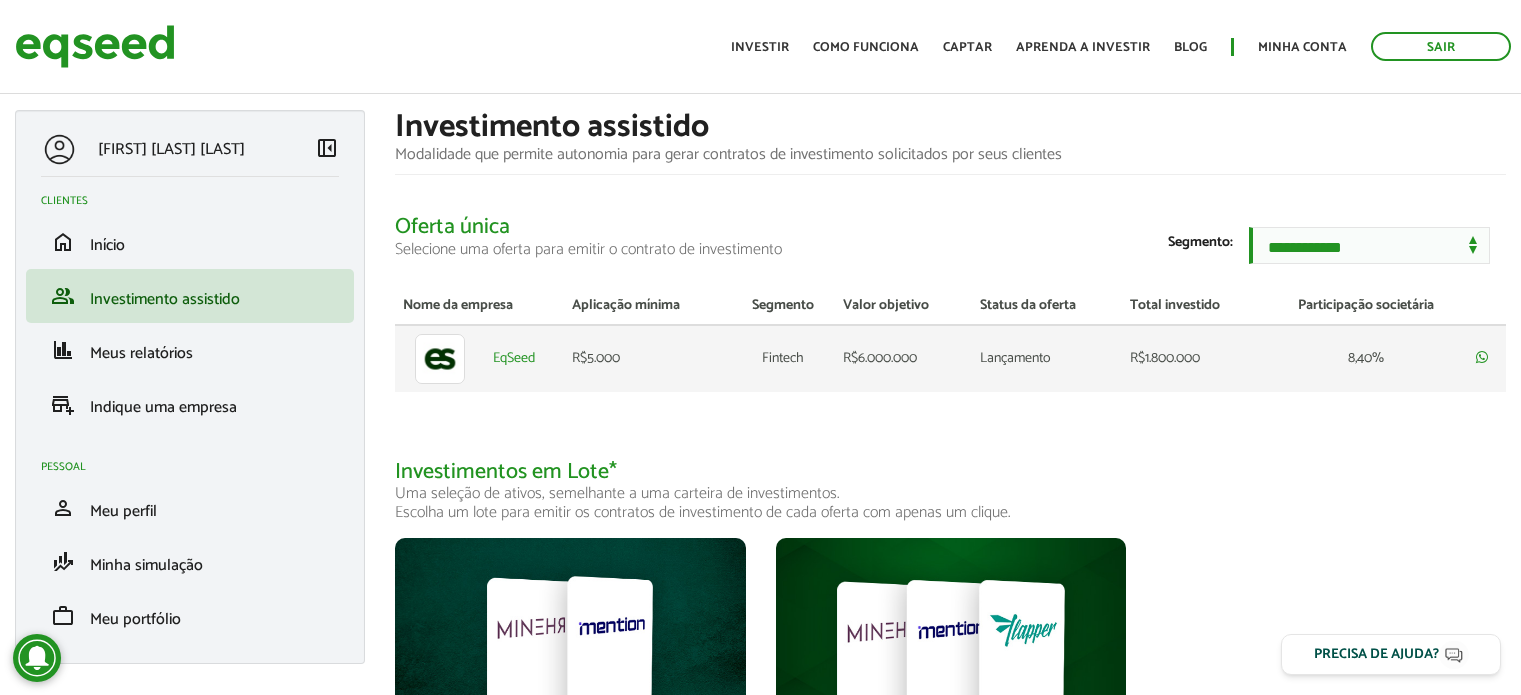 scroll, scrollTop: 0, scrollLeft: 0, axis: both 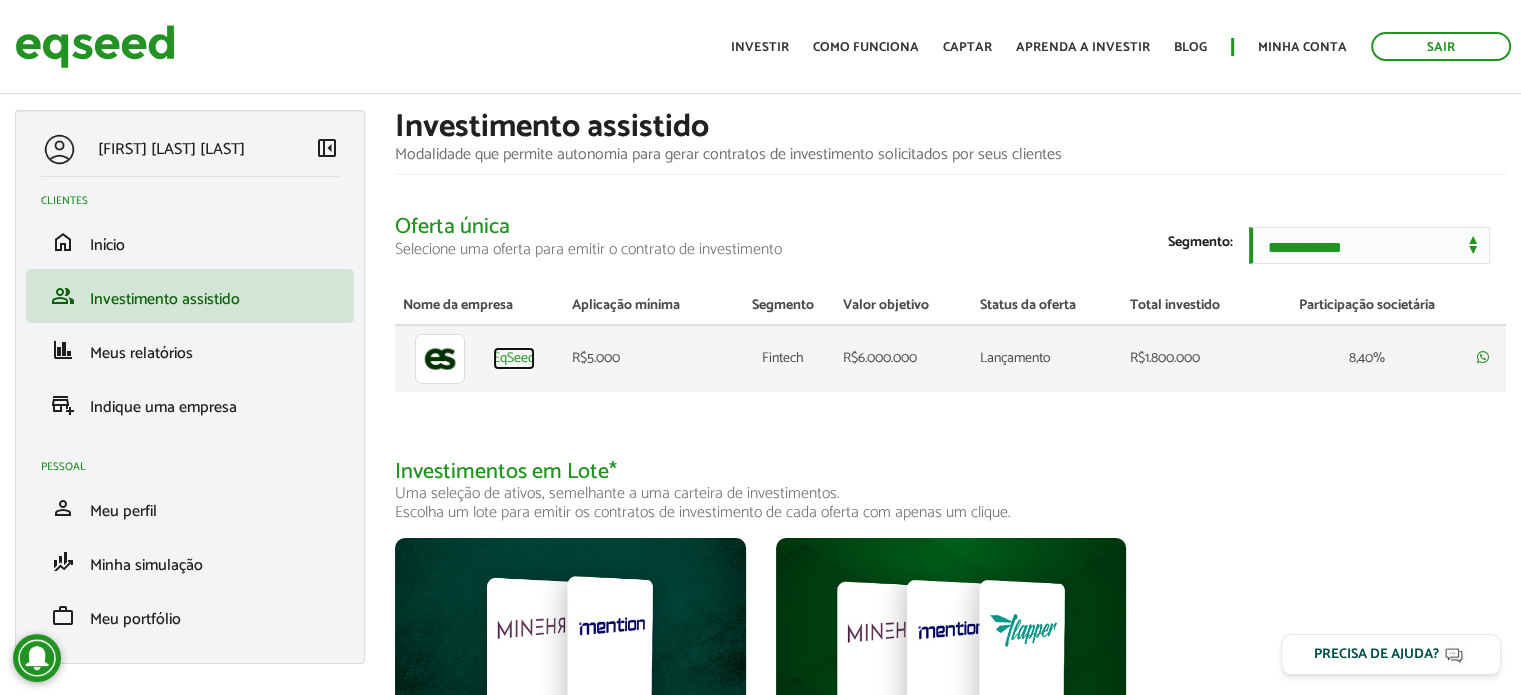 click on "EqSeed" at bounding box center (514, 359) 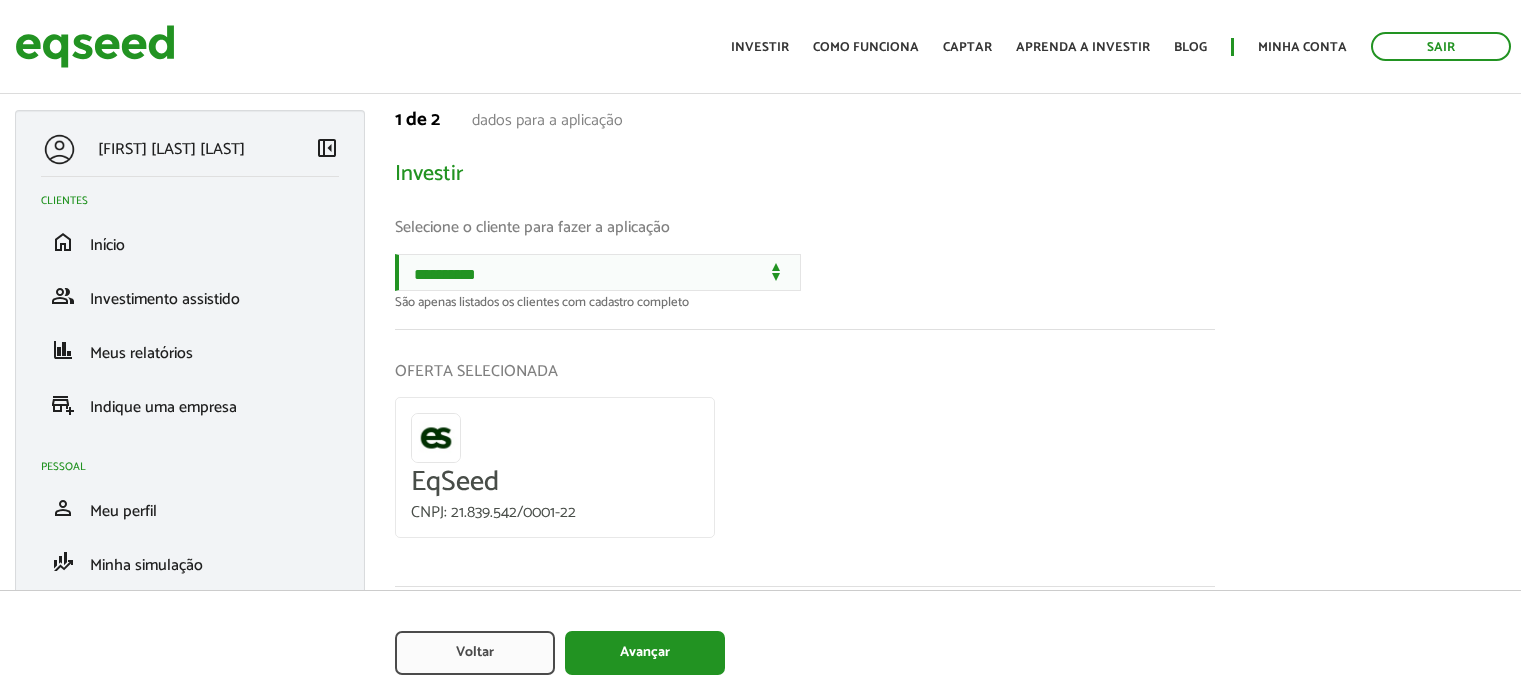 scroll, scrollTop: 0, scrollLeft: 0, axis: both 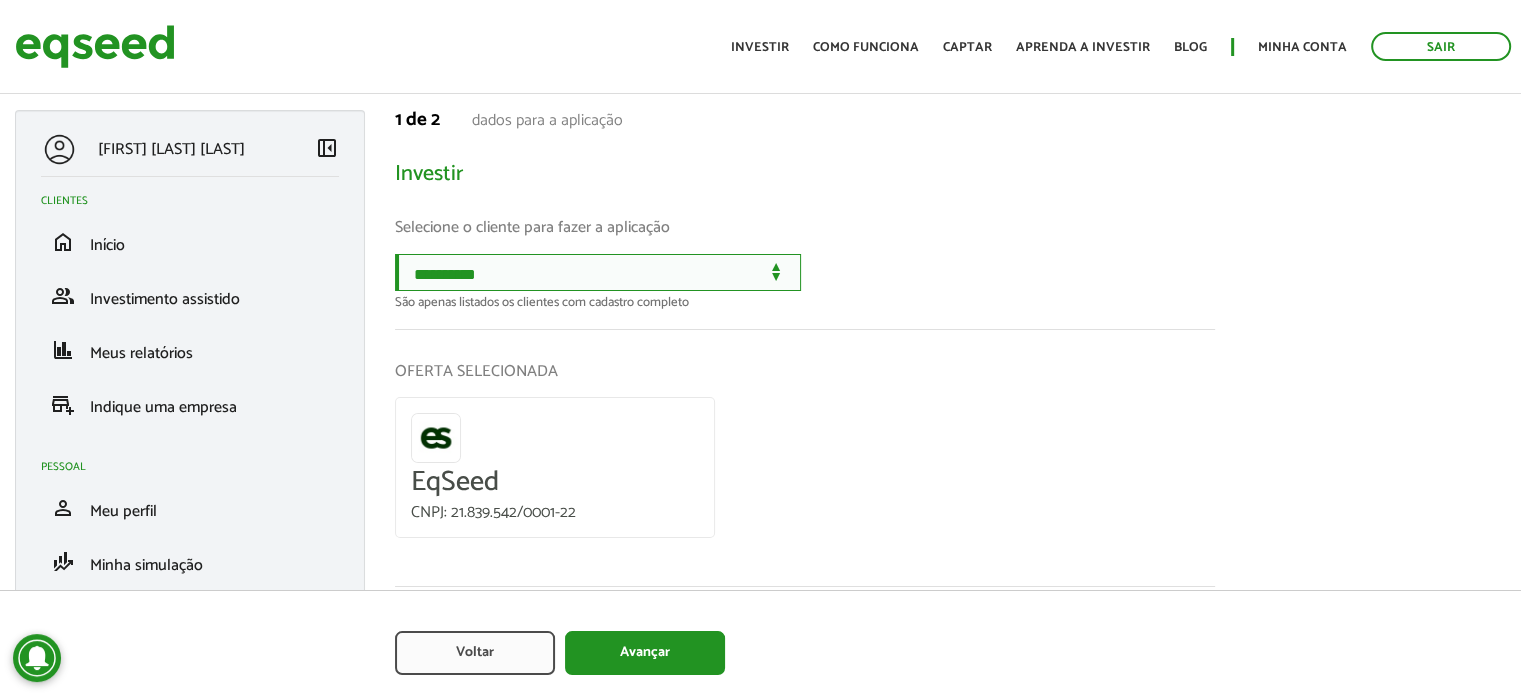 click on "**********" at bounding box center (598, 272) 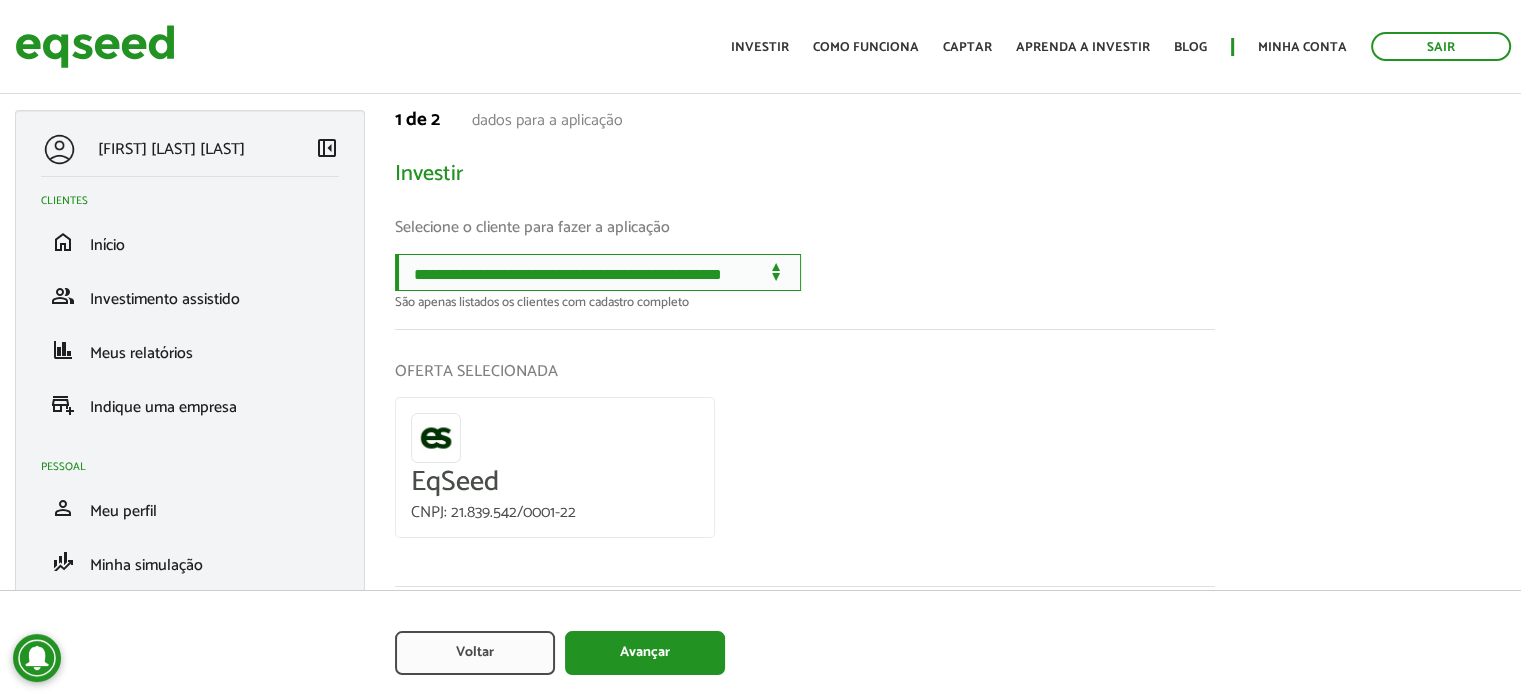 click on "**********" at bounding box center [598, 272] 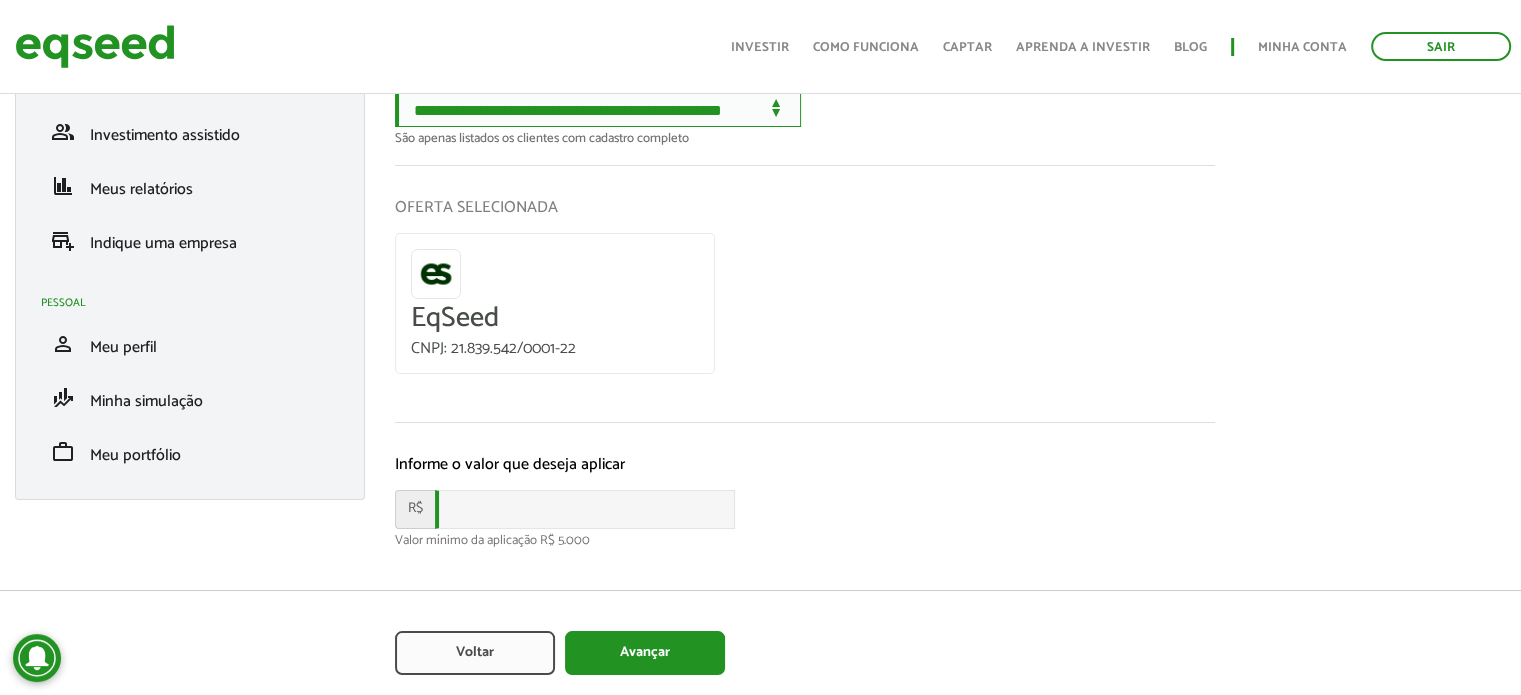 scroll, scrollTop: 184, scrollLeft: 0, axis: vertical 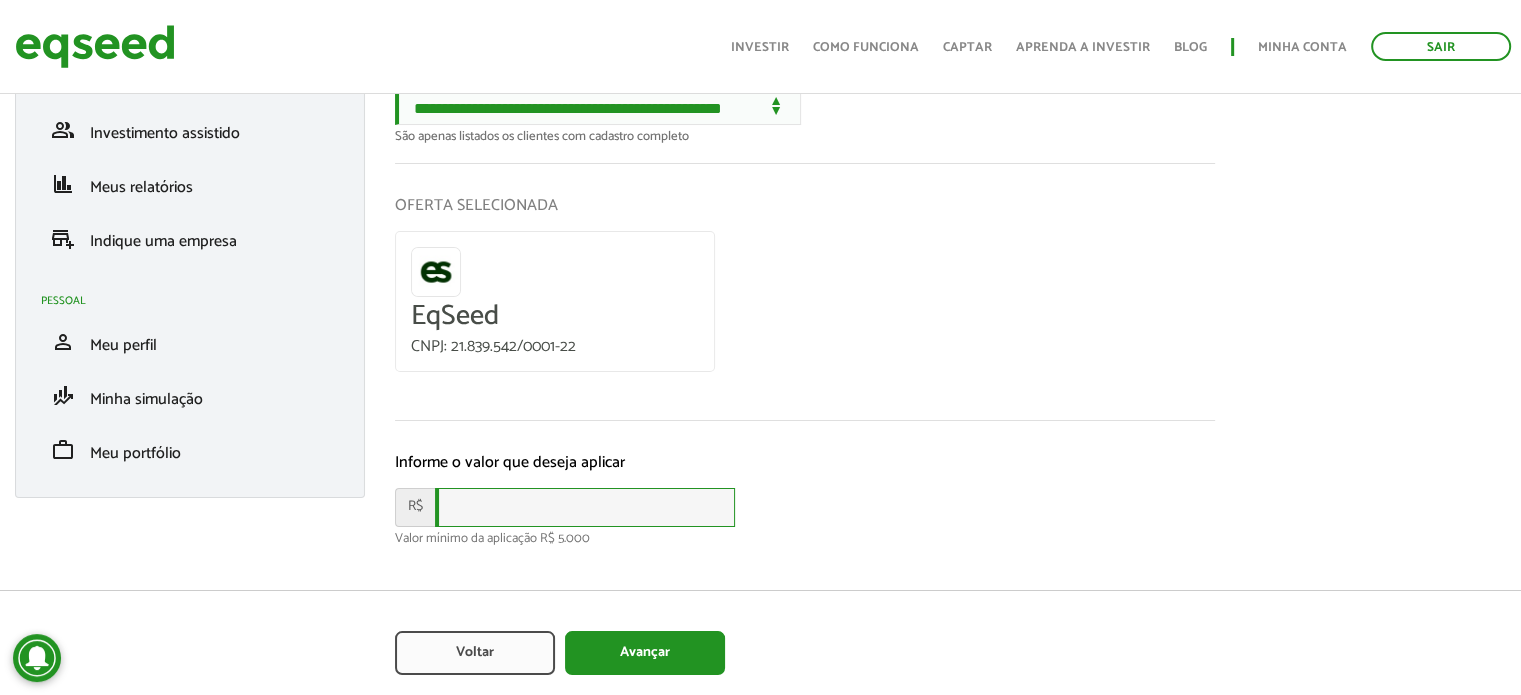 click at bounding box center [585, 507] 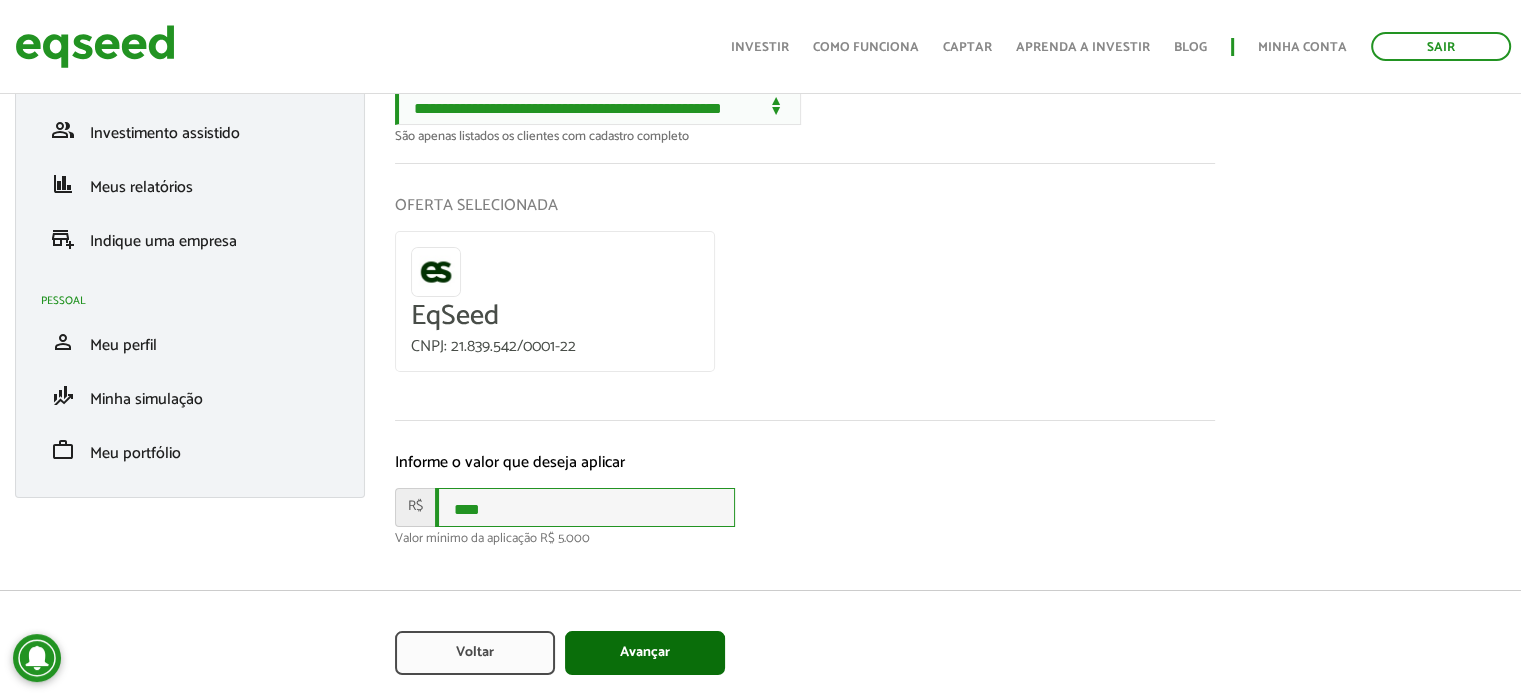 type on "****" 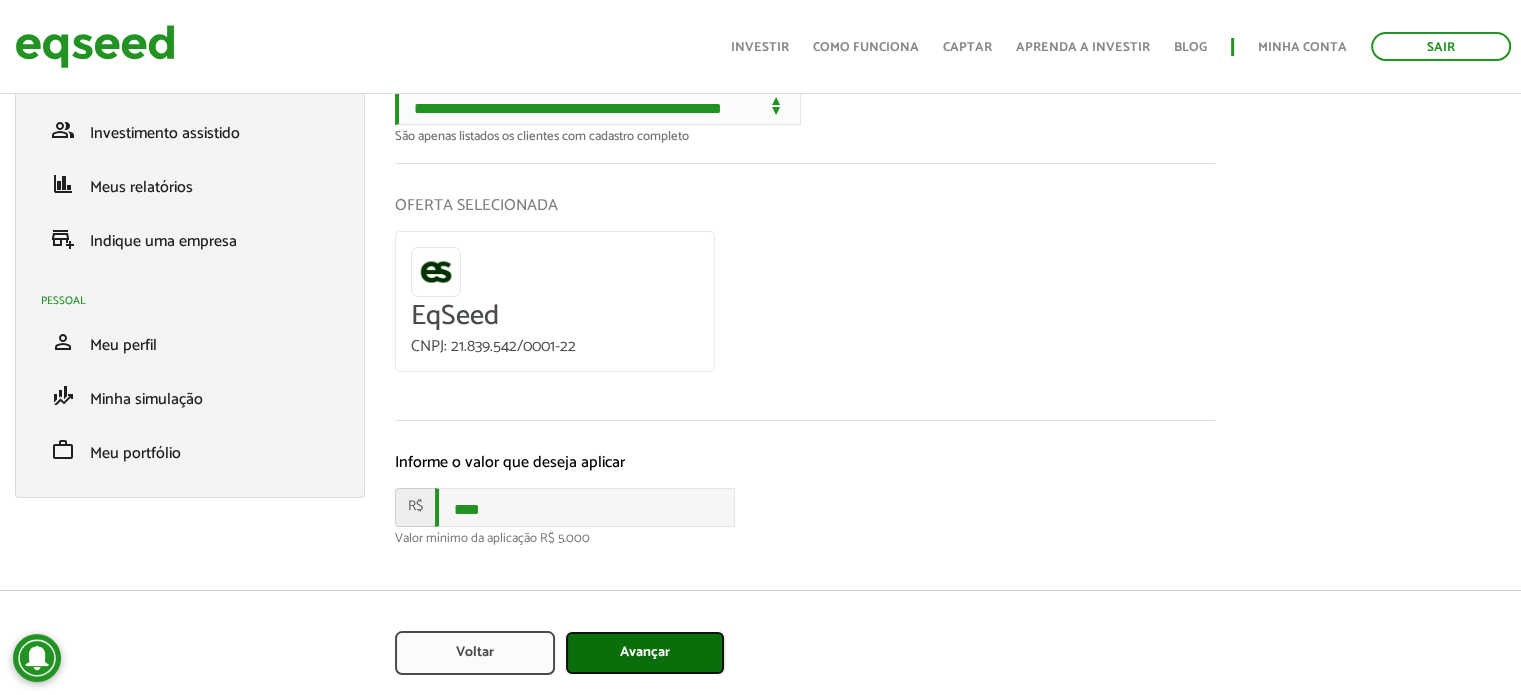 click on "Avançar" at bounding box center [645, 653] 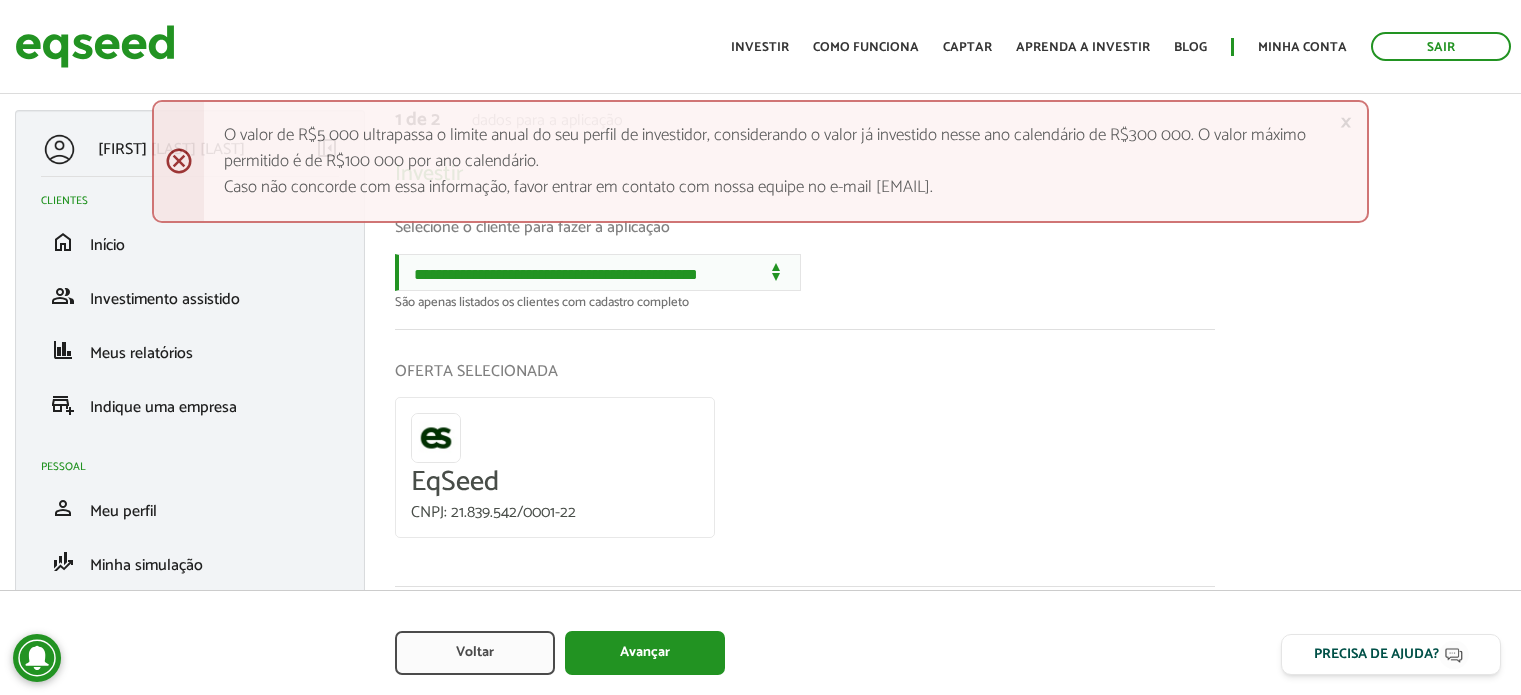 scroll, scrollTop: 0, scrollLeft: 0, axis: both 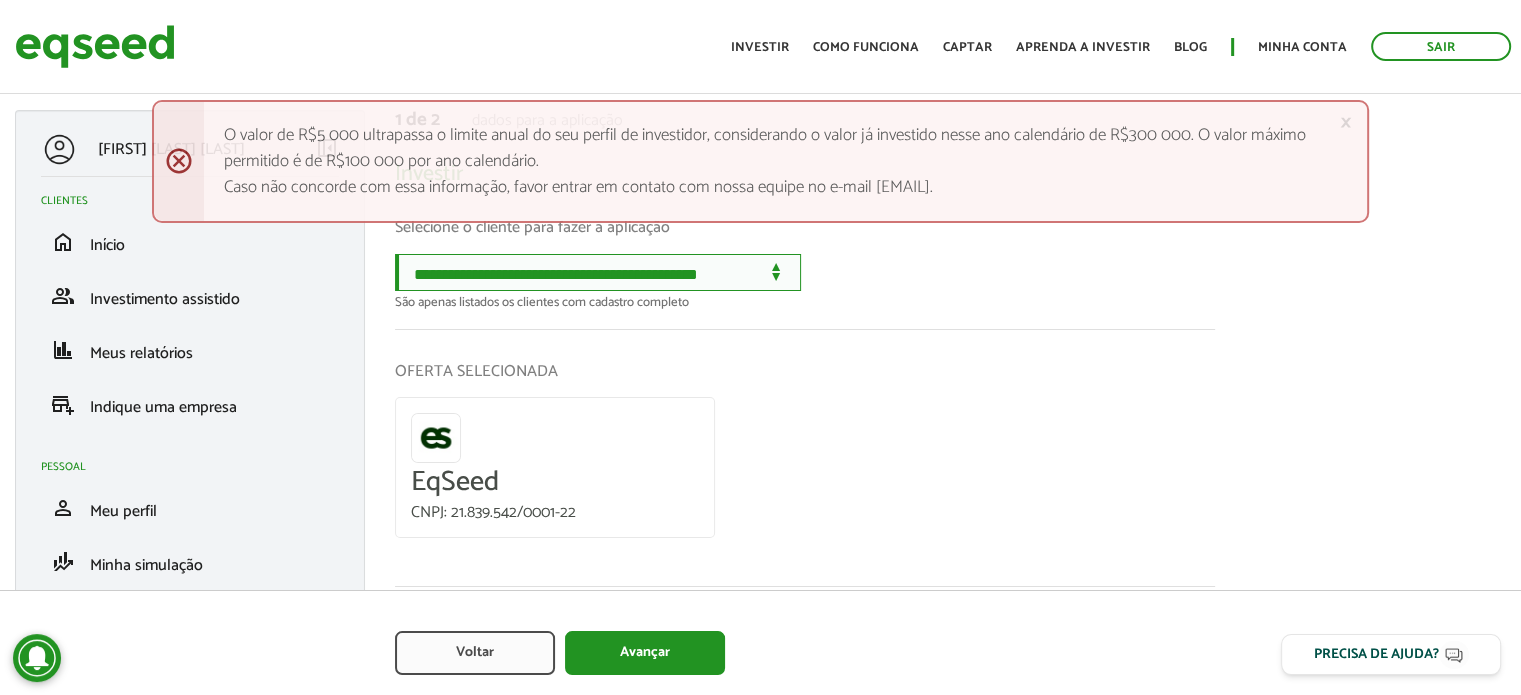 click on "**********" at bounding box center (598, 272) 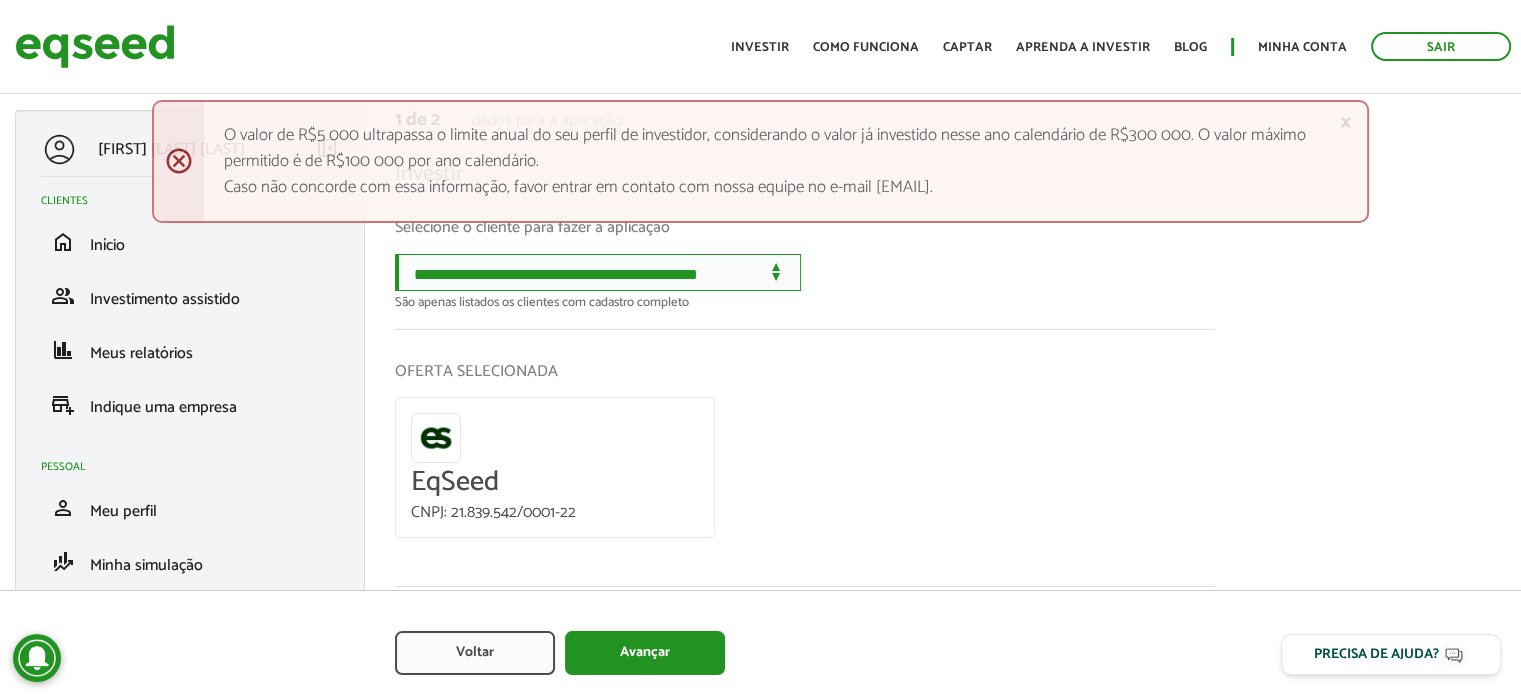 select on "******" 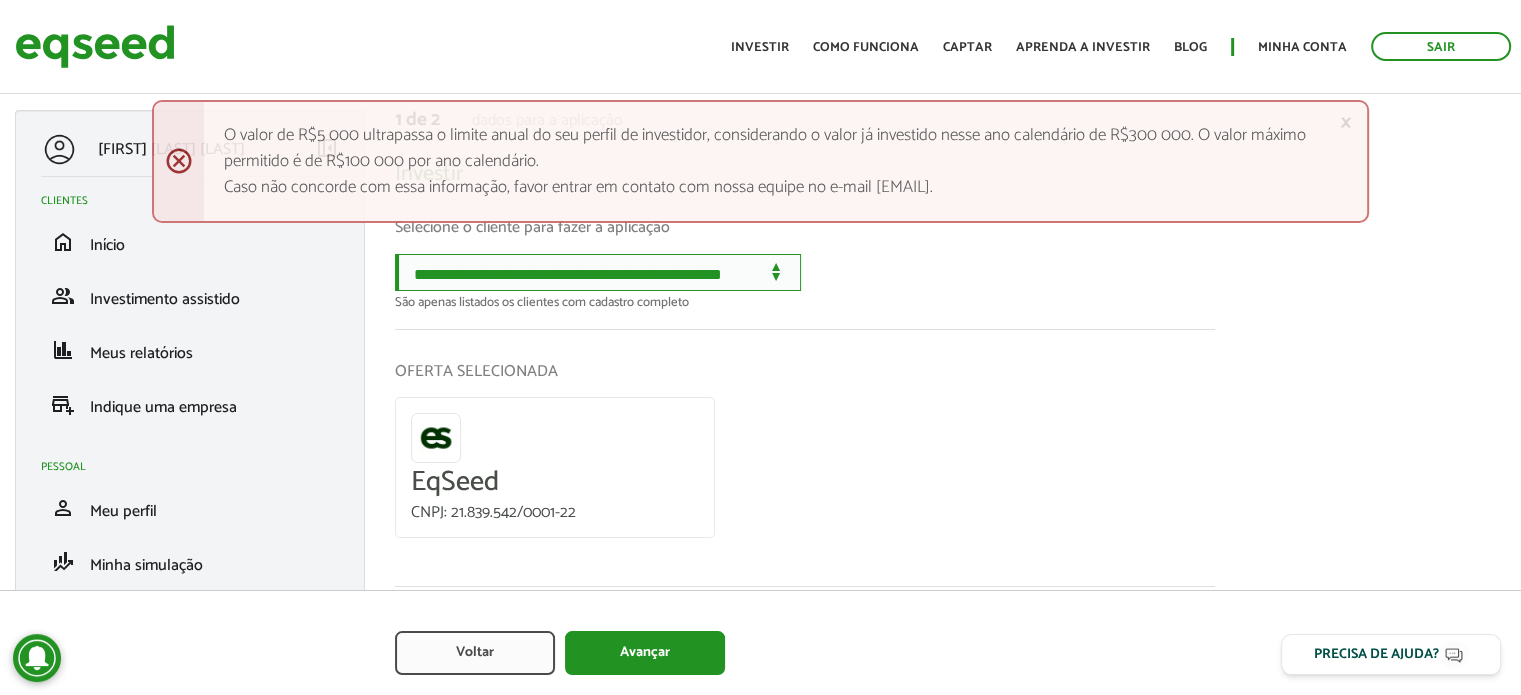 click on "**********" at bounding box center [598, 272] 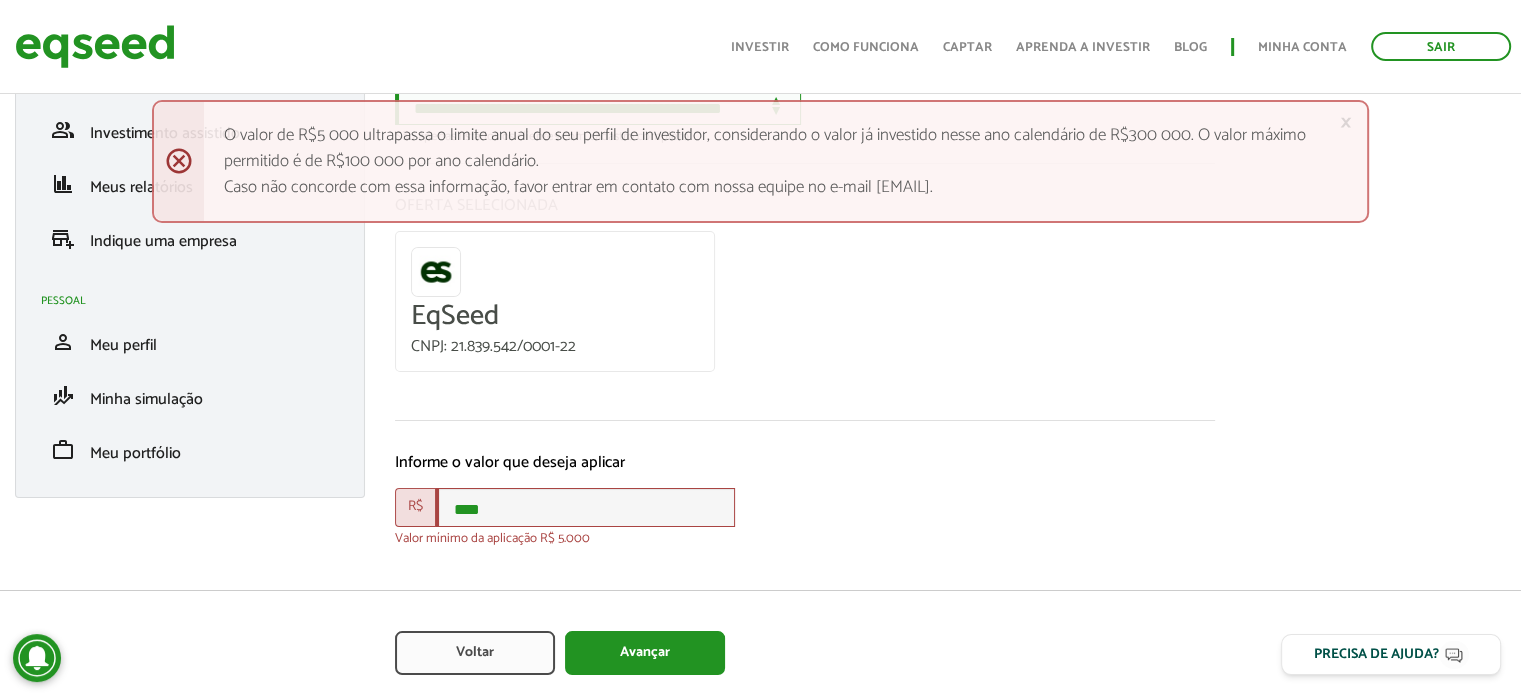 scroll, scrollTop: 184, scrollLeft: 0, axis: vertical 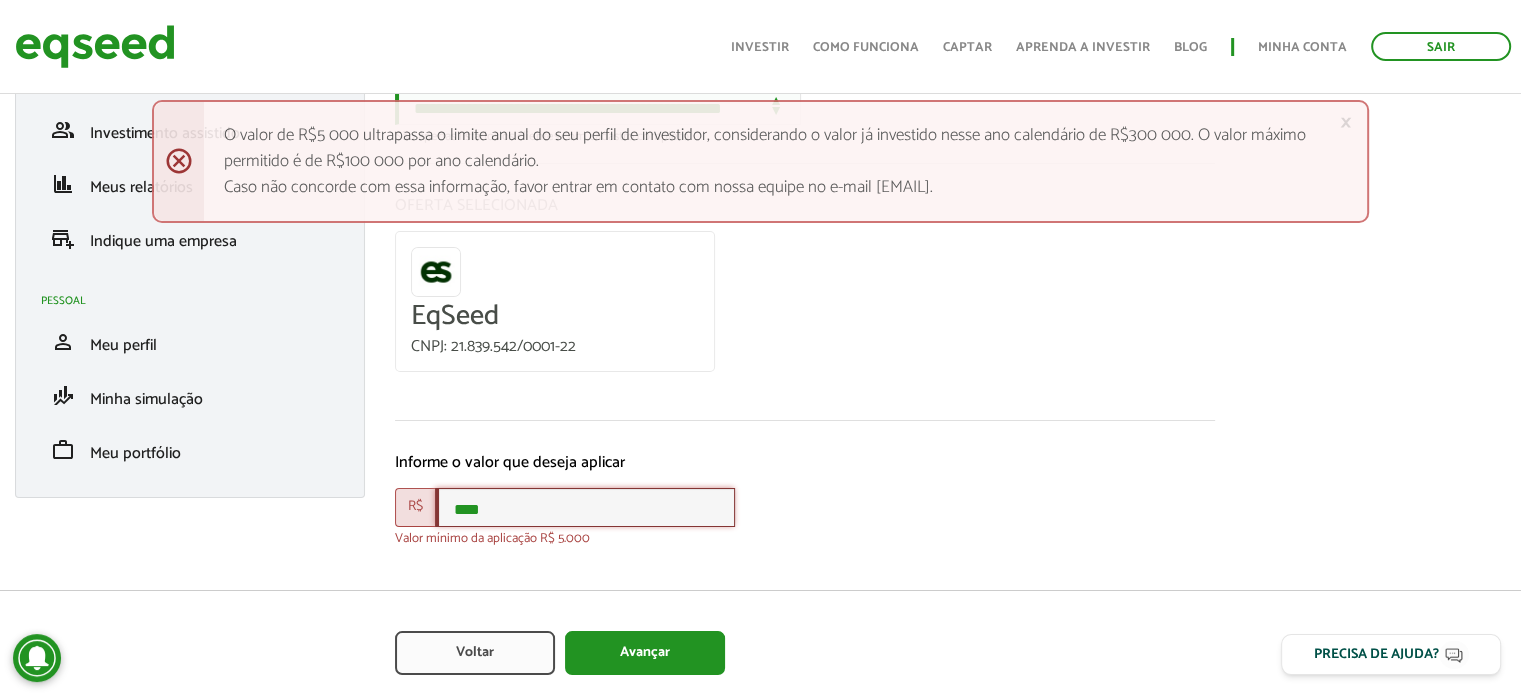 click on "****" at bounding box center [585, 507] 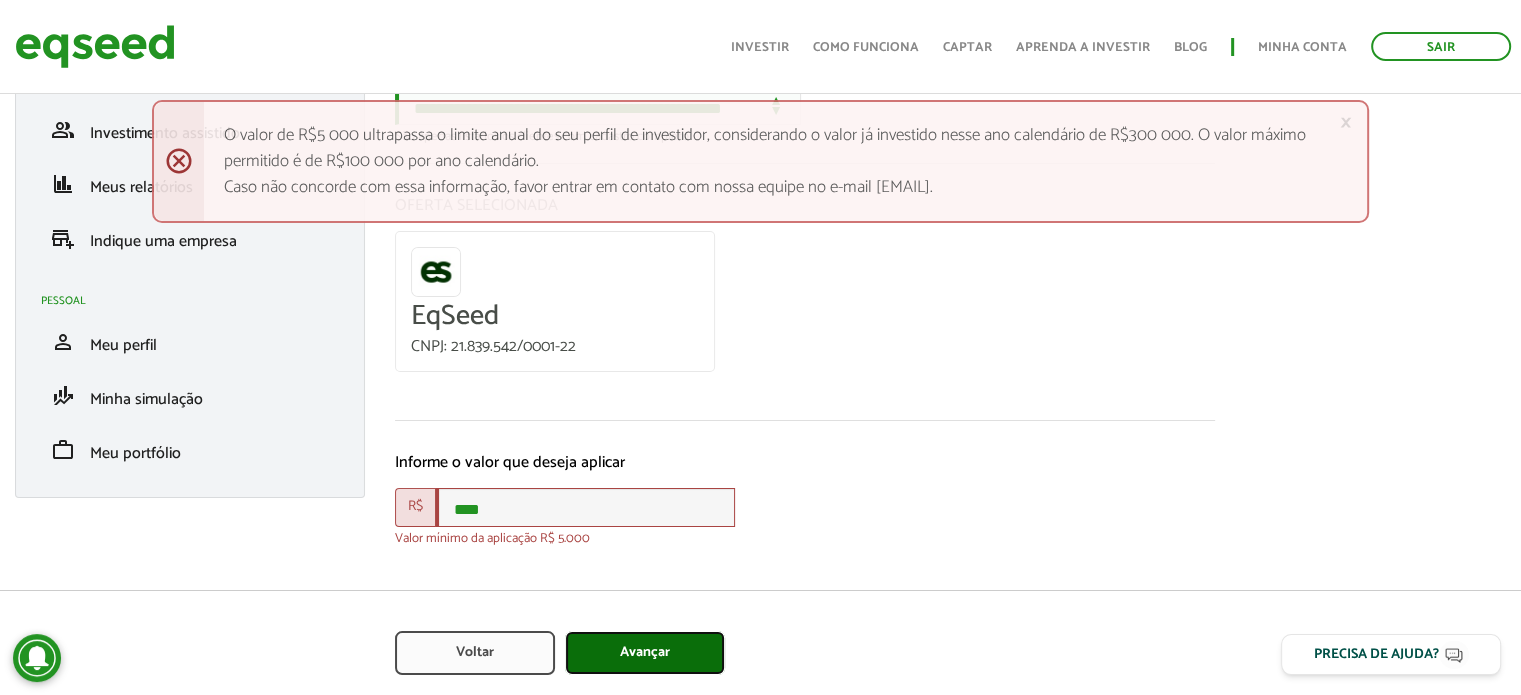 click on "Avançar" at bounding box center [645, 653] 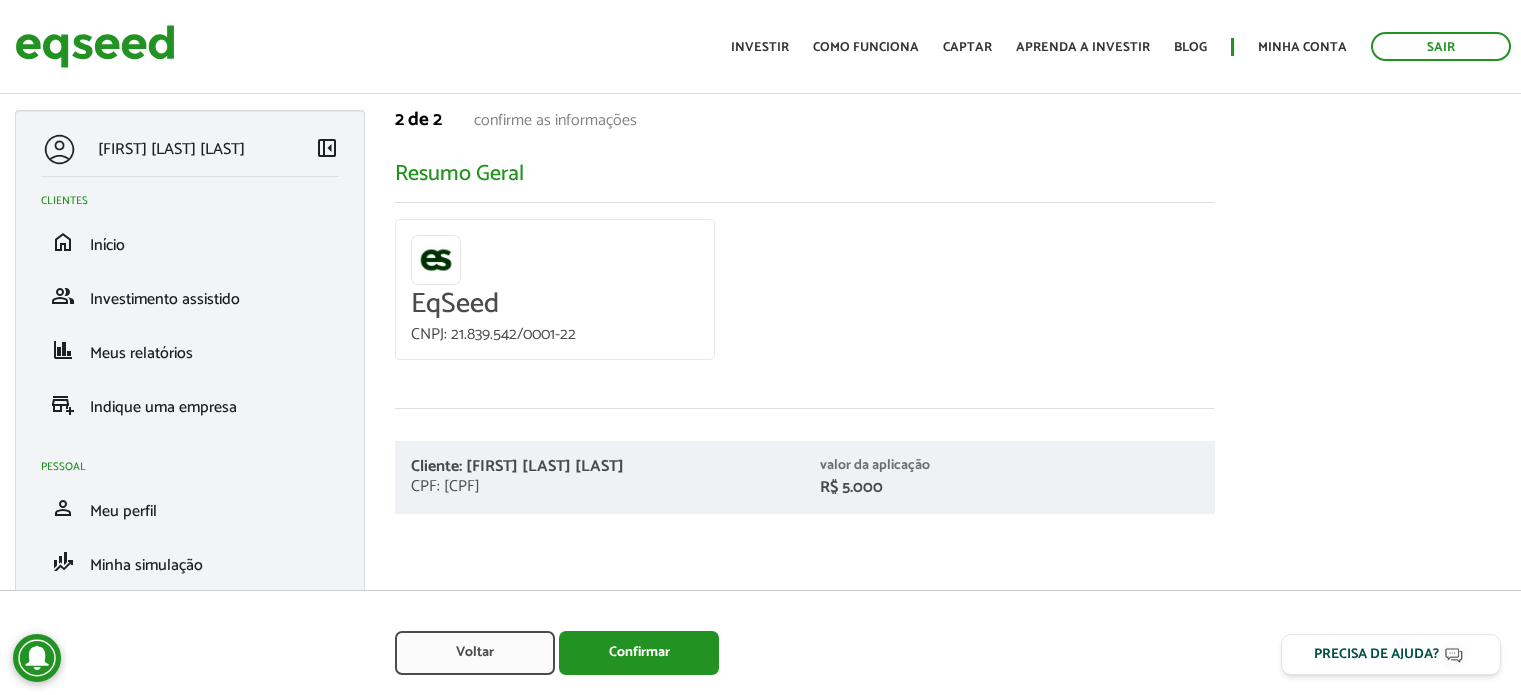 scroll, scrollTop: 0, scrollLeft: 0, axis: both 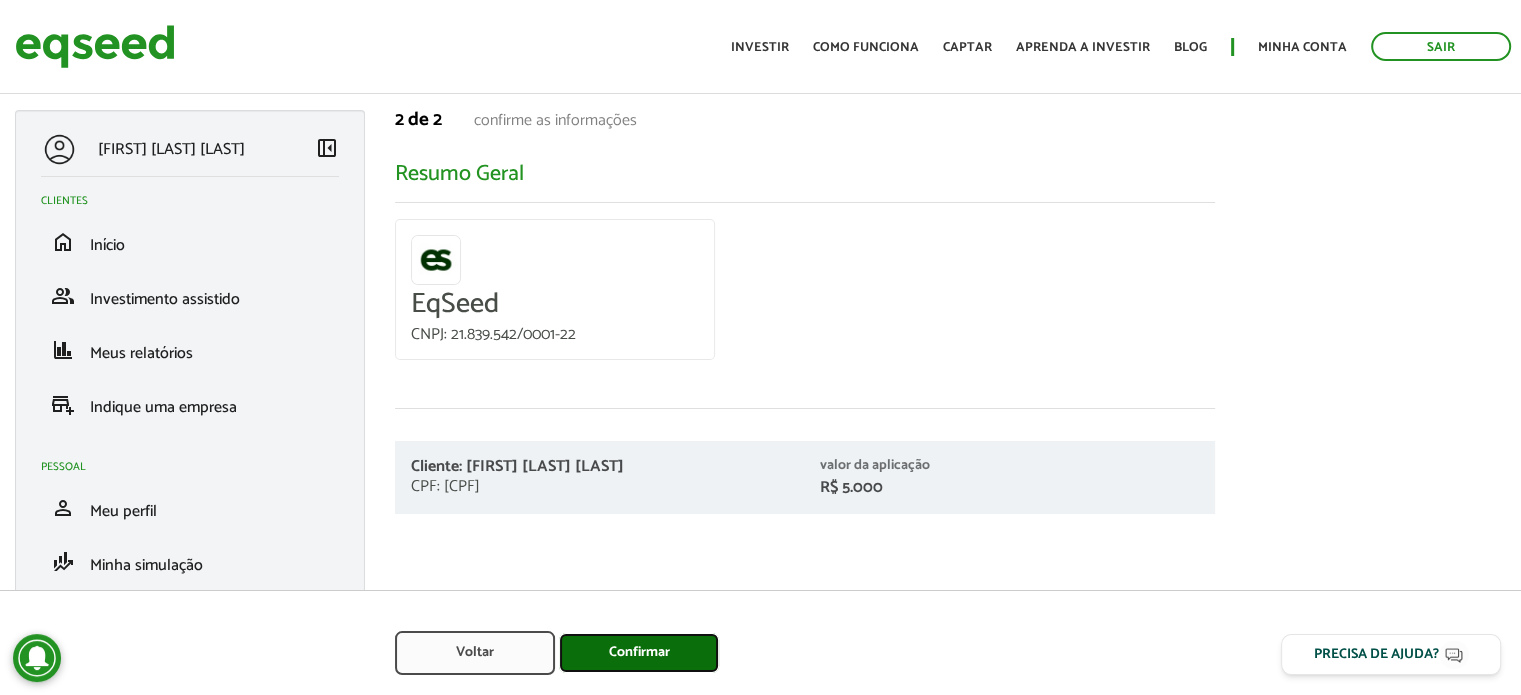 click on "Confirmar" at bounding box center (639, 653) 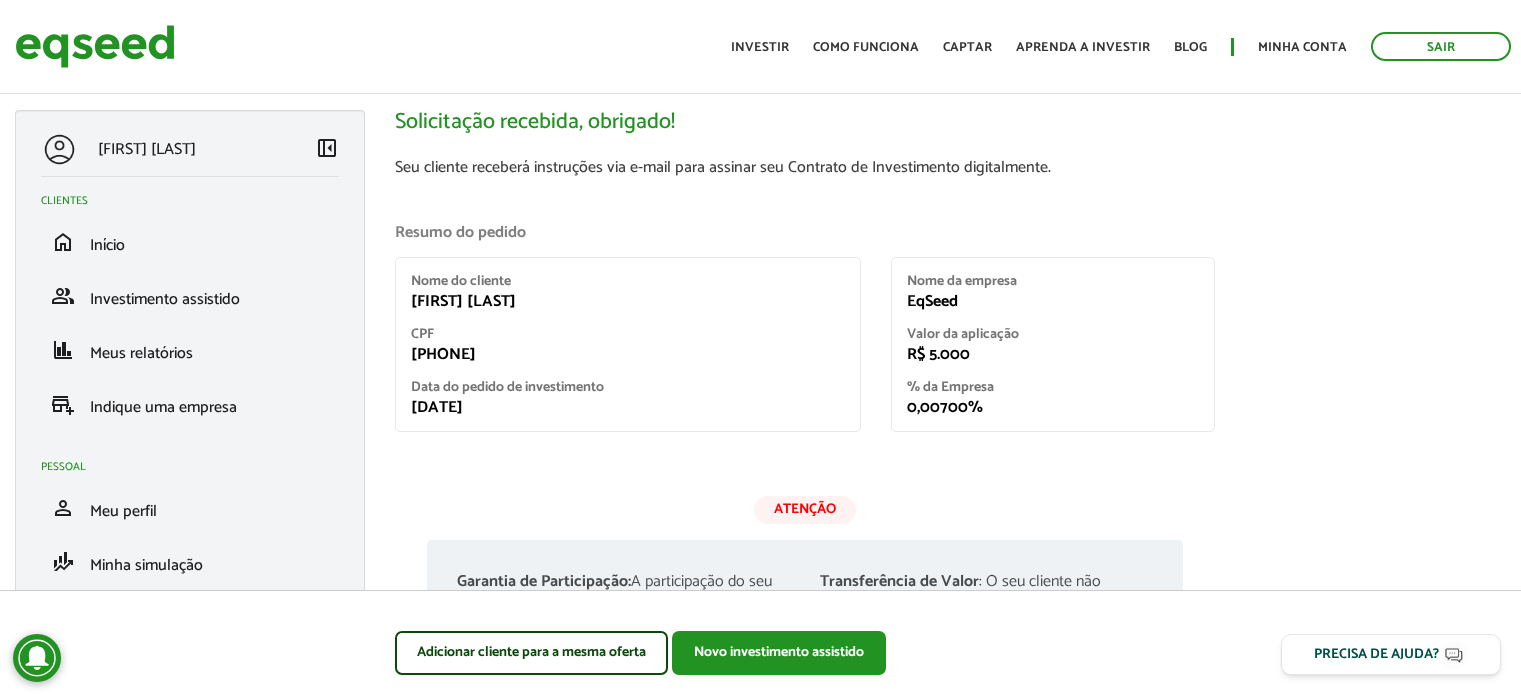 scroll, scrollTop: 0, scrollLeft: 0, axis: both 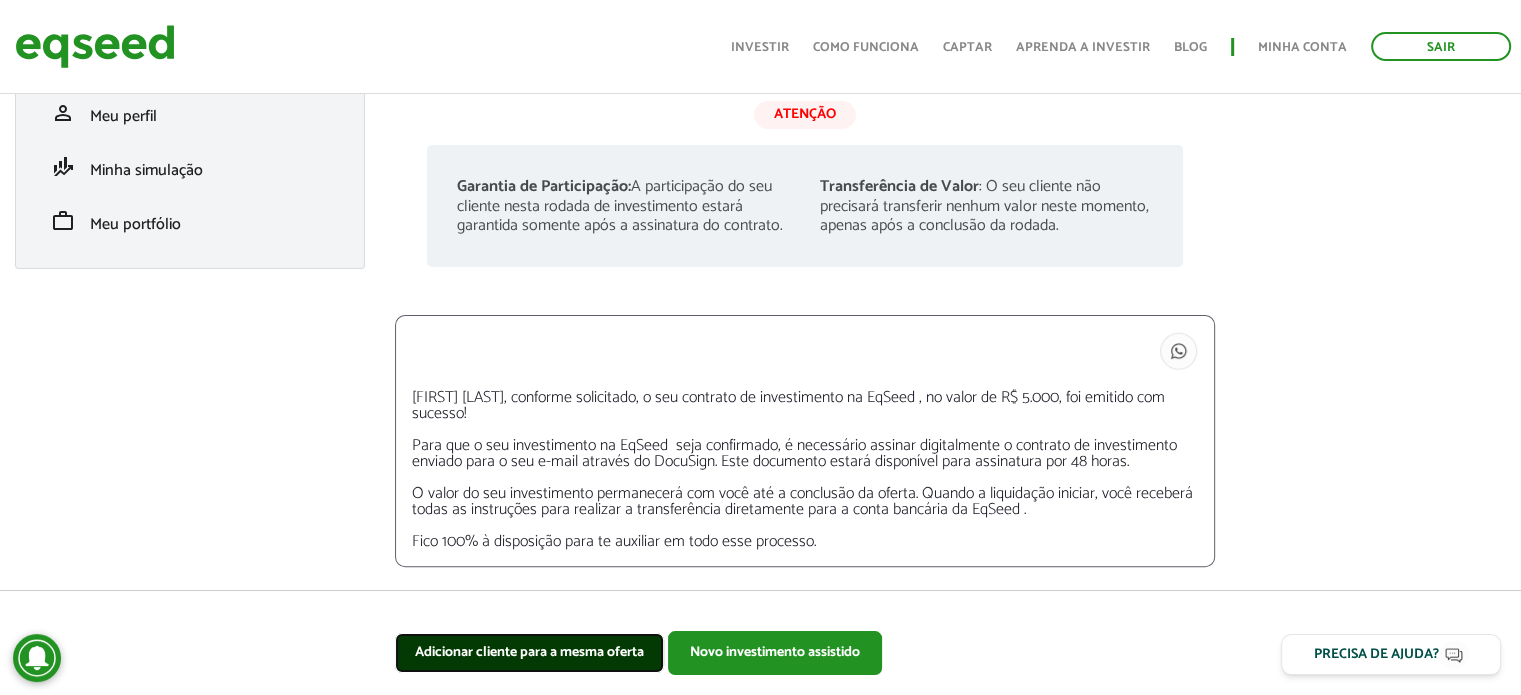 click on "Adicionar cliente para a mesma oferta" at bounding box center [529, 653] 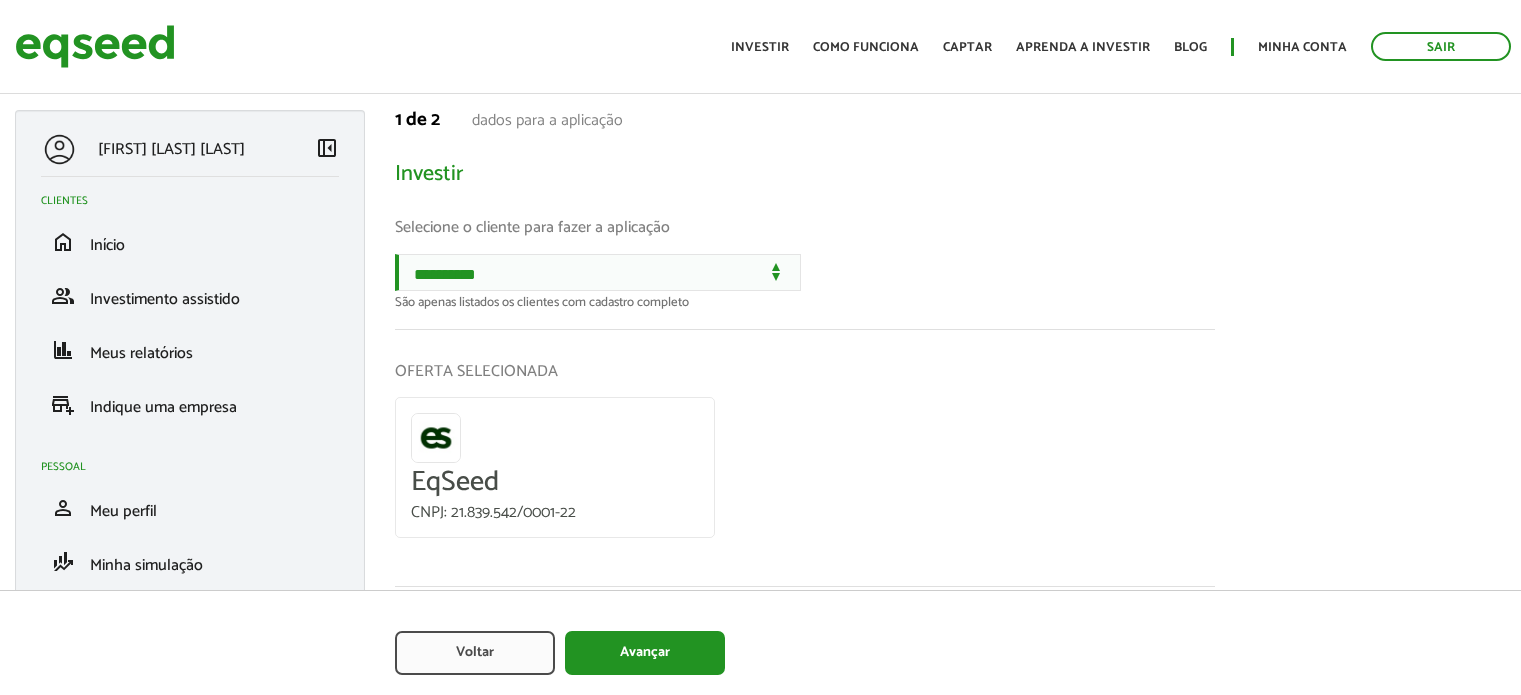 scroll, scrollTop: 0, scrollLeft: 0, axis: both 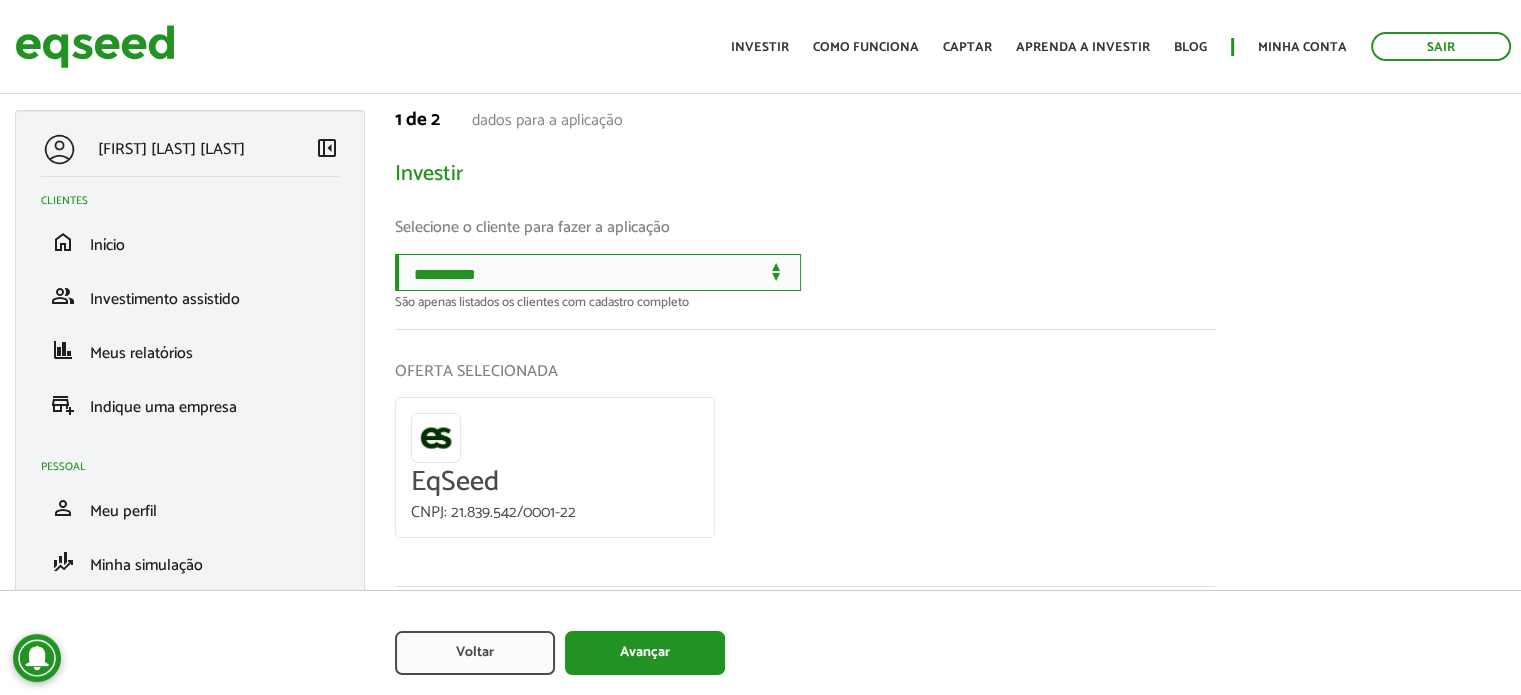 click on "**********" at bounding box center (598, 272) 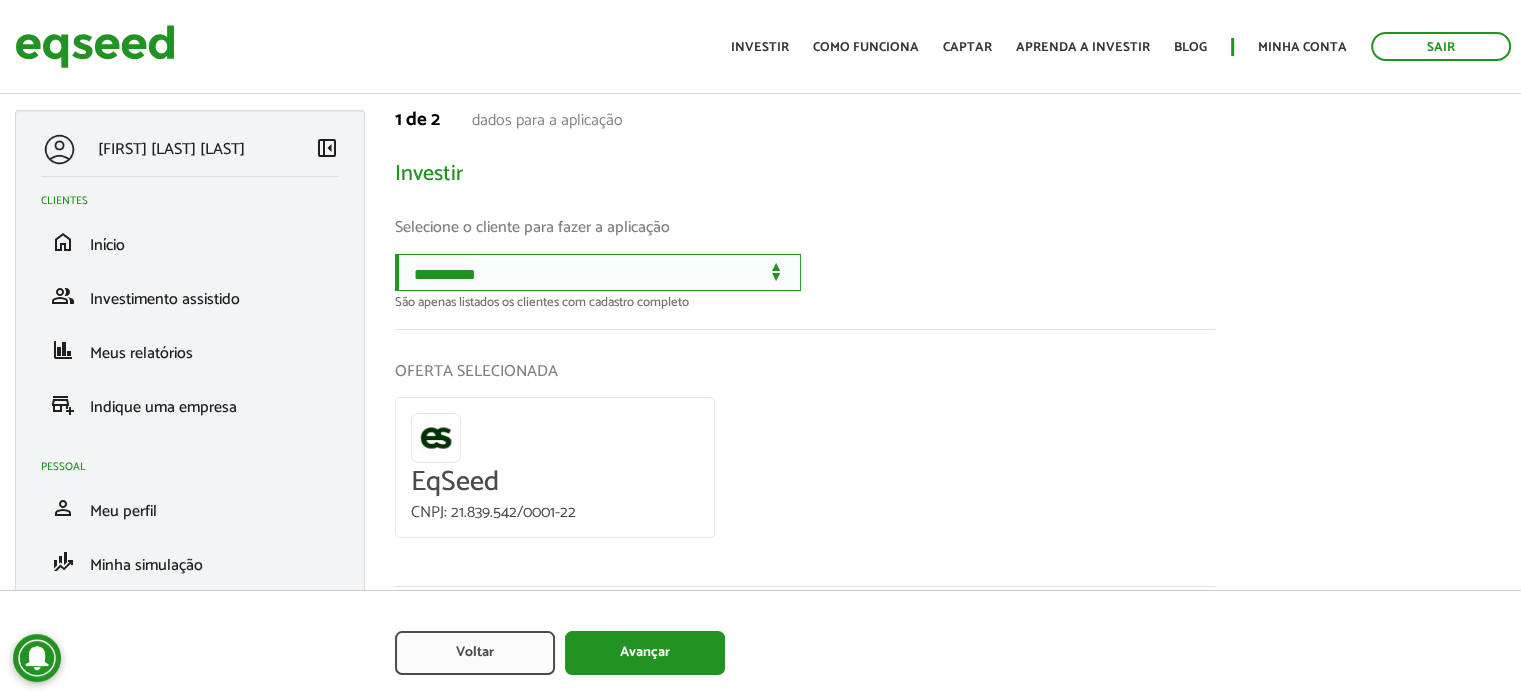 select on "******" 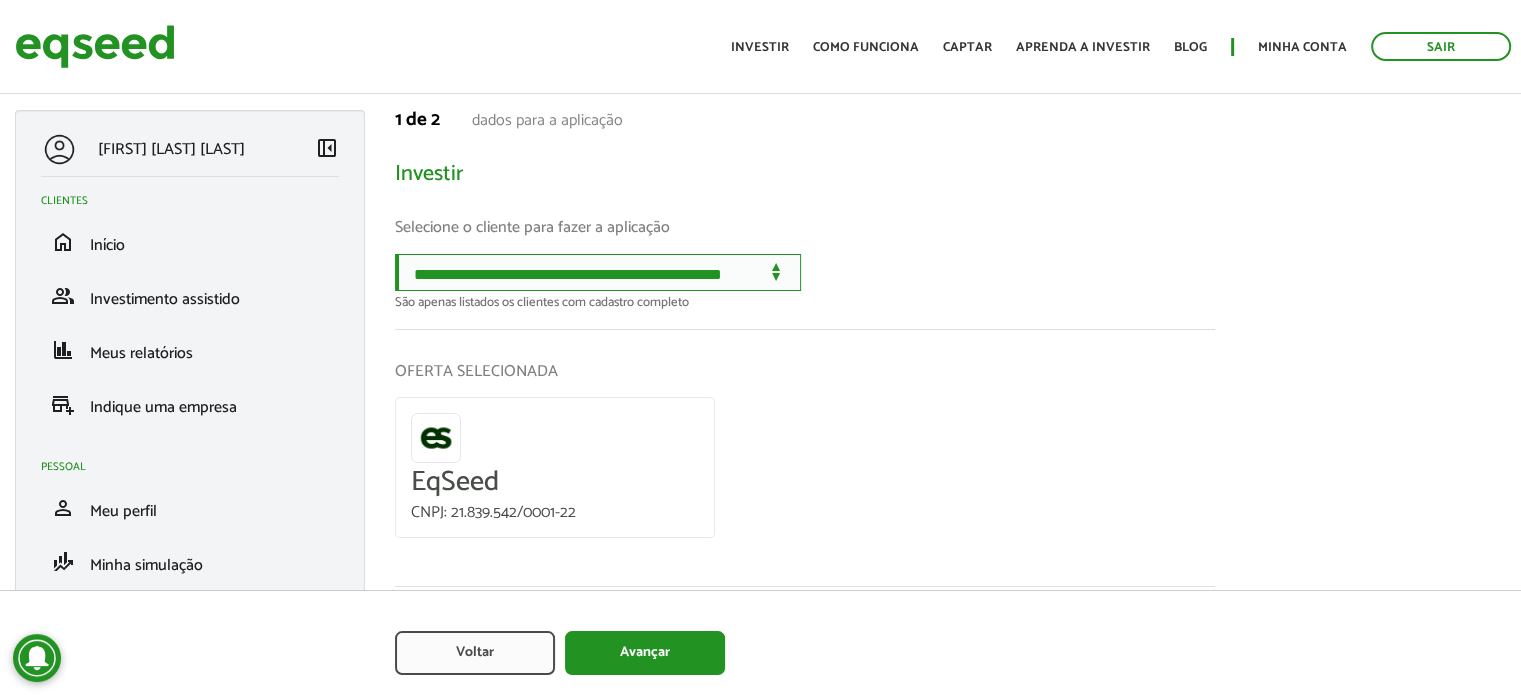 click on "**********" at bounding box center [598, 272] 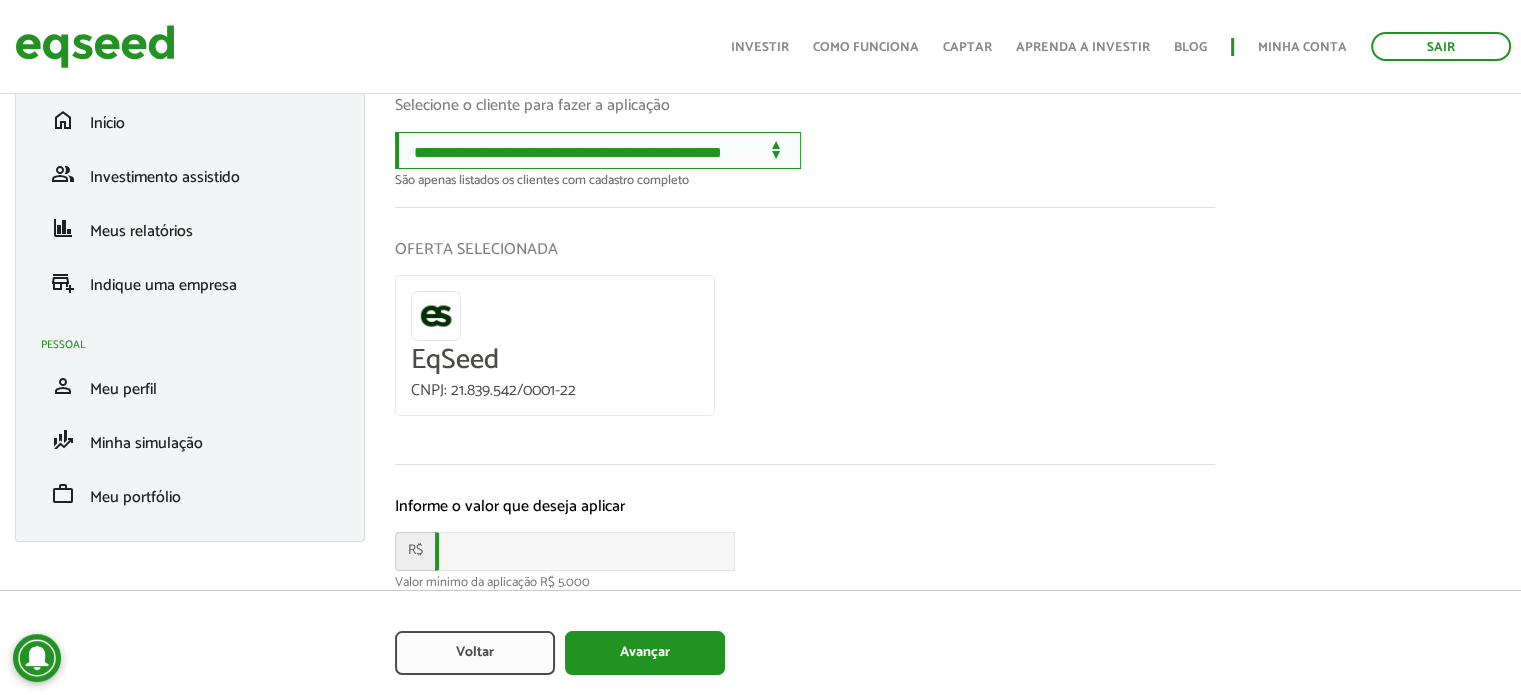 scroll, scrollTop: 184, scrollLeft: 0, axis: vertical 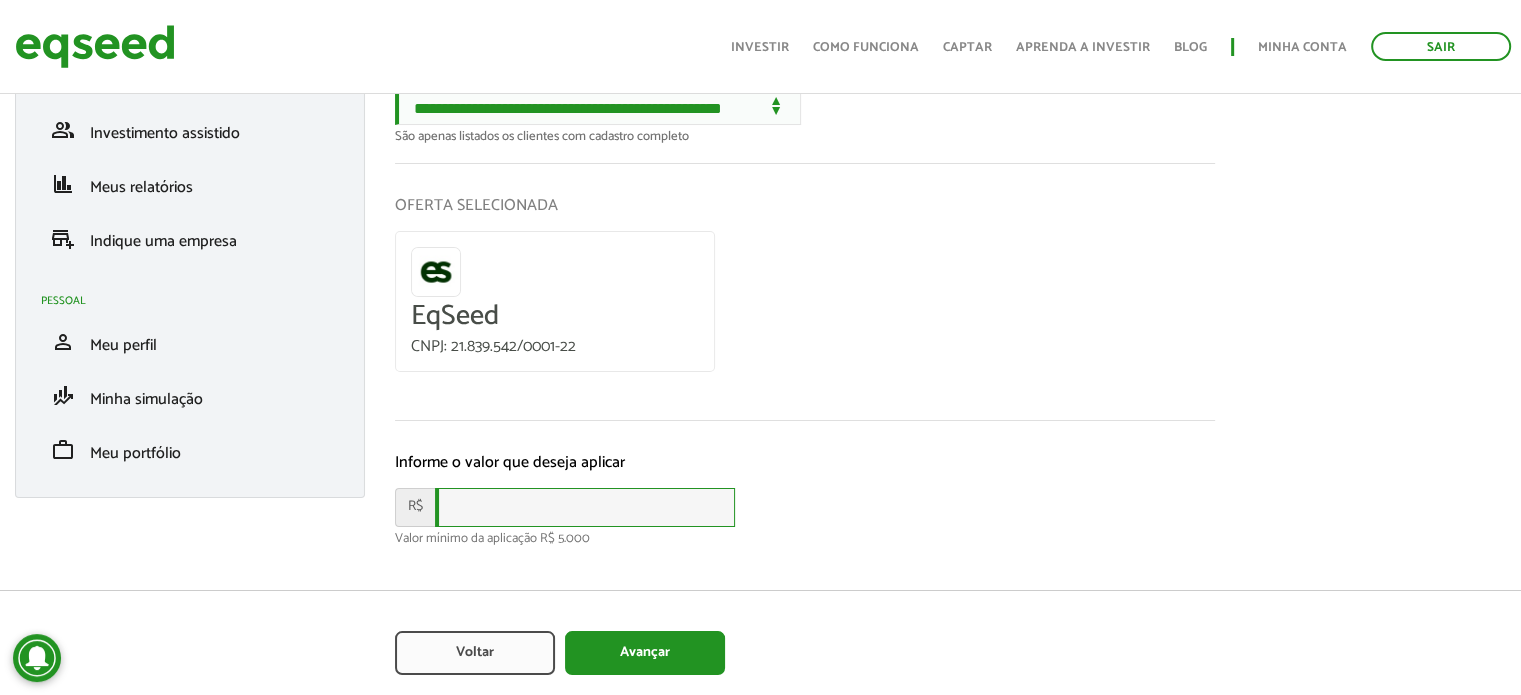 click at bounding box center (585, 507) 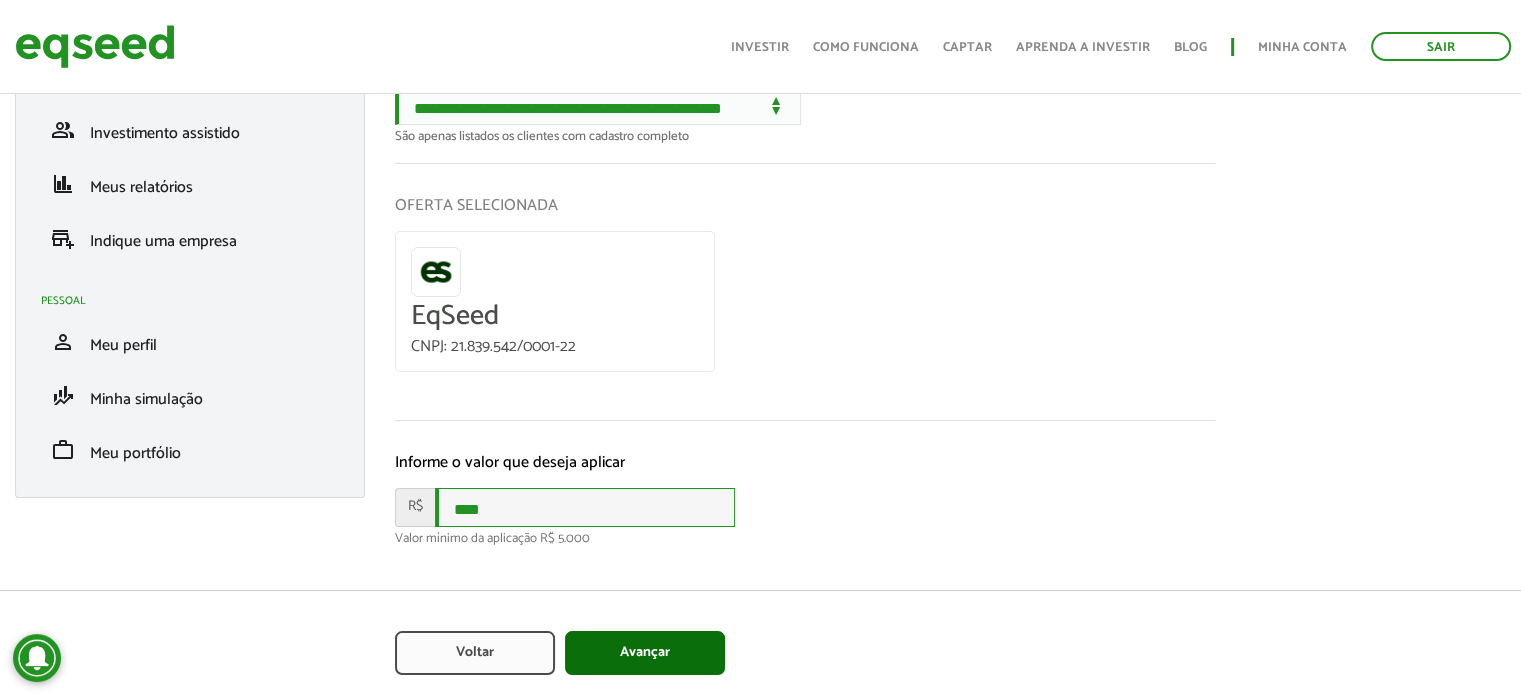 type on "****" 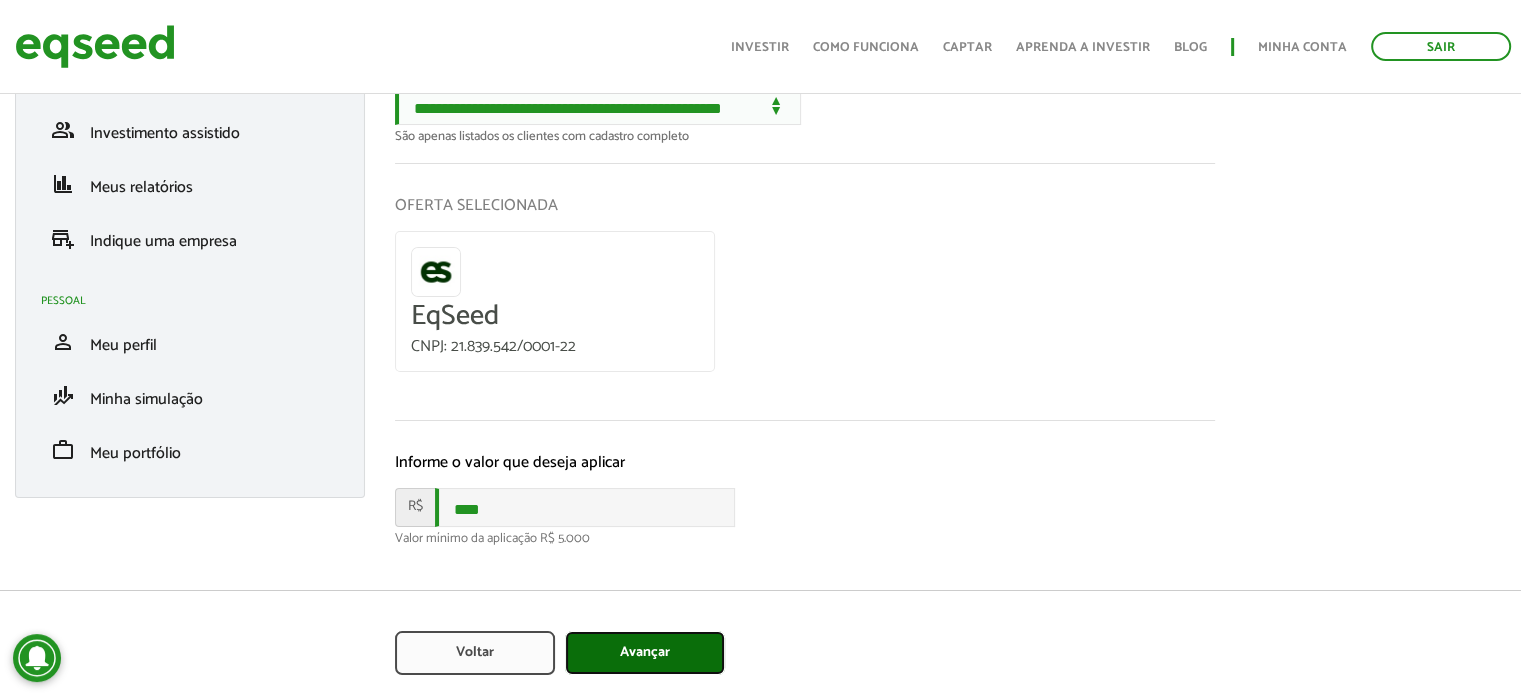 click on "Avançar" at bounding box center (645, 653) 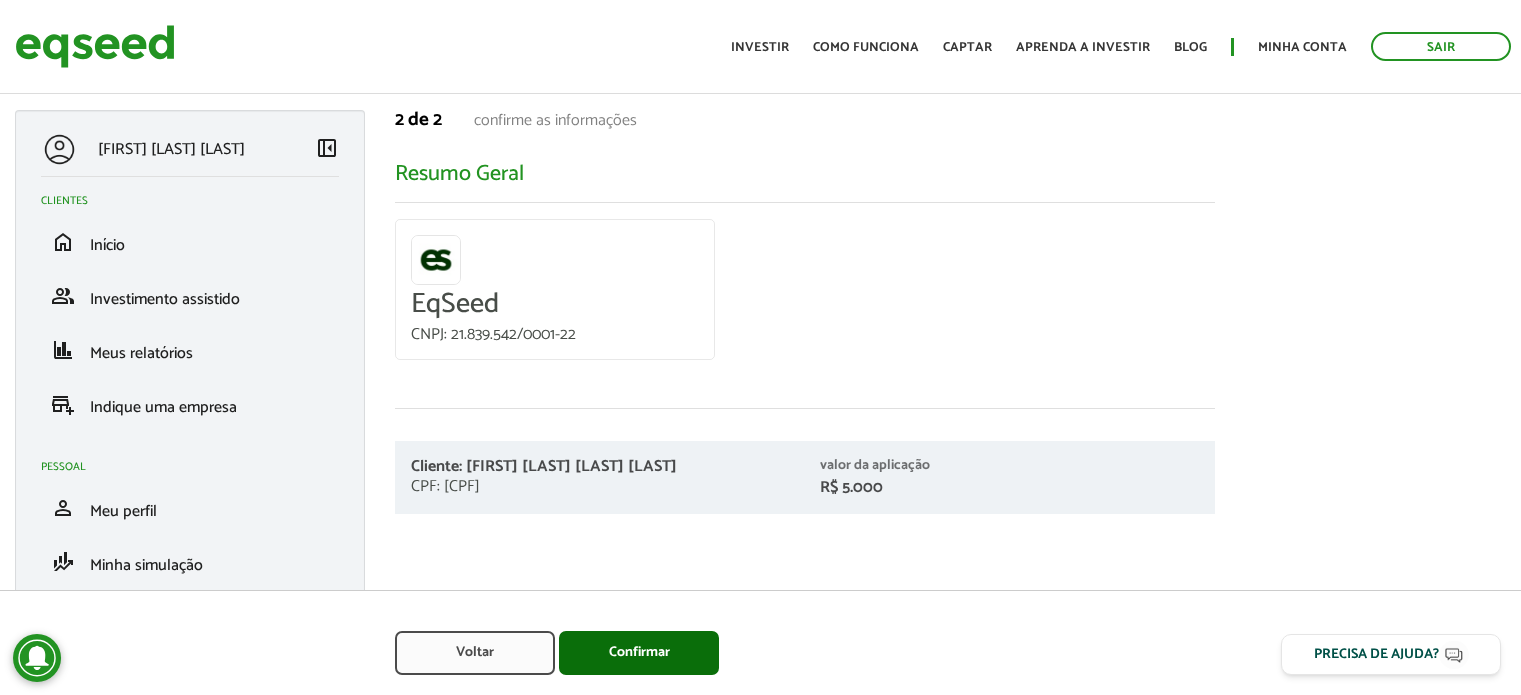 scroll, scrollTop: 0, scrollLeft: 0, axis: both 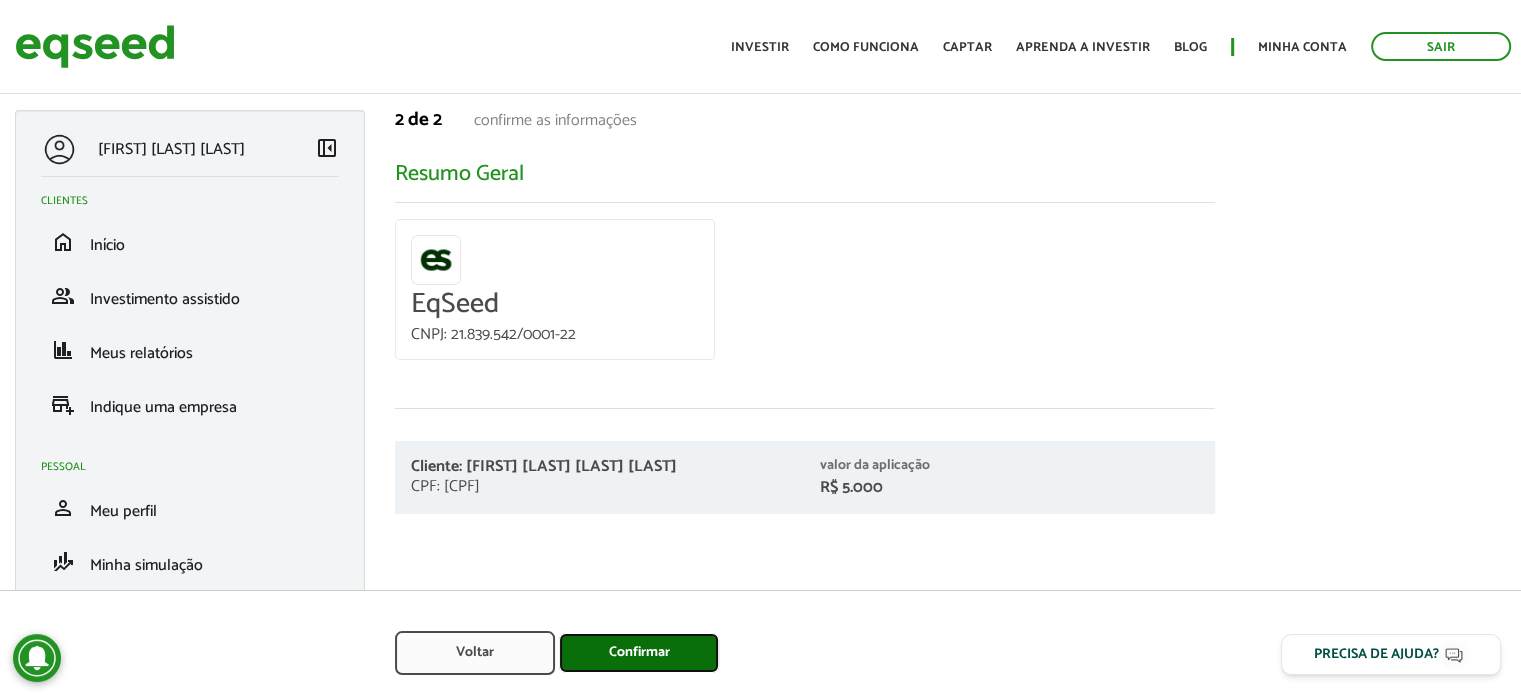 click on "Confirmar" at bounding box center (639, 653) 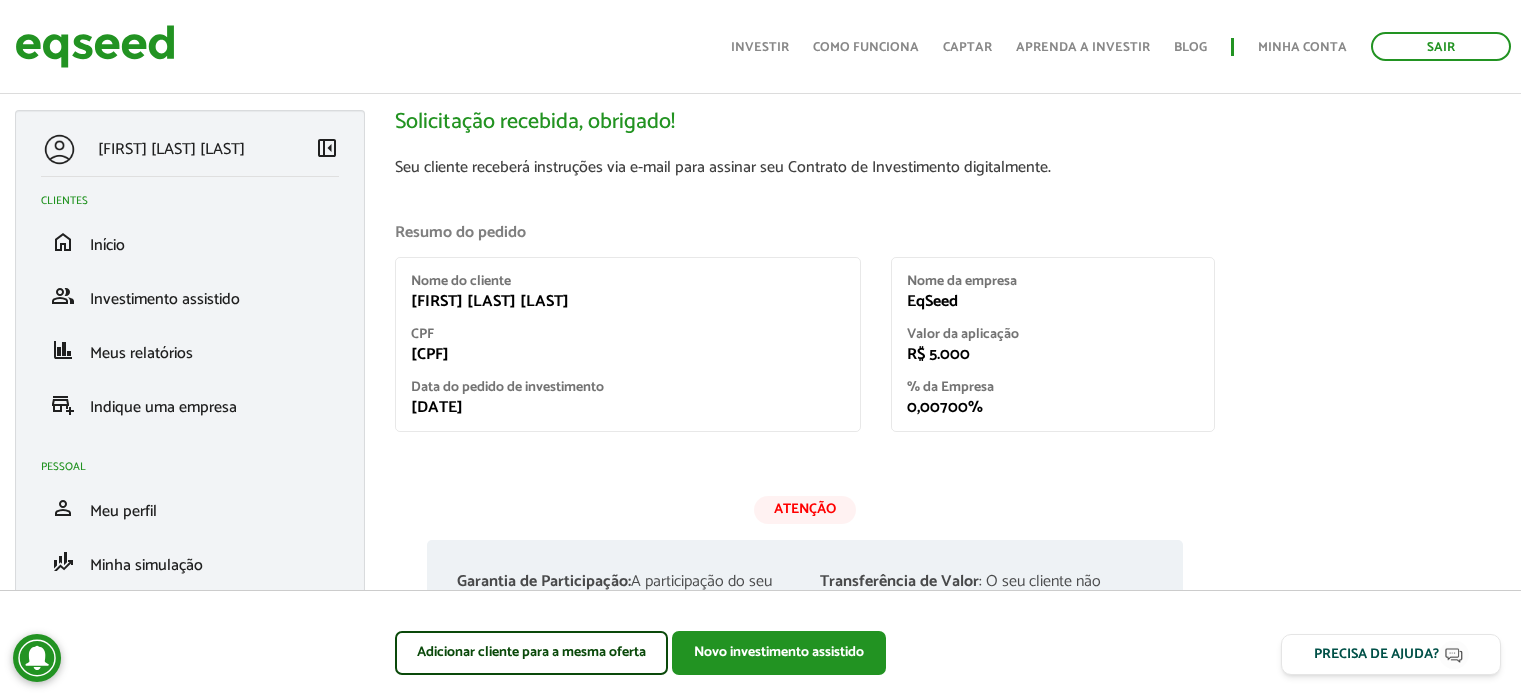 scroll, scrollTop: 209, scrollLeft: 0, axis: vertical 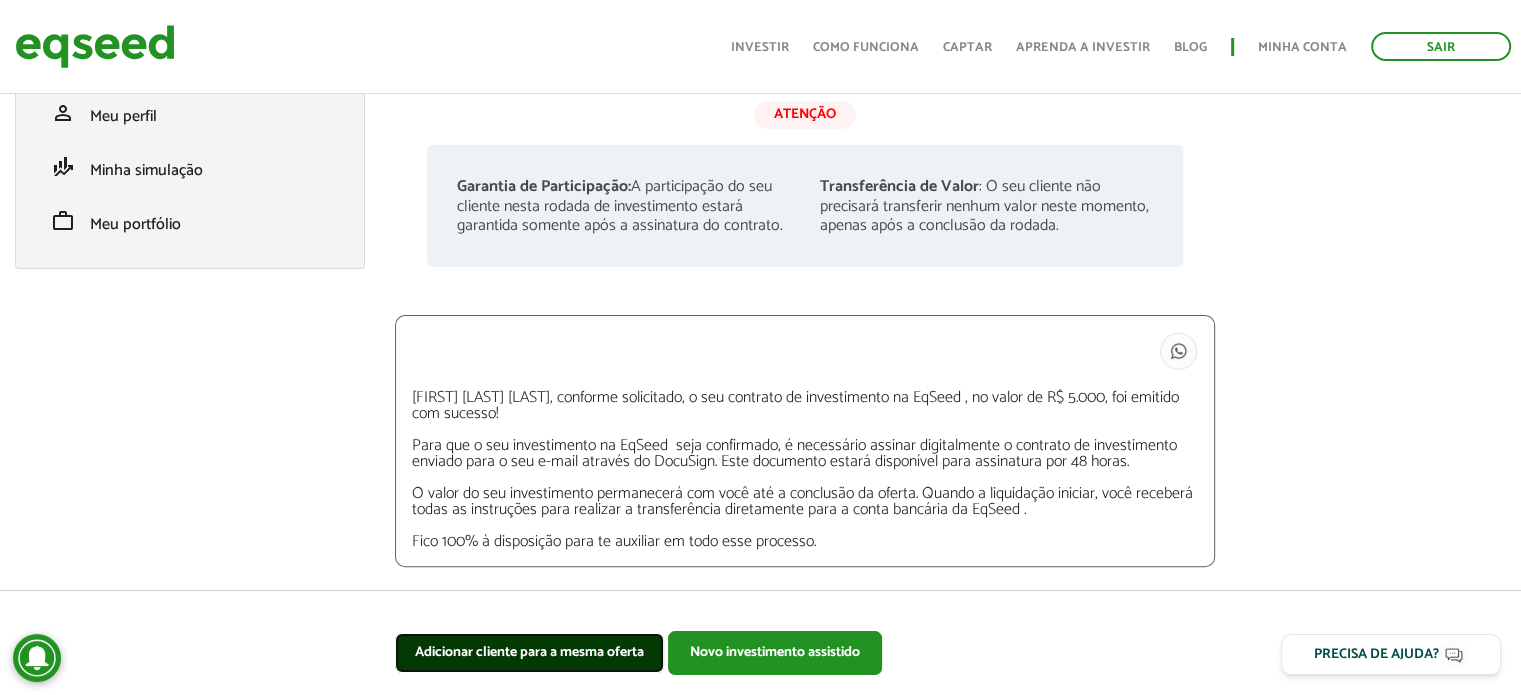 click on "Adicionar cliente para a mesma oferta" at bounding box center [529, 653] 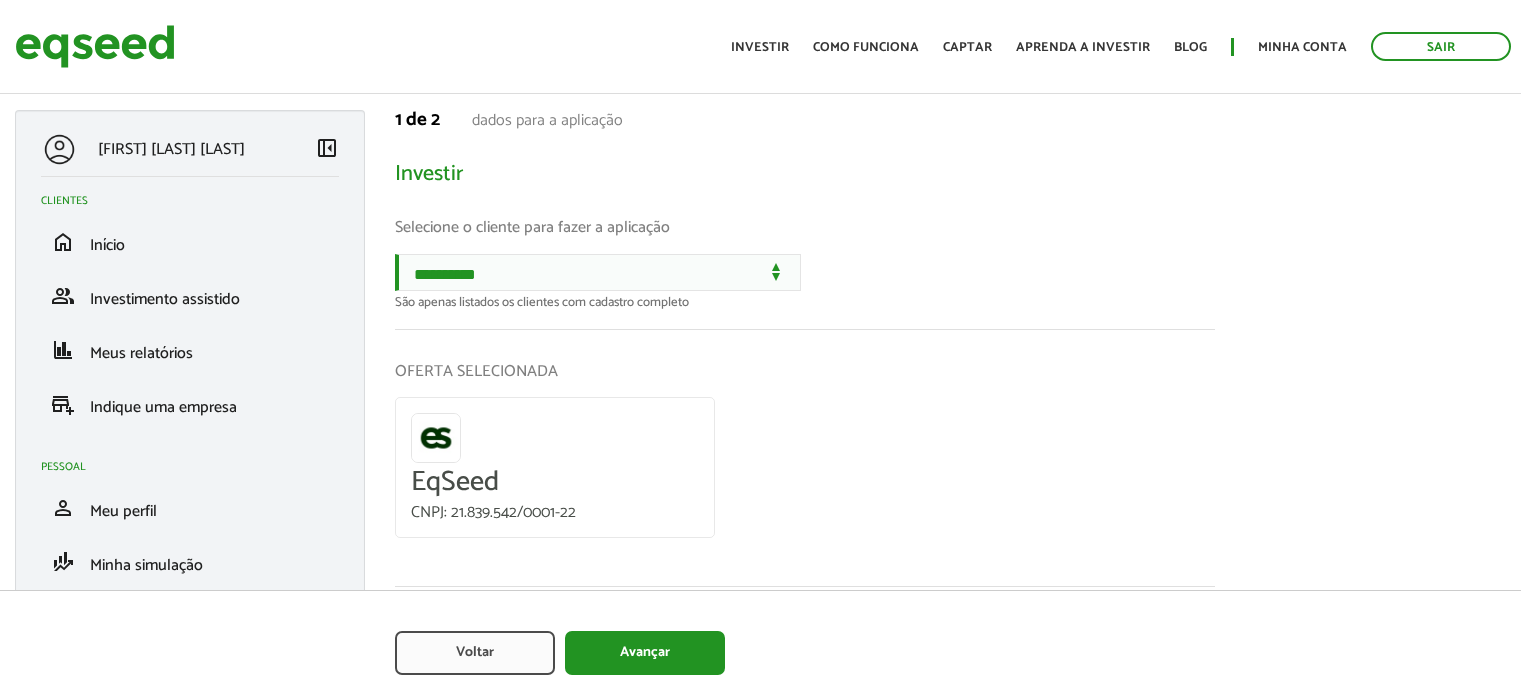 scroll, scrollTop: 0, scrollLeft: 0, axis: both 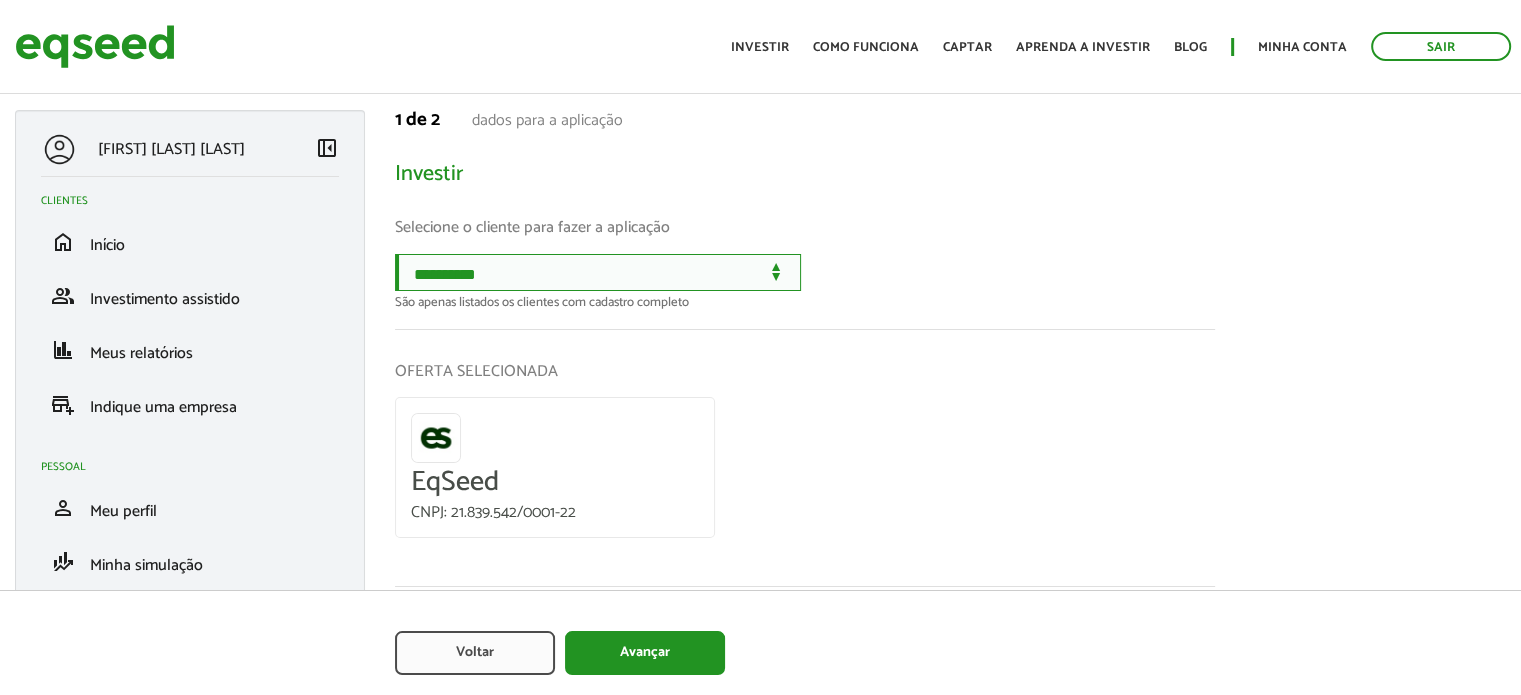 click on "**********" at bounding box center (598, 272) 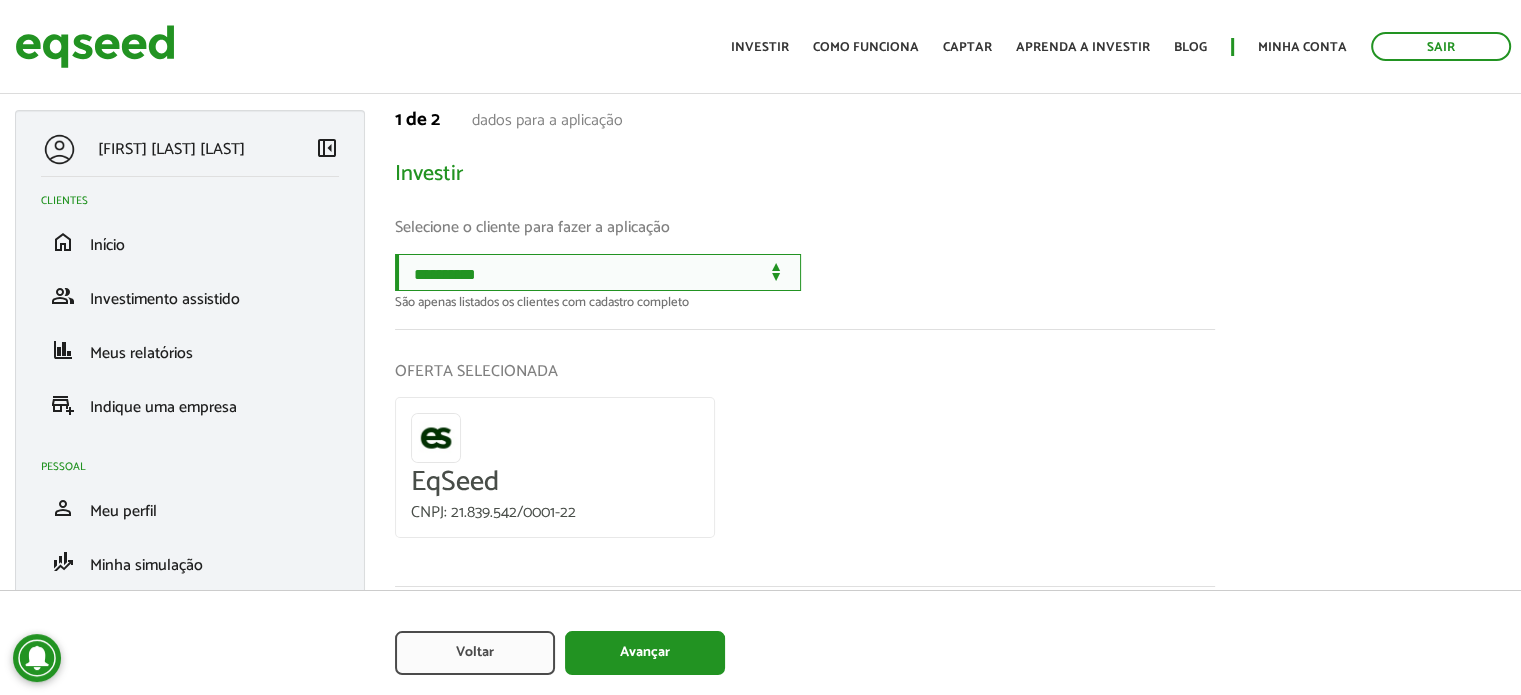 select on "******" 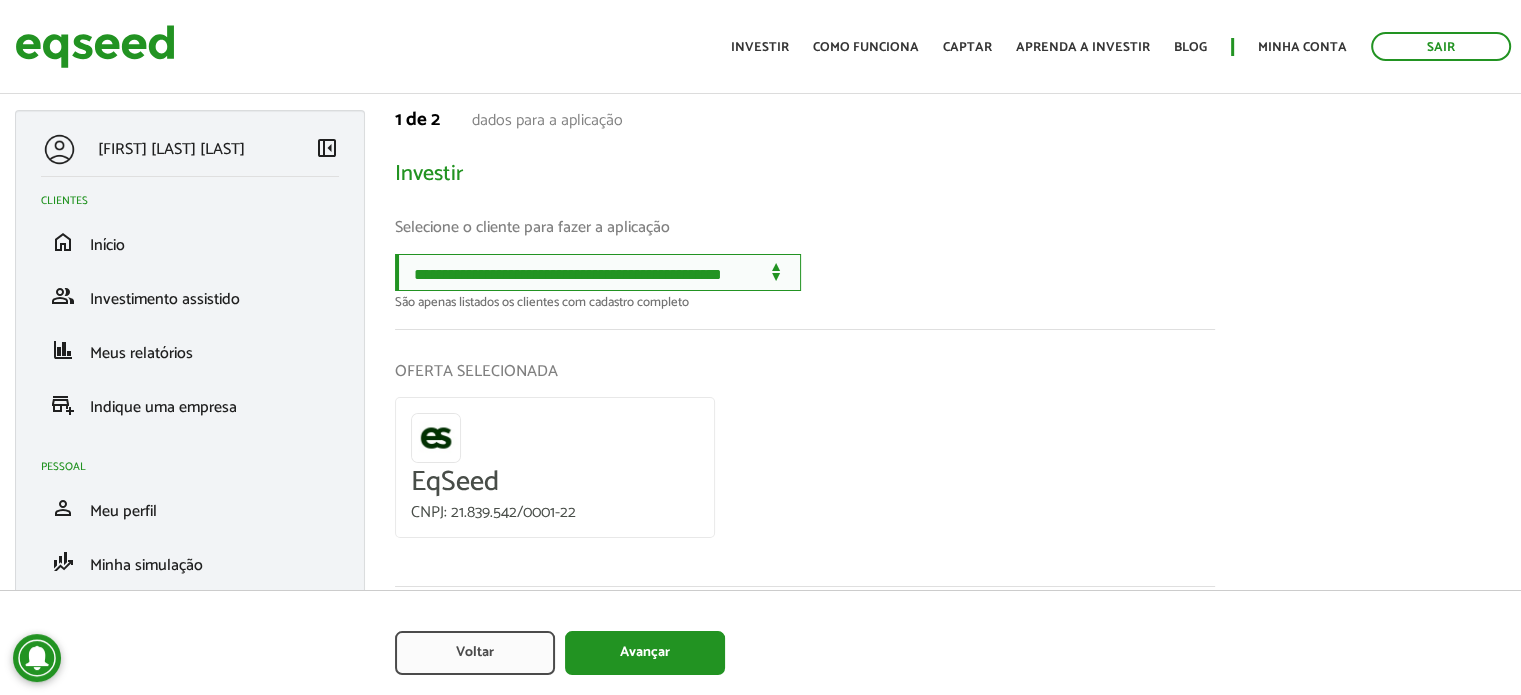 click on "**********" at bounding box center [598, 272] 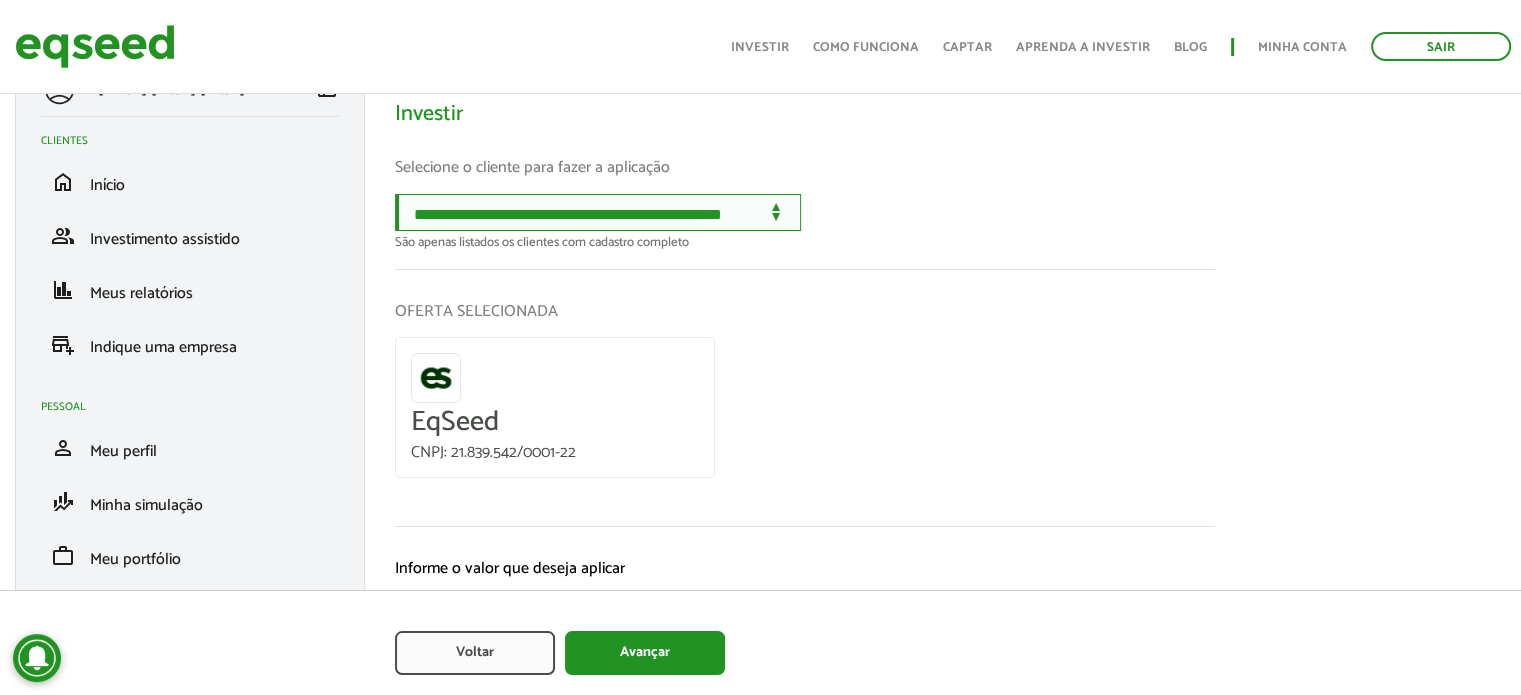 scroll, scrollTop: 184, scrollLeft: 0, axis: vertical 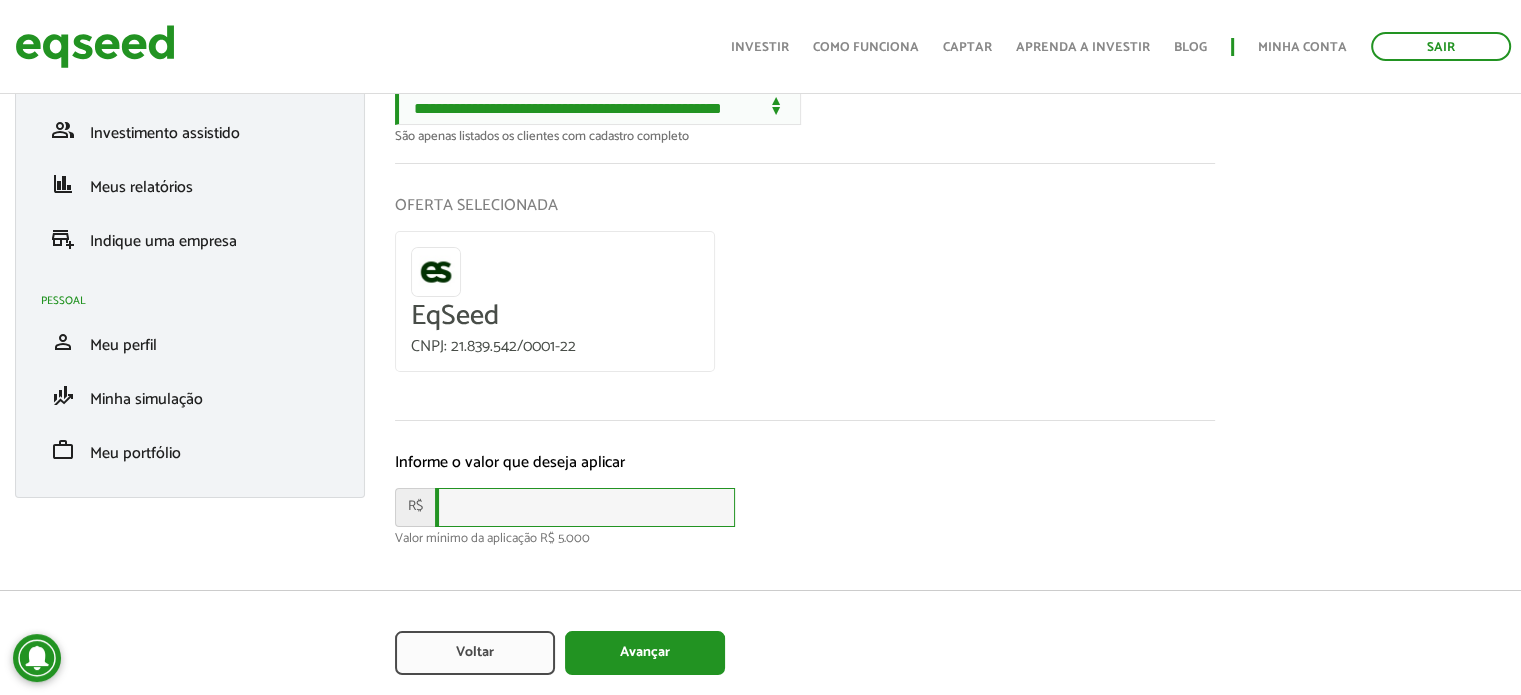 drag, startPoint x: 541, startPoint y: 511, endPoint x: 565, endPoint y: 500, distance: 26.400757 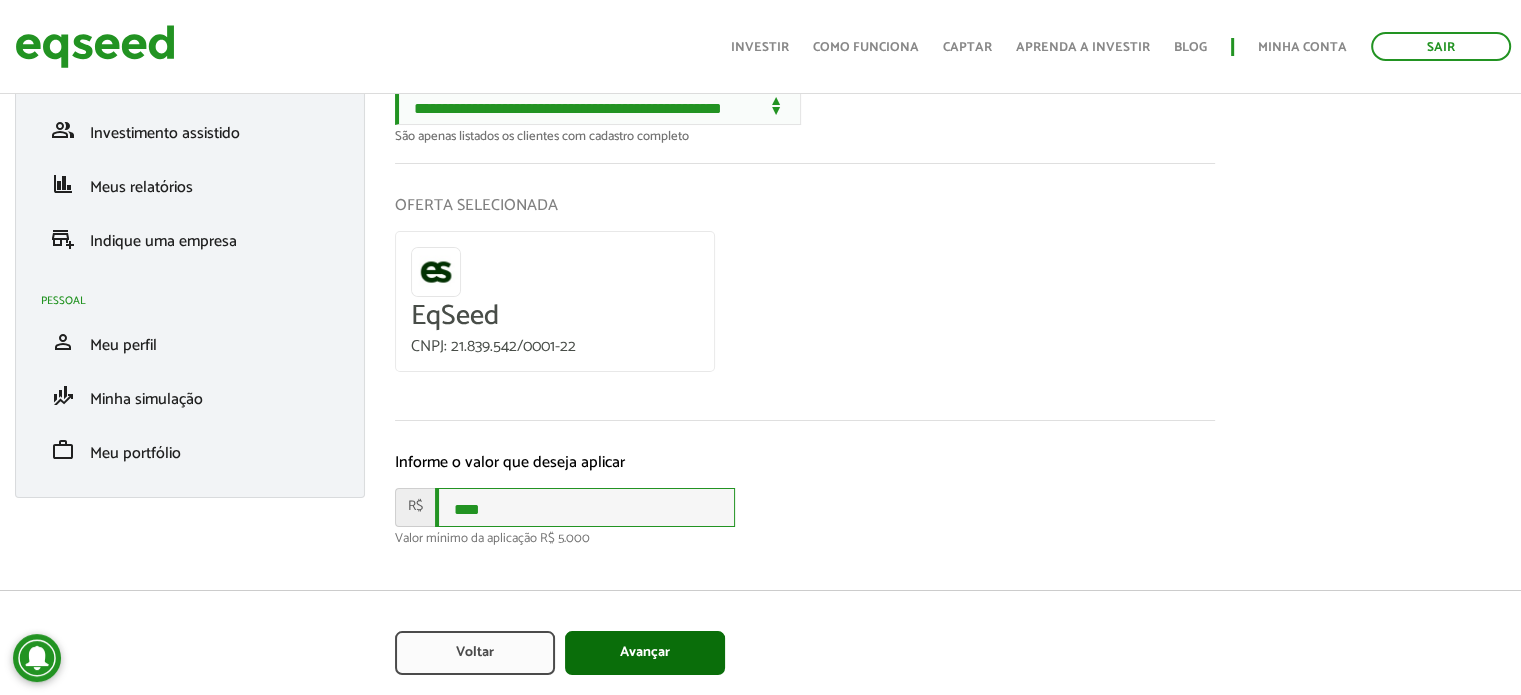 type on "****" 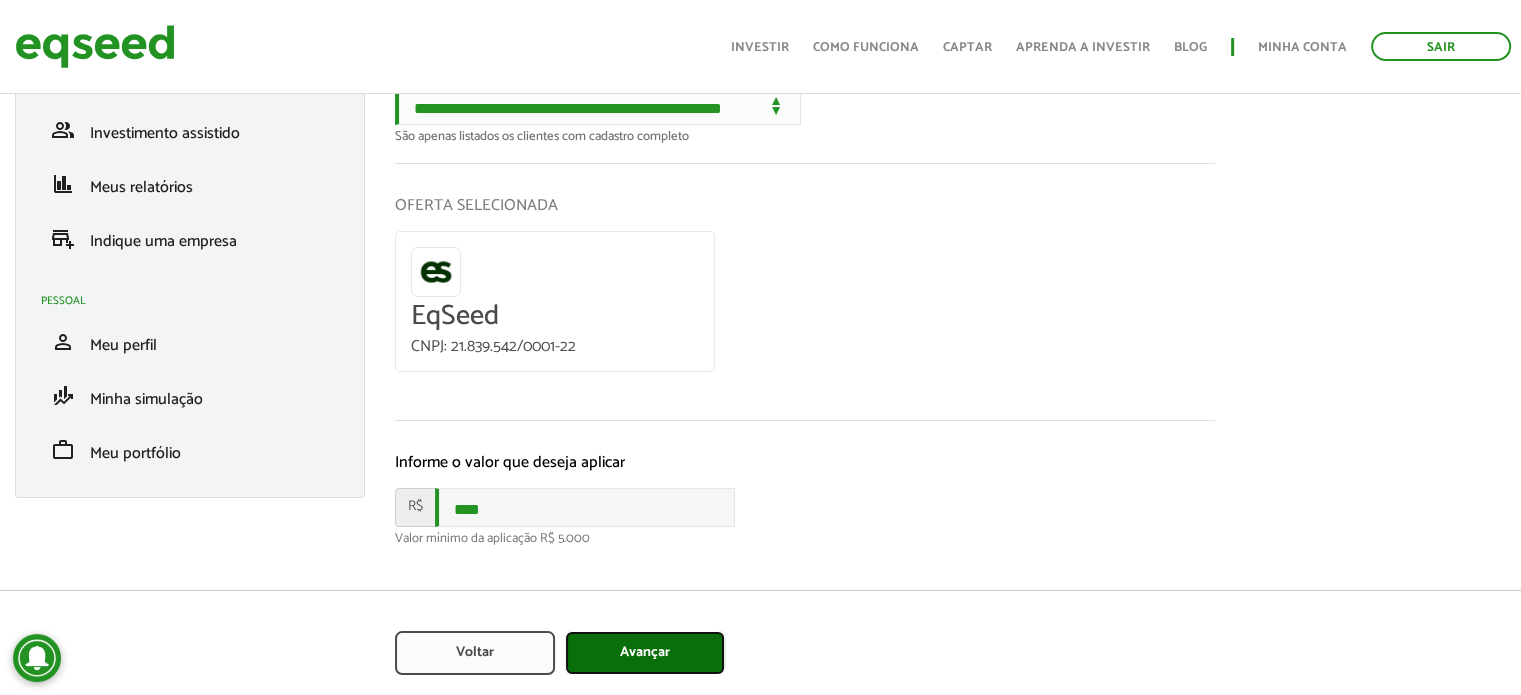 click on "Avançar" at bounding box center [645, 653] 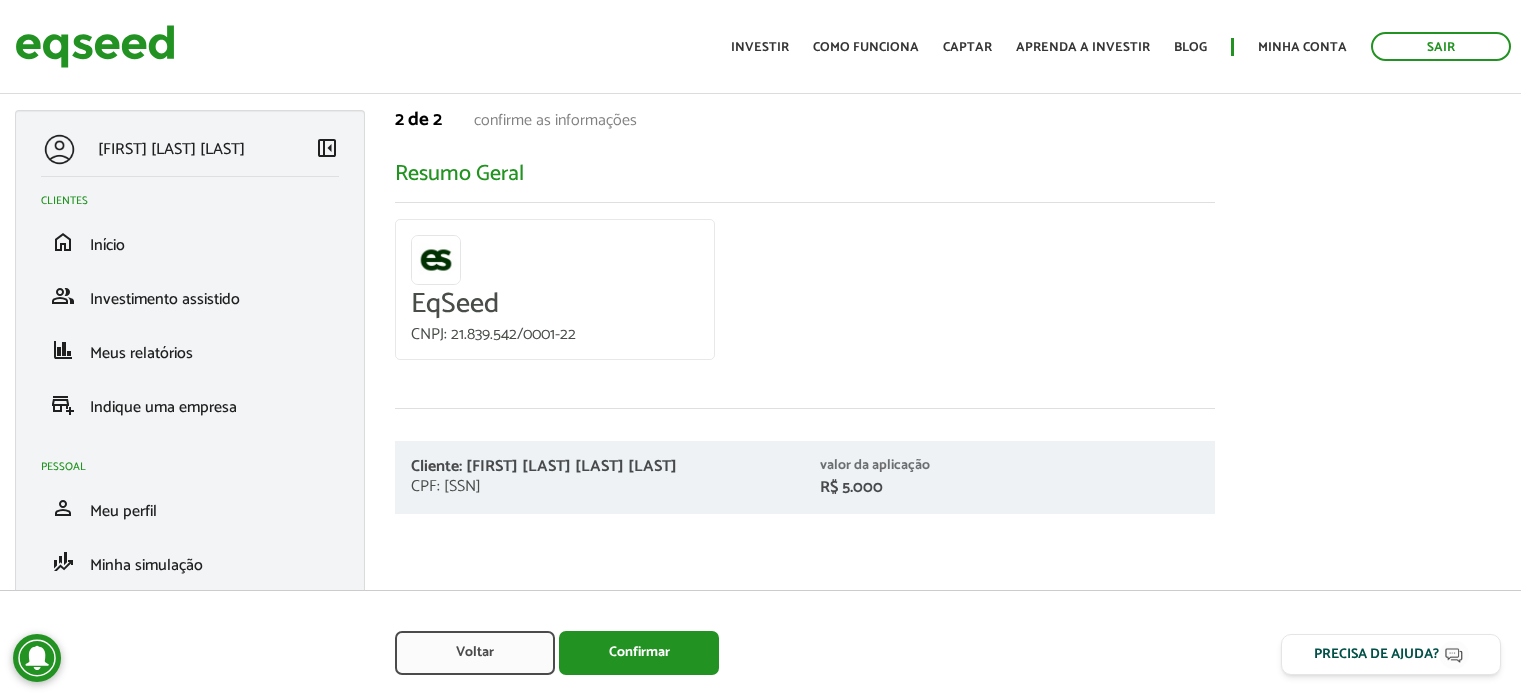 scroll, scrollTop: 0, scrollLeft: 0, axis: both 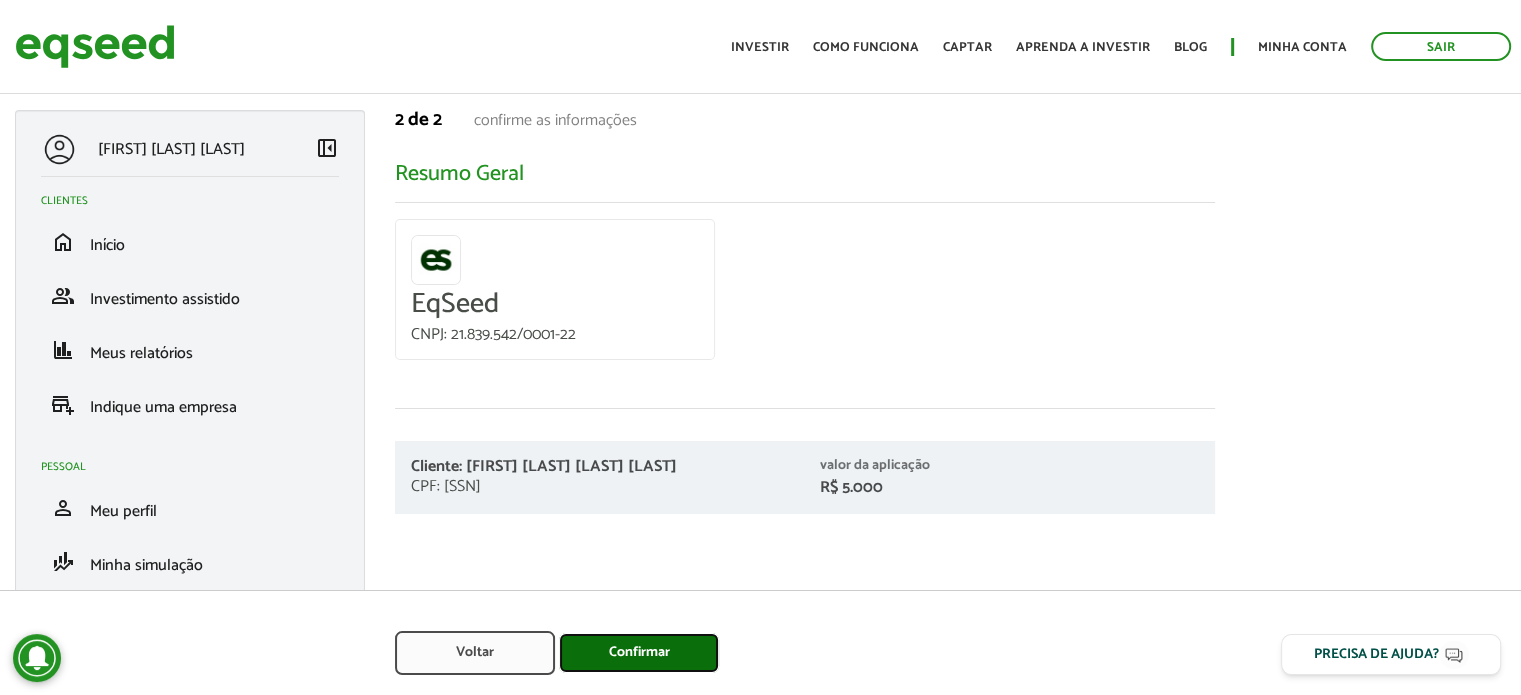 click on "Confirmar" at bounding box center [639, 653] 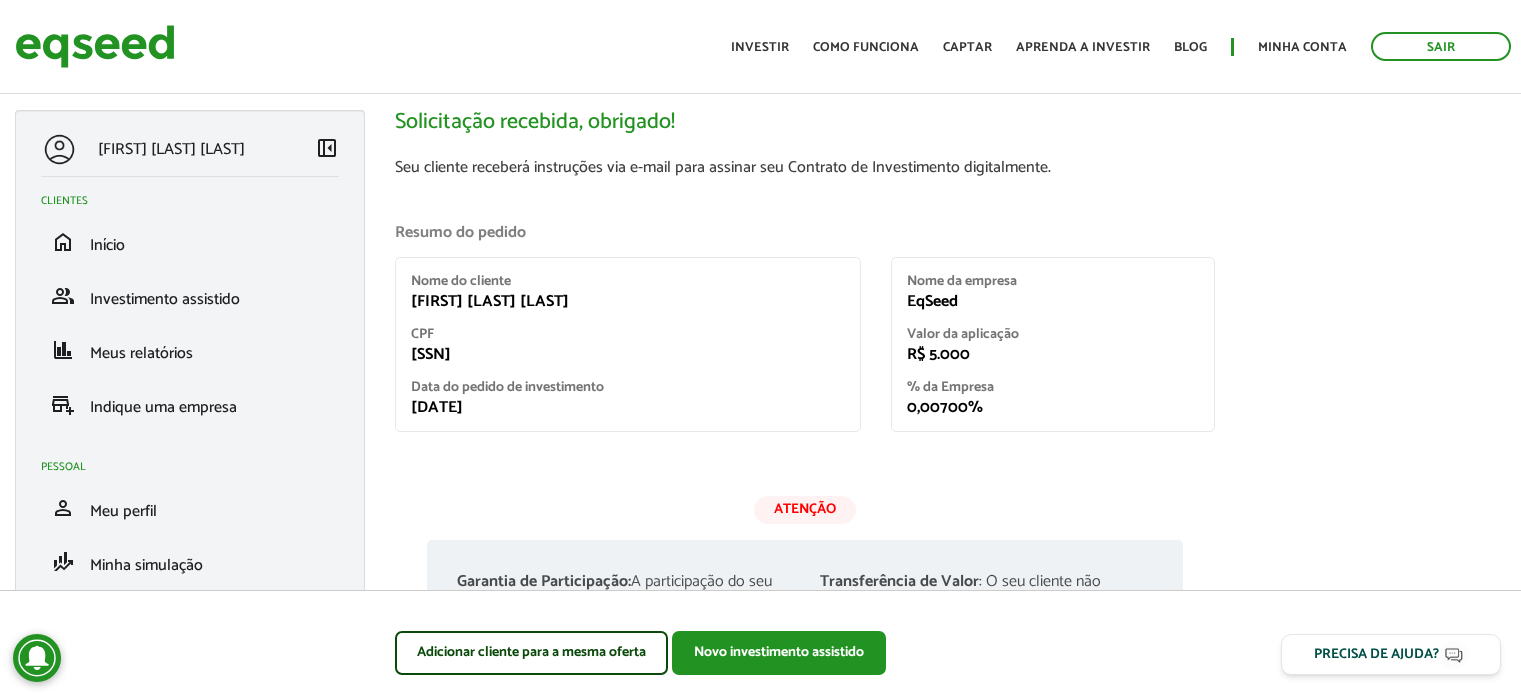 scroll, scrollTop: 0, scrollLeft: 0, axis: both 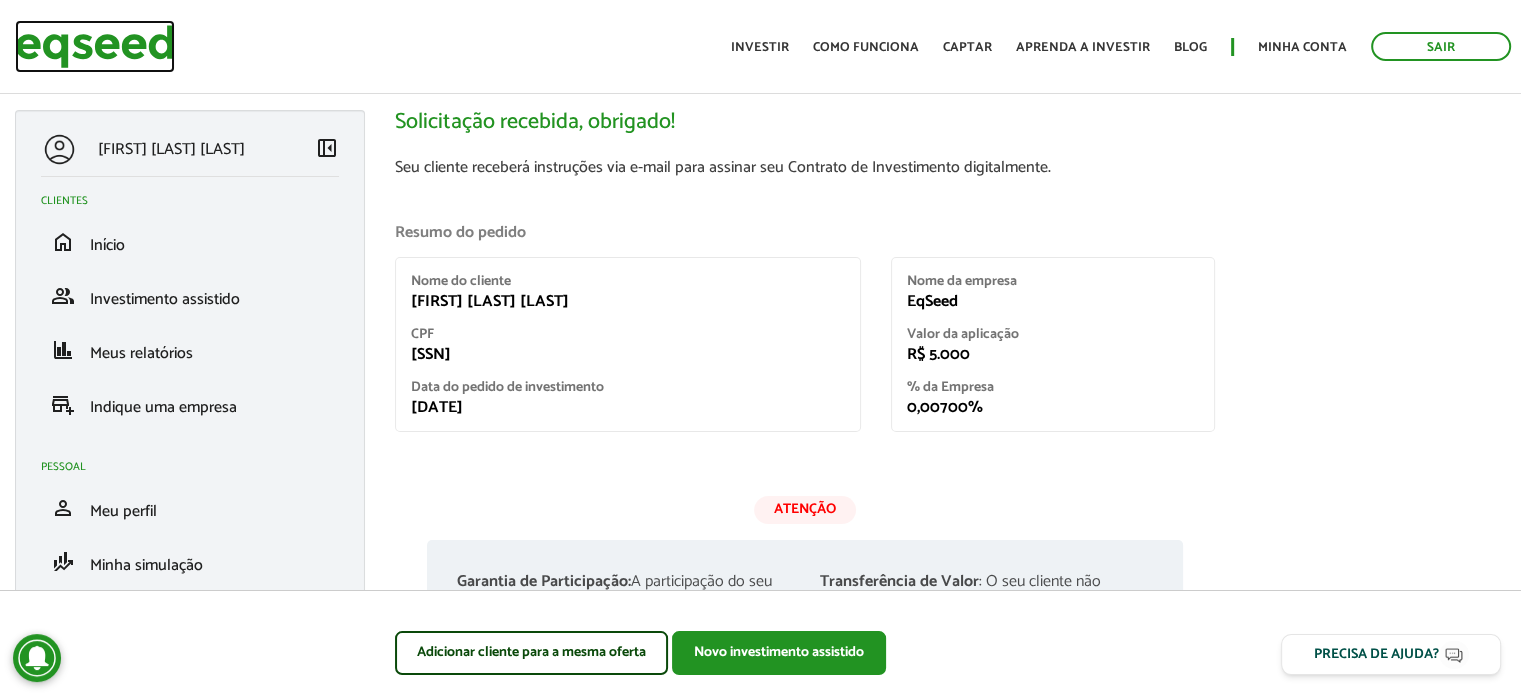 click at bounding box center (95, 46) 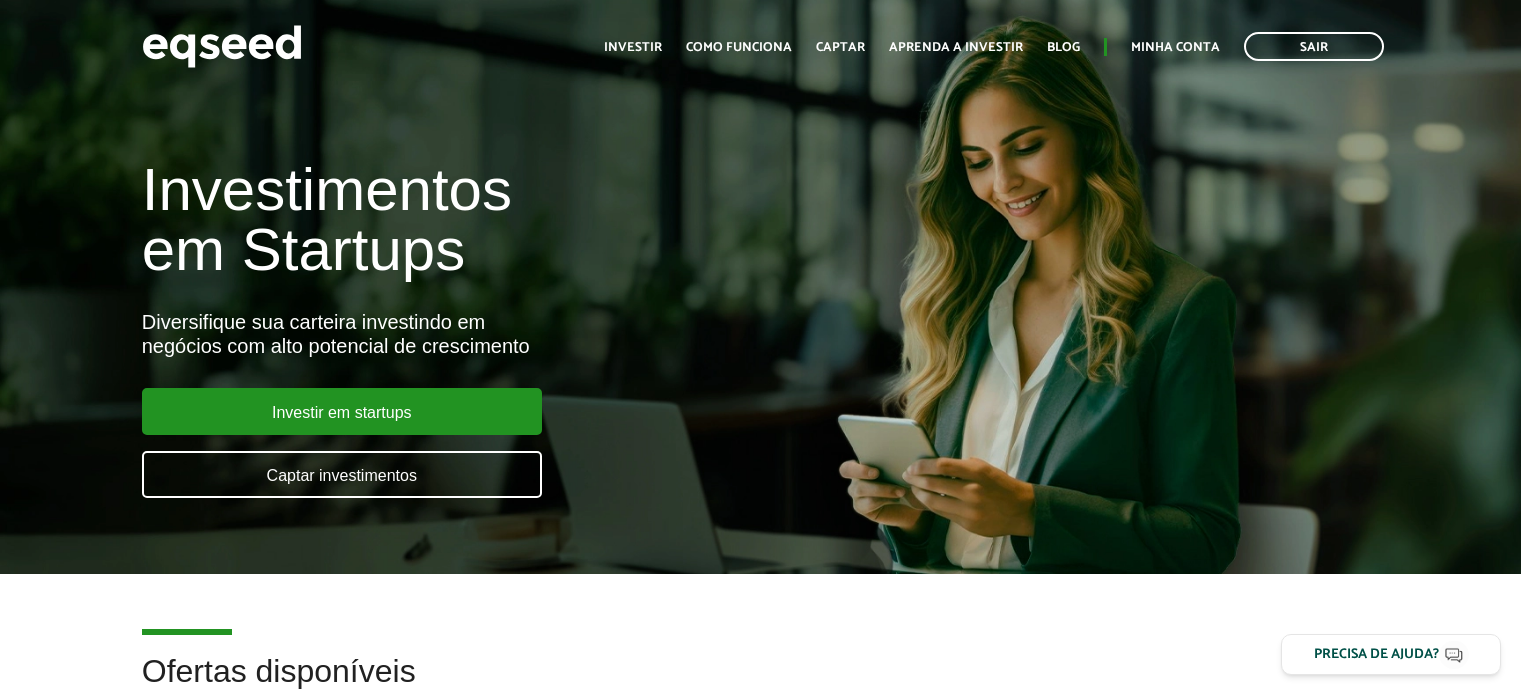 scroll, scrollTop: 0, scrollLeft: 0, axis: both 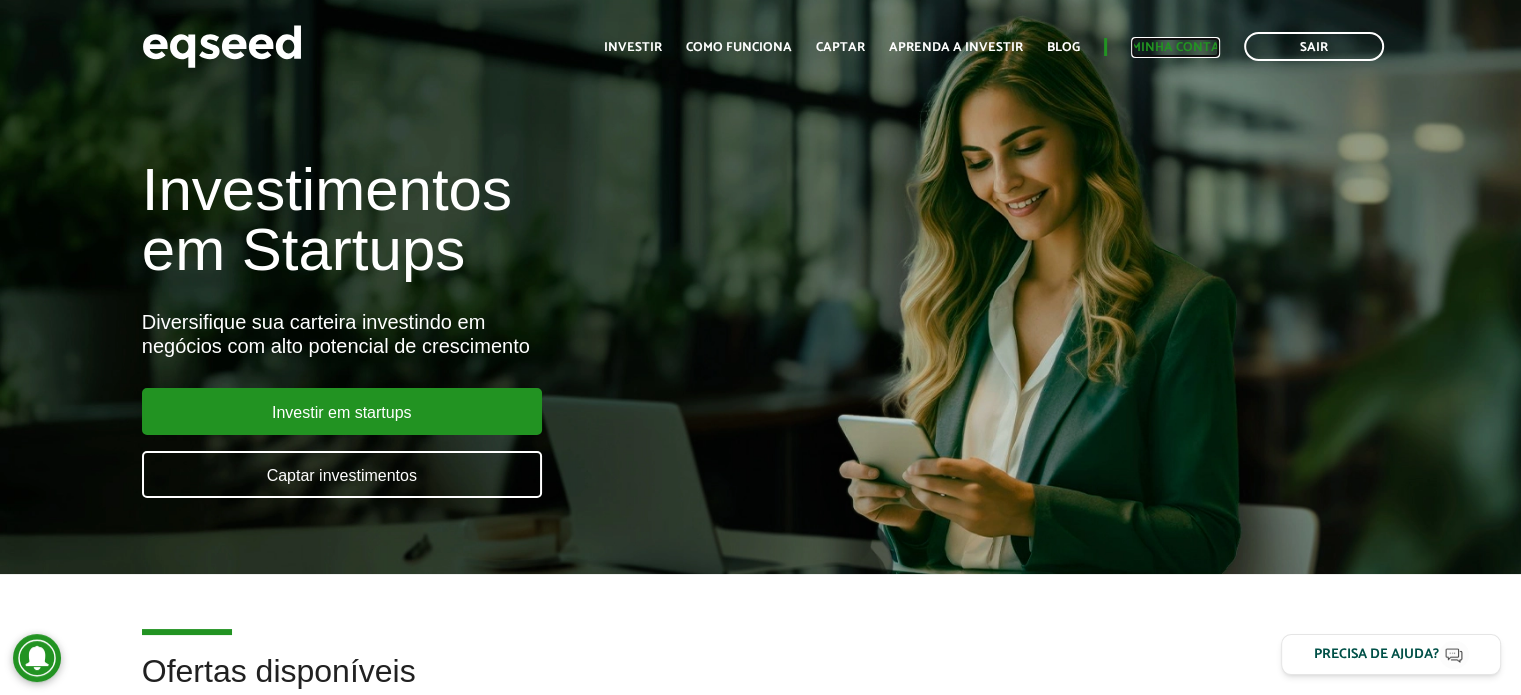 click on "Minha conta" at bounding box center (1175, 47) 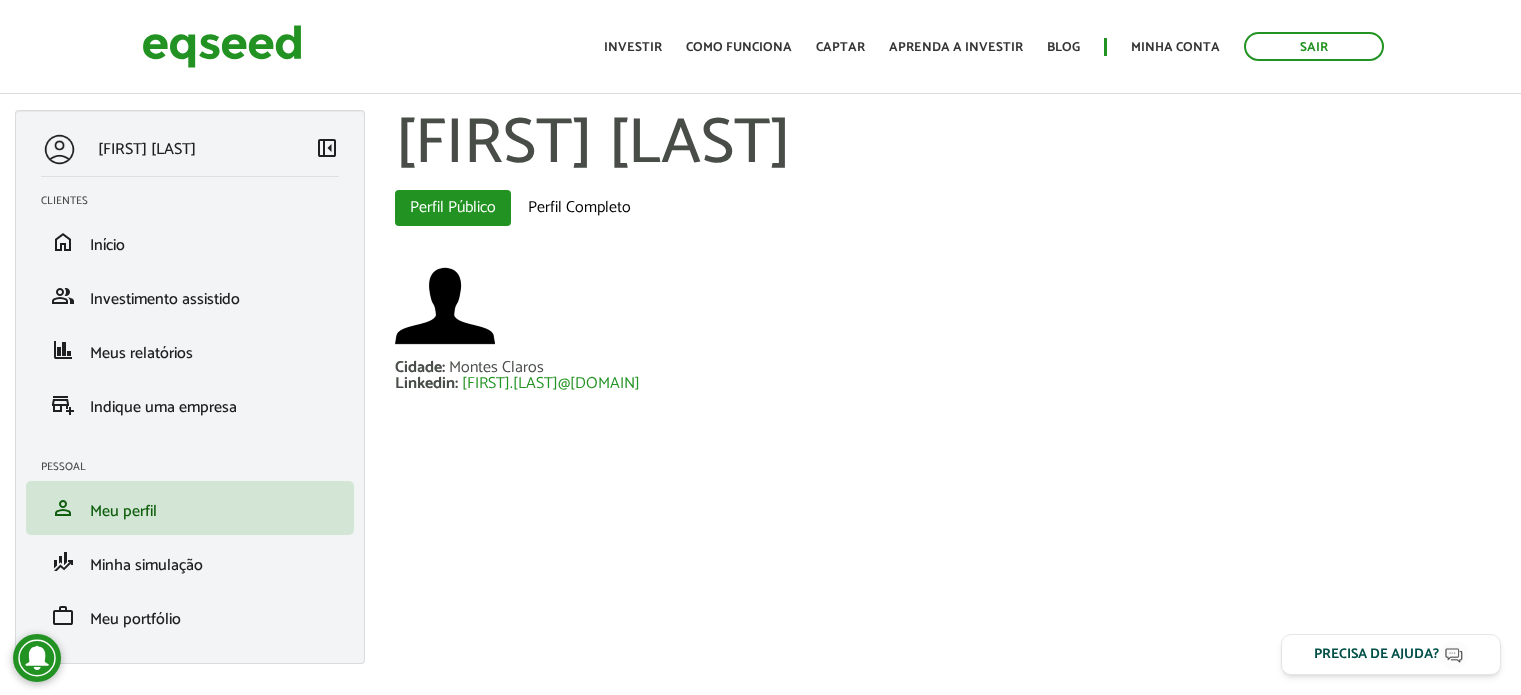 scroll, scrollTop: 0, scrollLeft: 0, axis: both 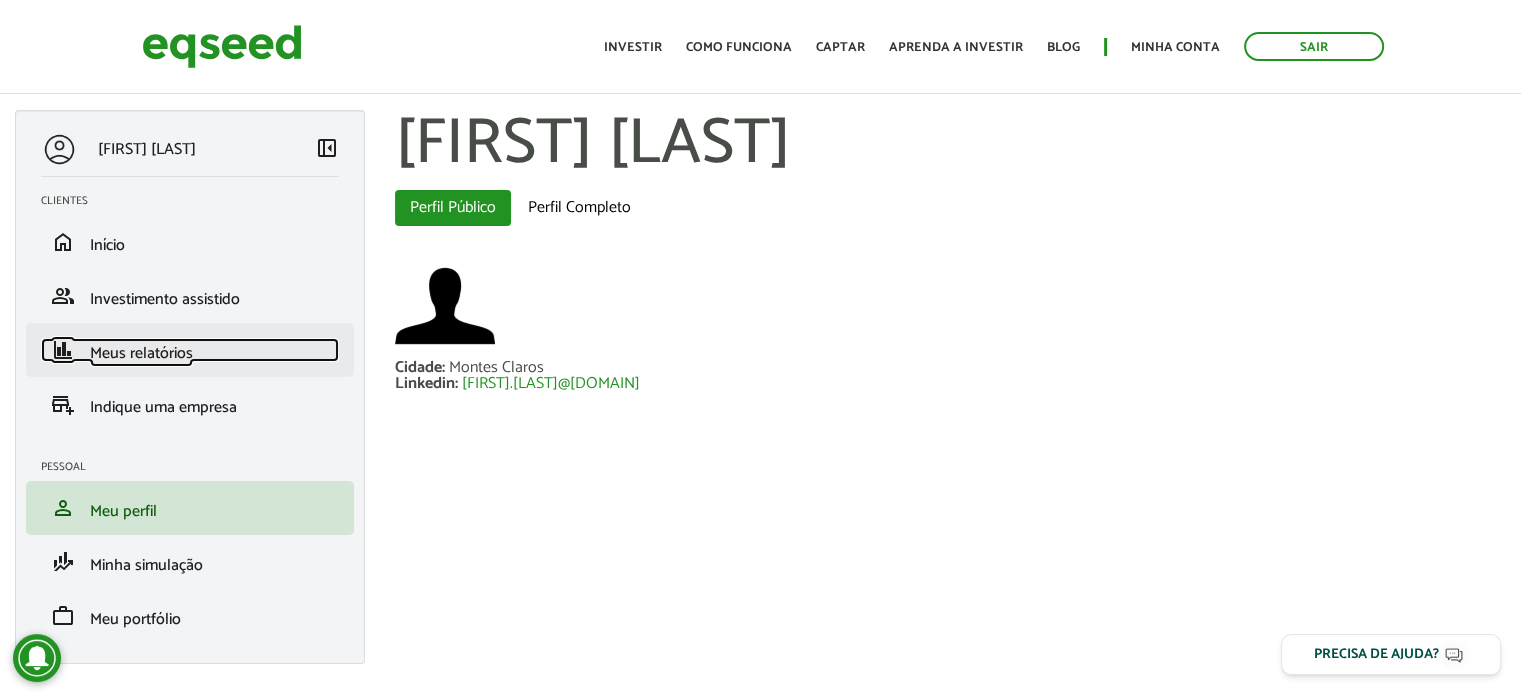 click on "Meus relatórios" at bounding box center (141, 353) 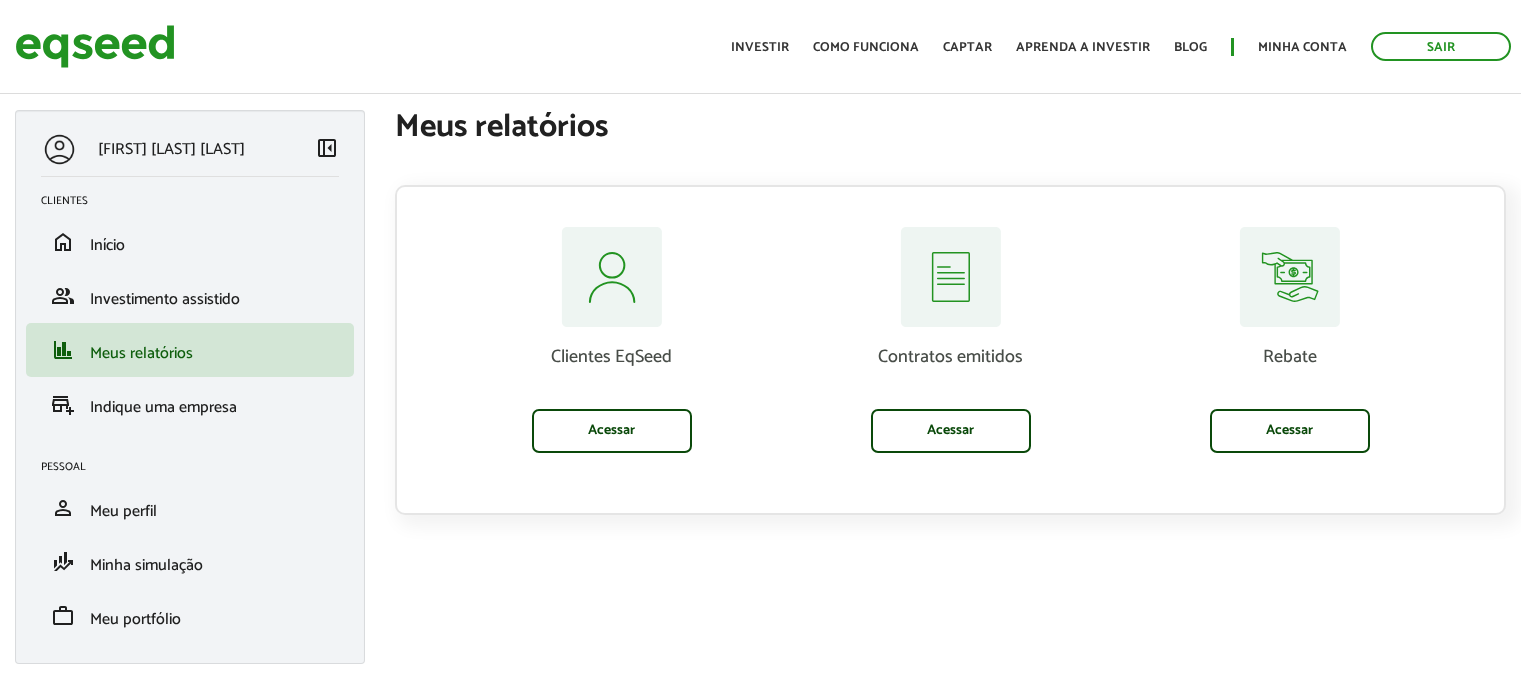 scroll, scrollTop: 0, scrollLeft: 0, axis: both 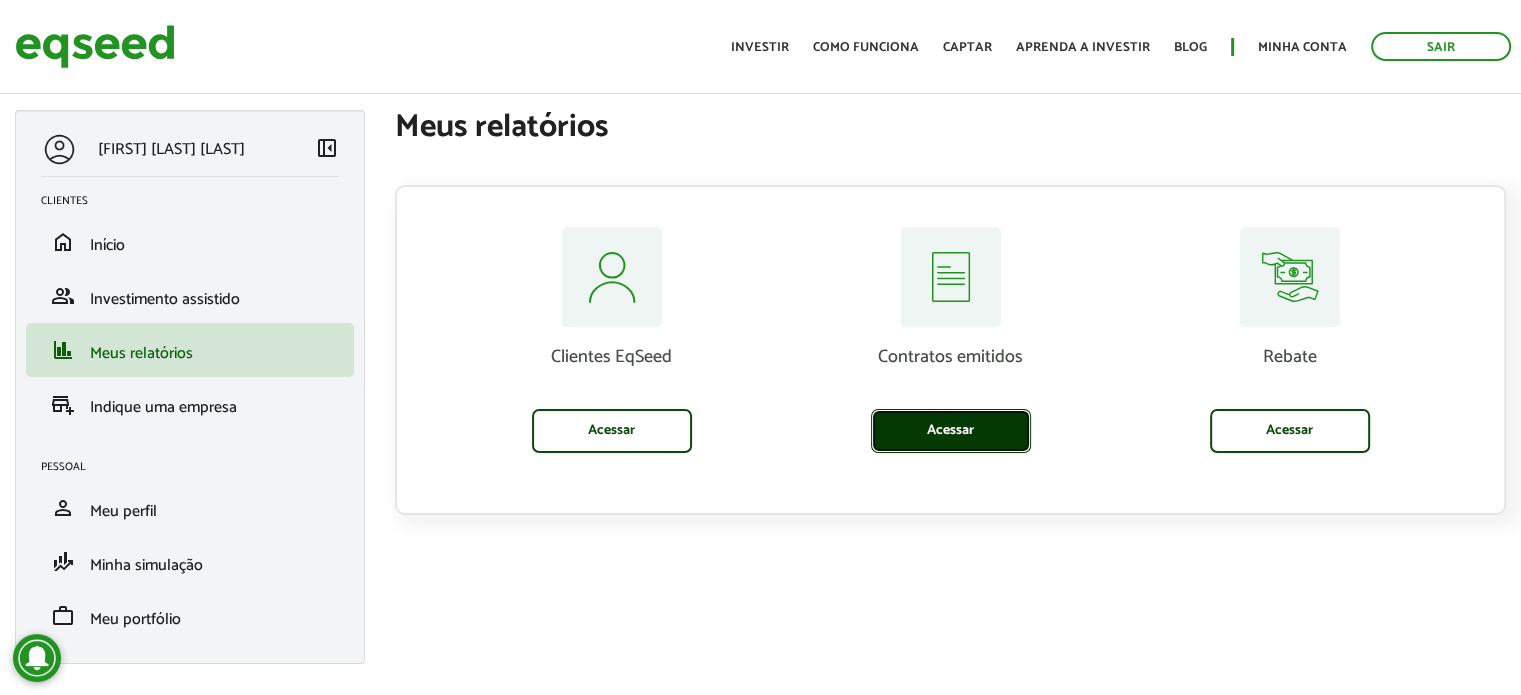 click on "Acessar" at bounding box center [951, 431] 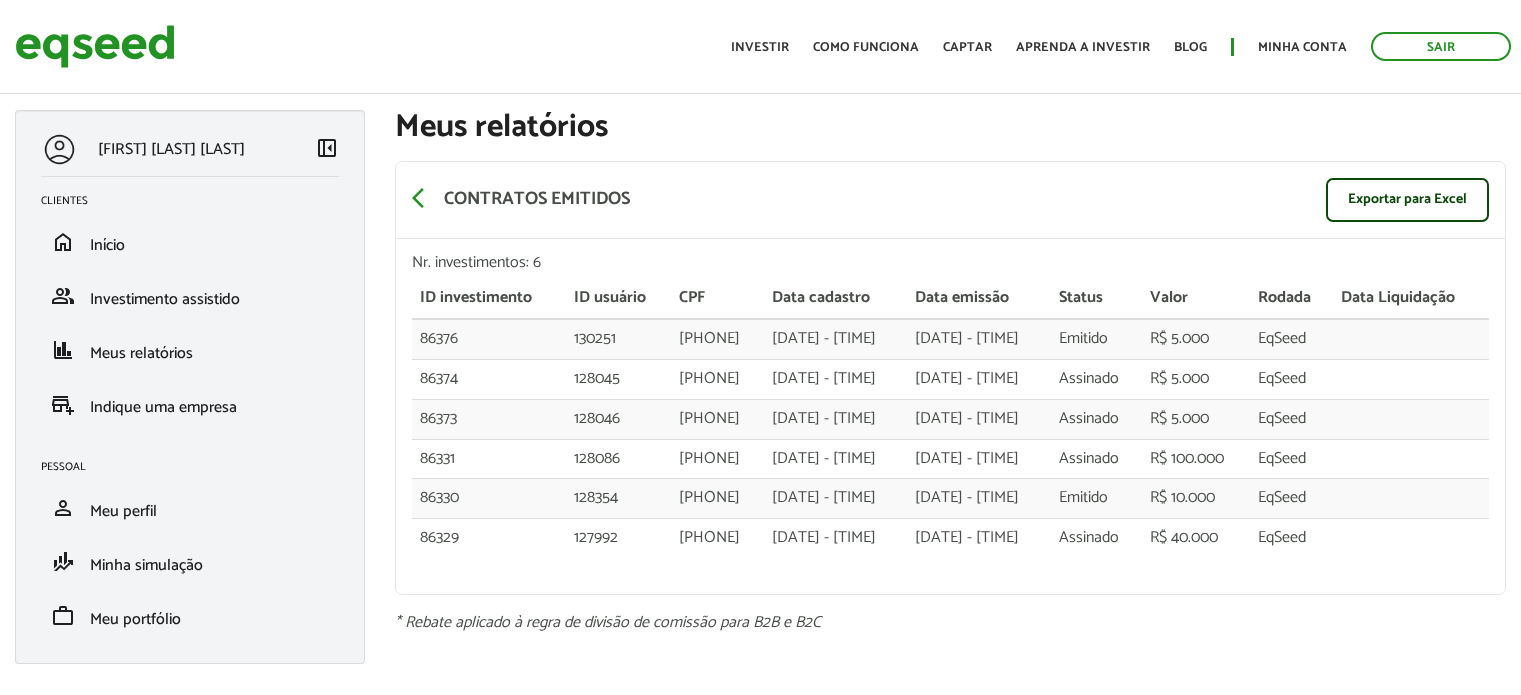 scroll, scrollTop: 0, scrollLeft: 0, axis: both 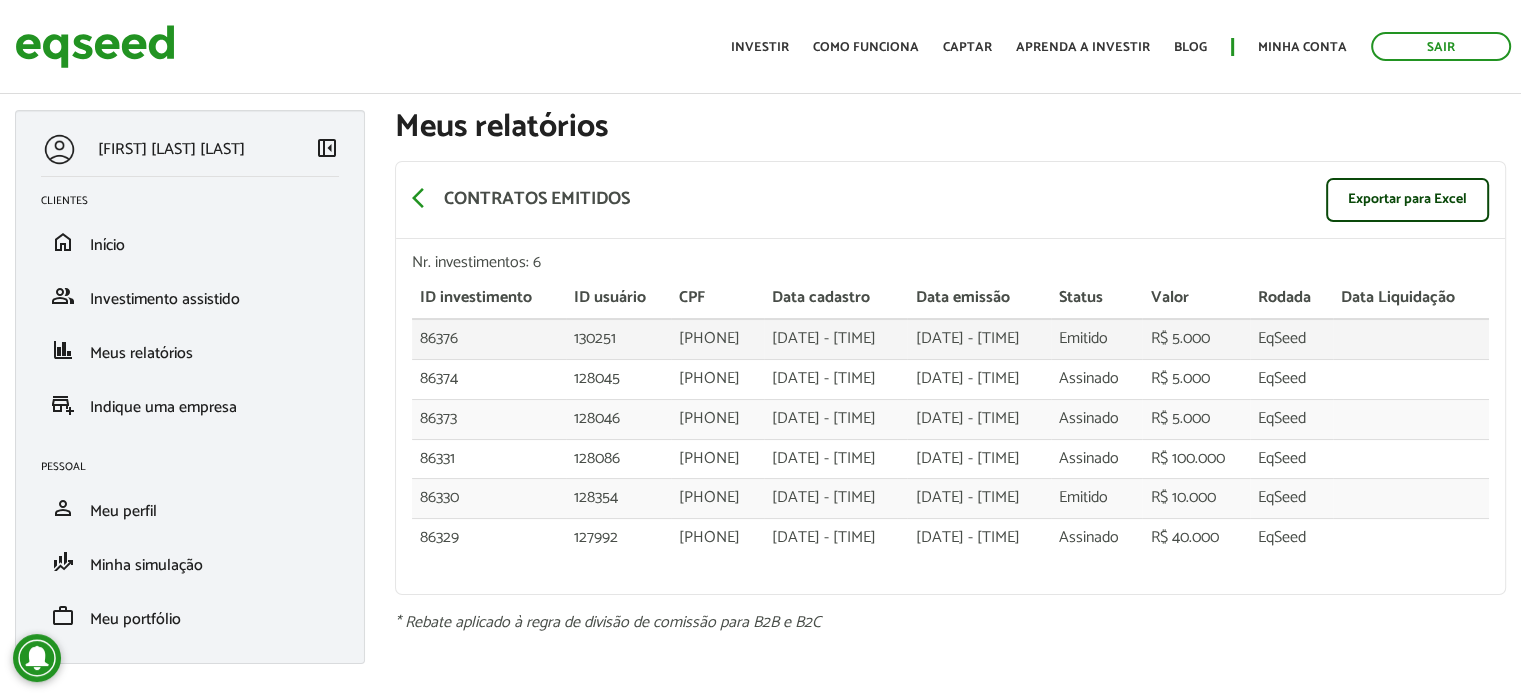 click on "130251" at bounding box center [624, 339] 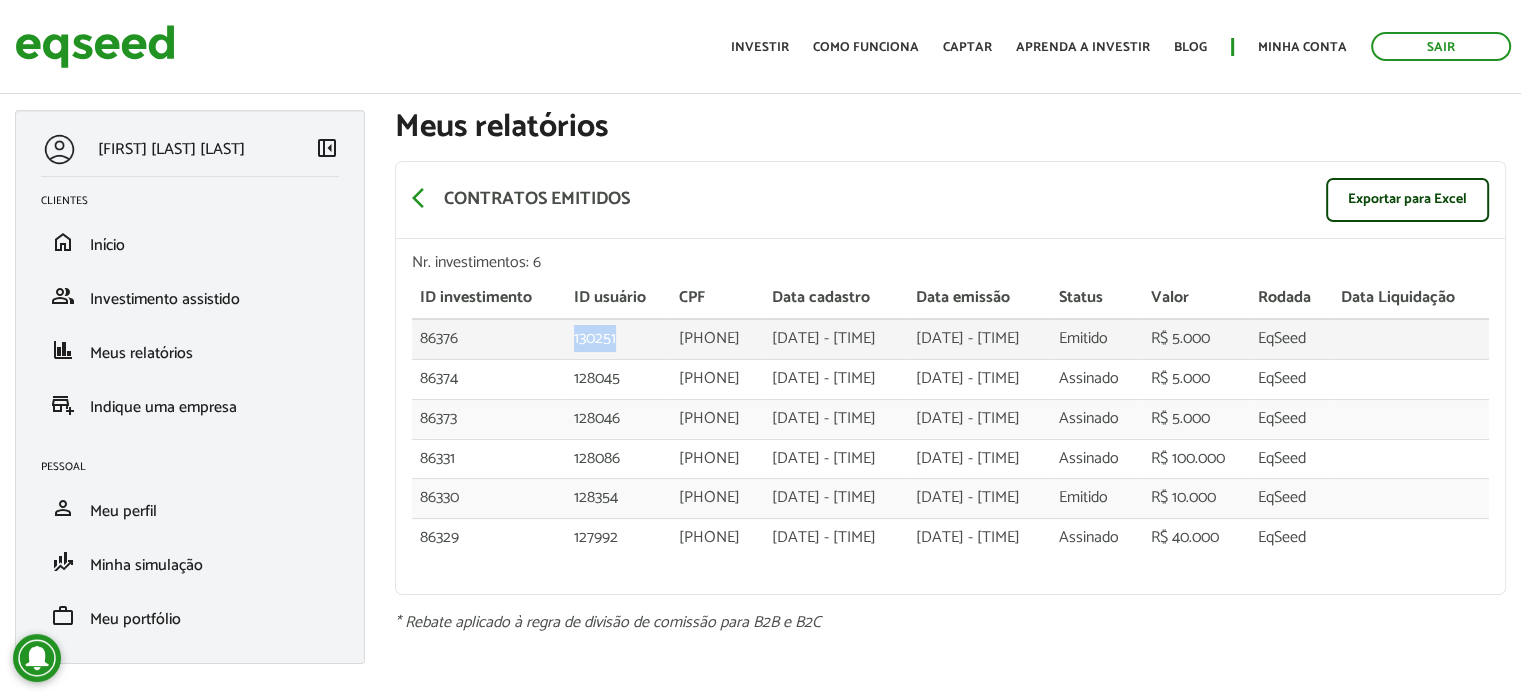 click on "130251" at bounding box center (624, 339) 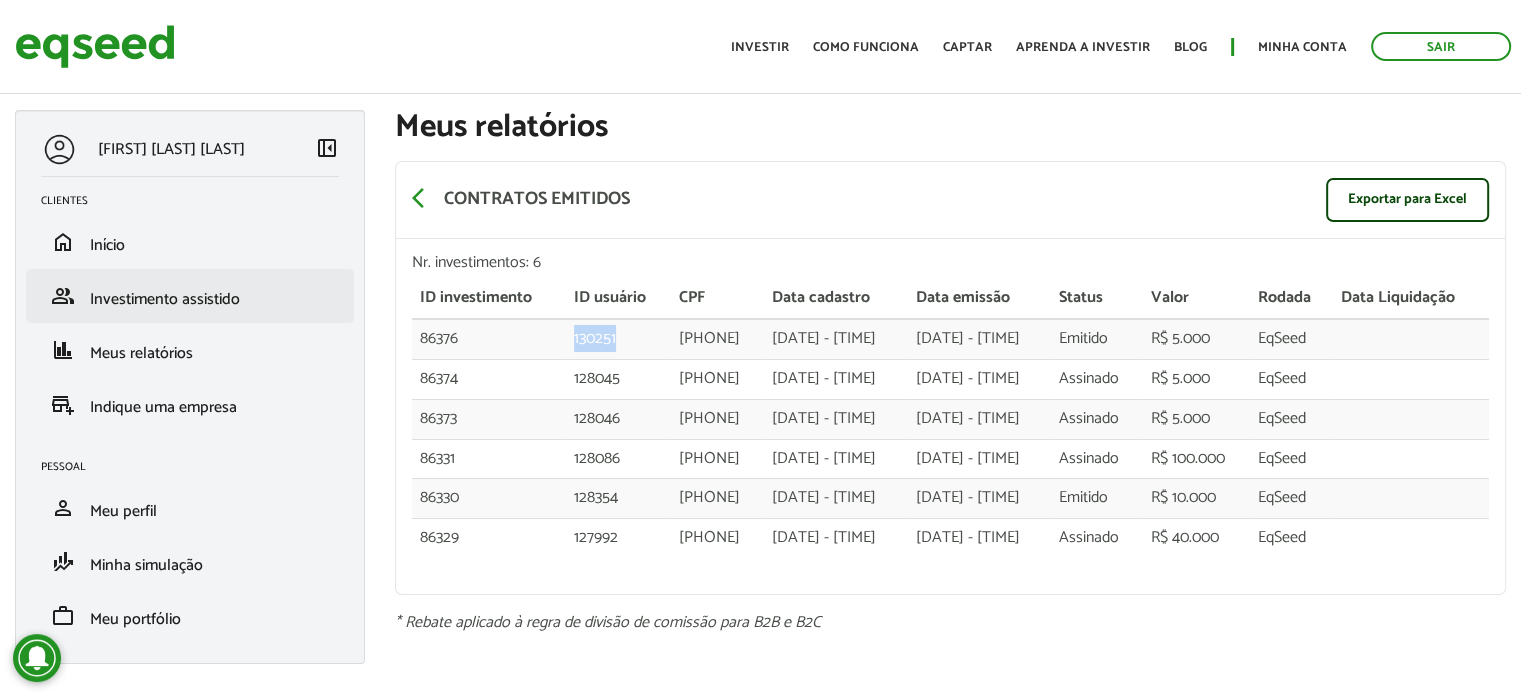 copy on "130251" 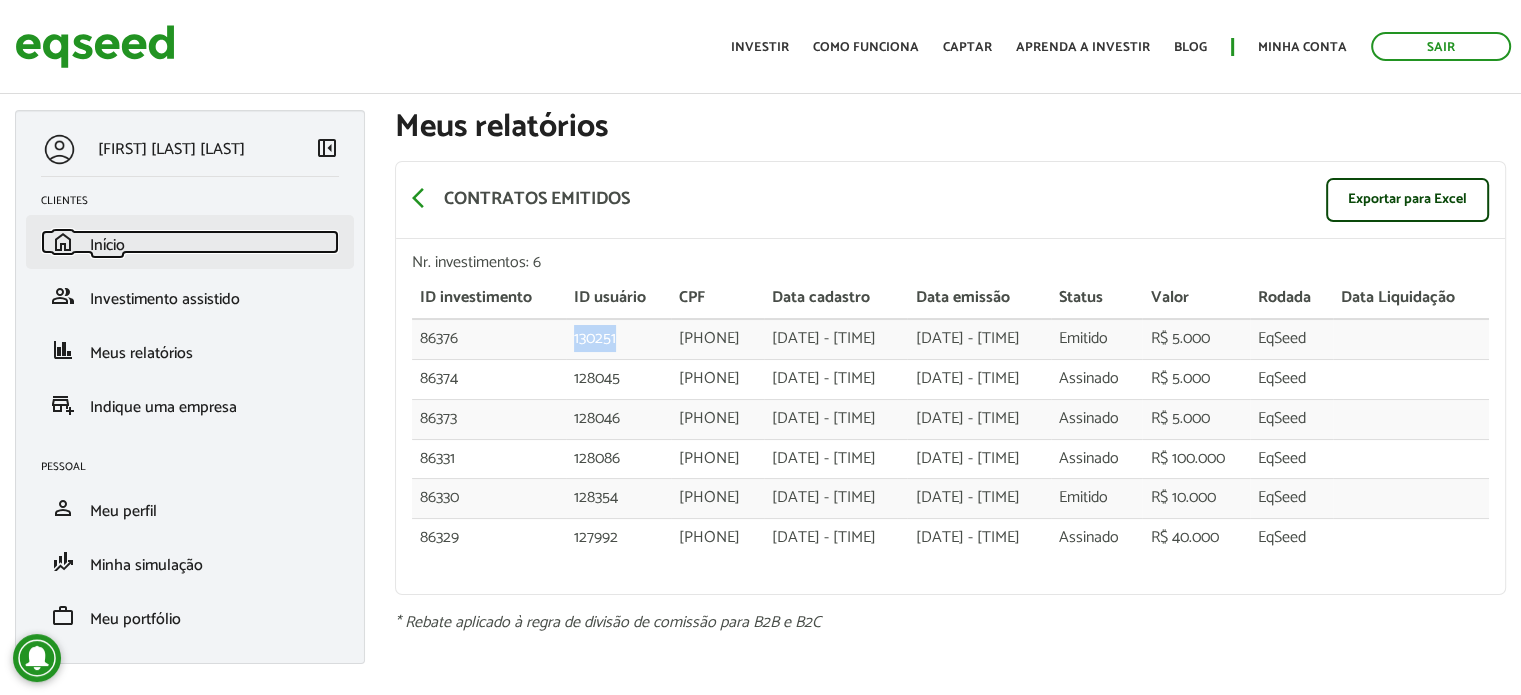 click on "home Início" at bounding box center (190, 242) 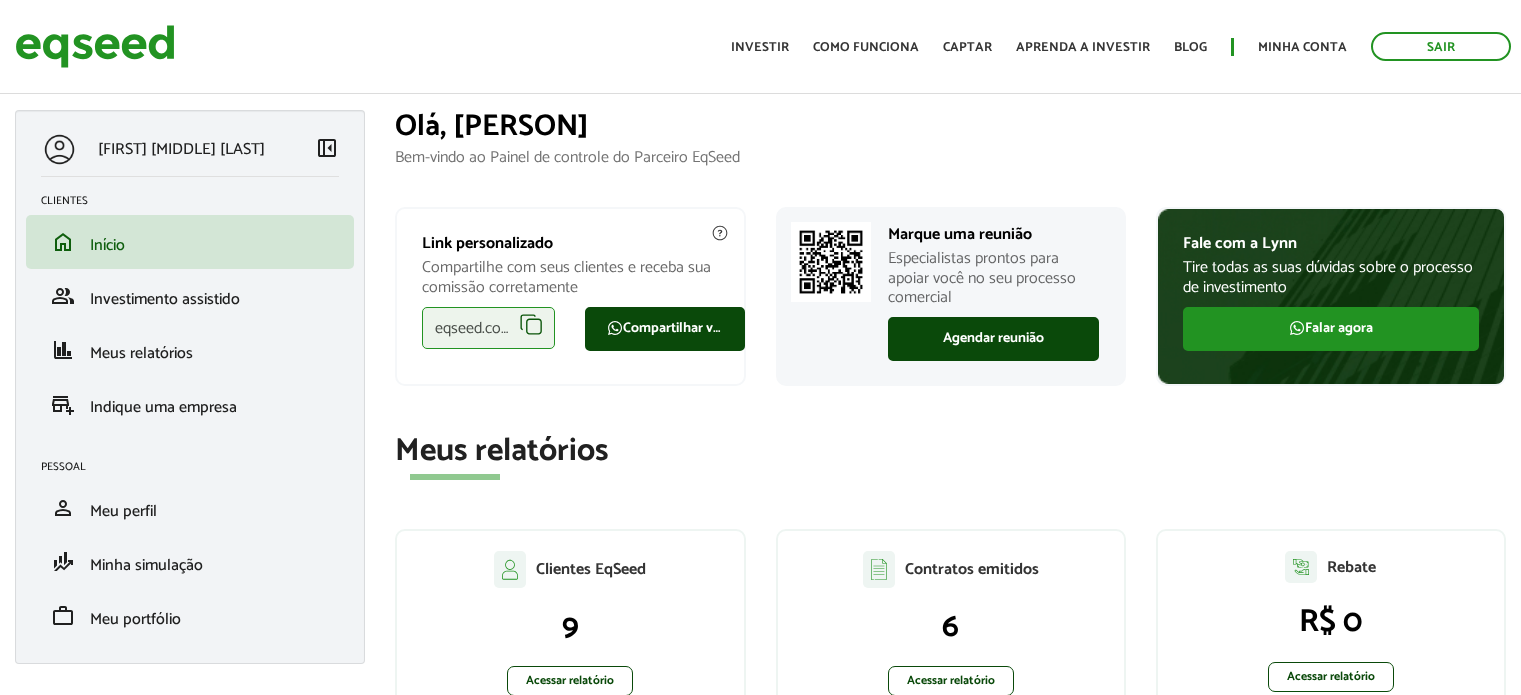 scroll, scrollTop: 0, scrollLeft: 0, axis: both 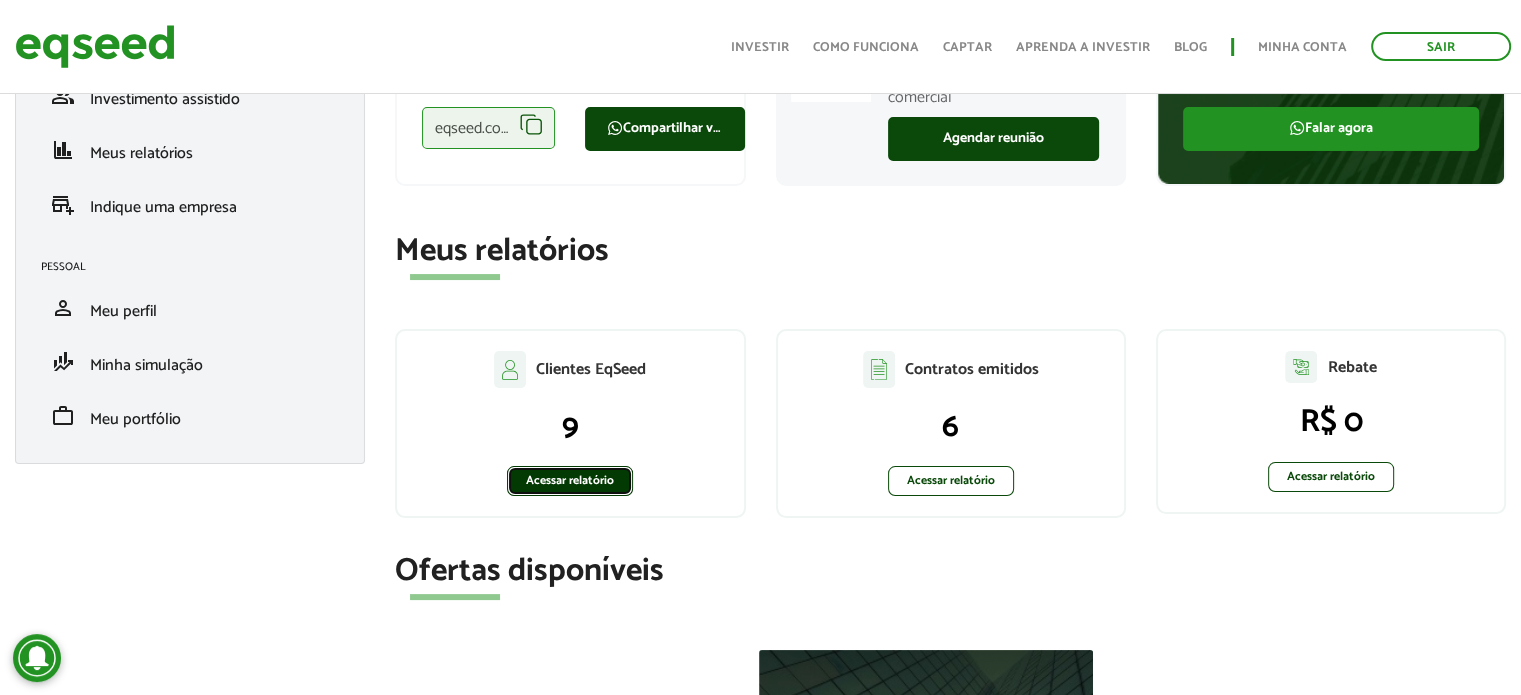 click on "Acessar relatório" at bounding box center (570, 481) 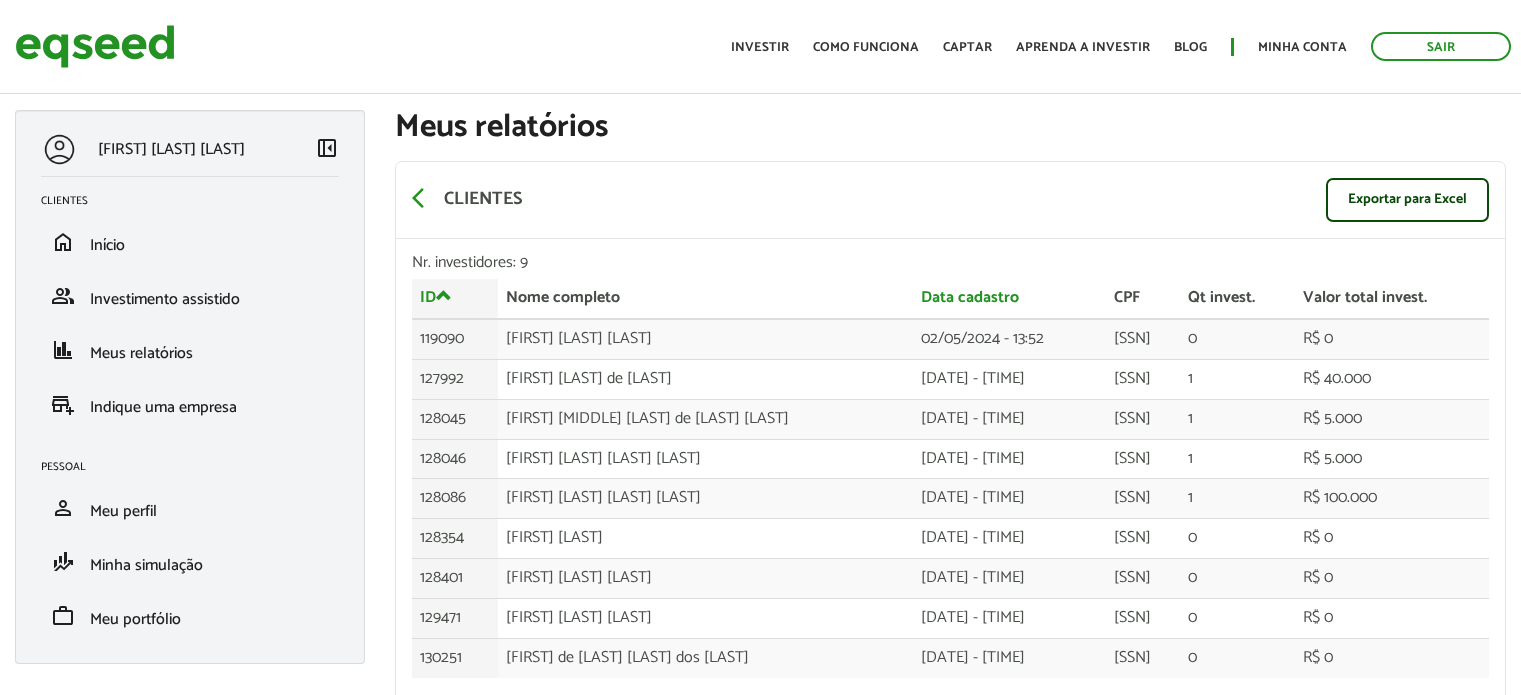 scroll, scrollTop: 0, scrollLeft: 0, axis: both 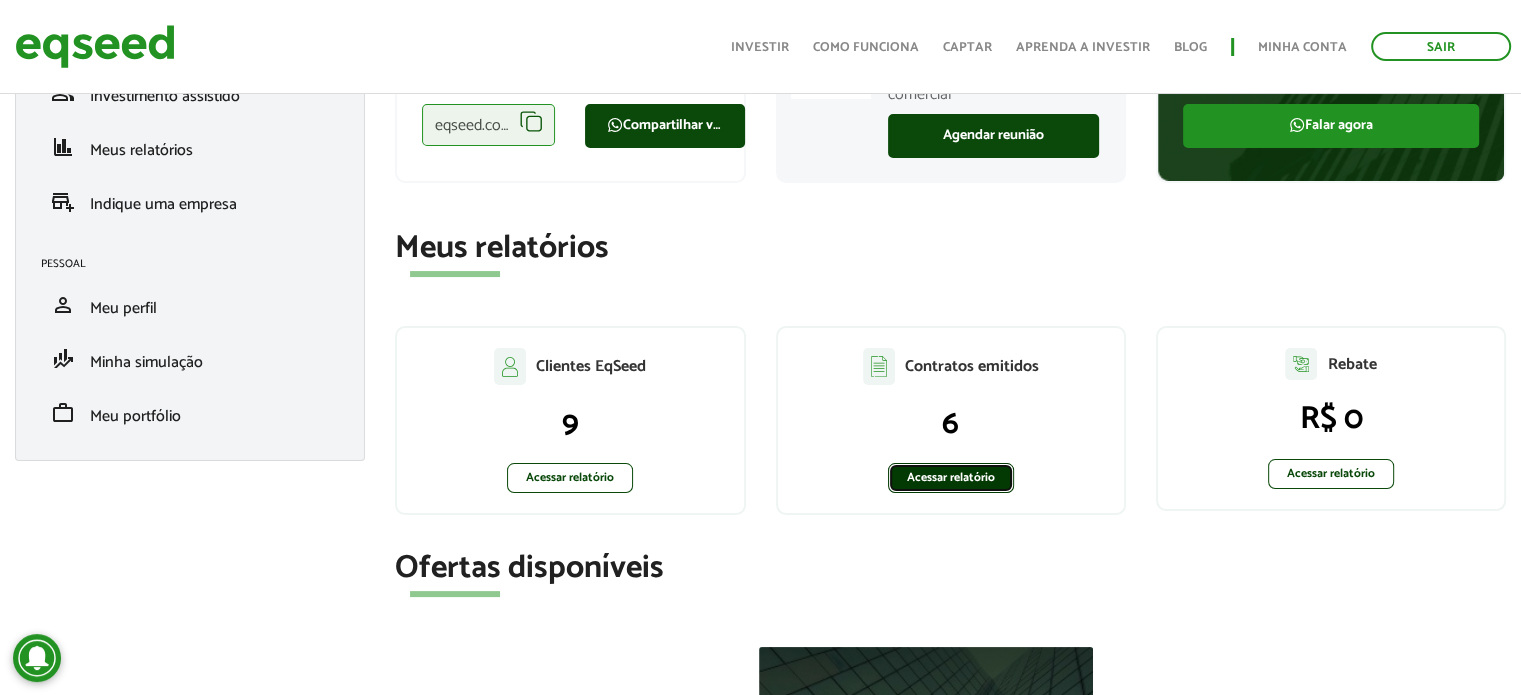 click on "Acessar relatório" at bounding box center [951, 478] 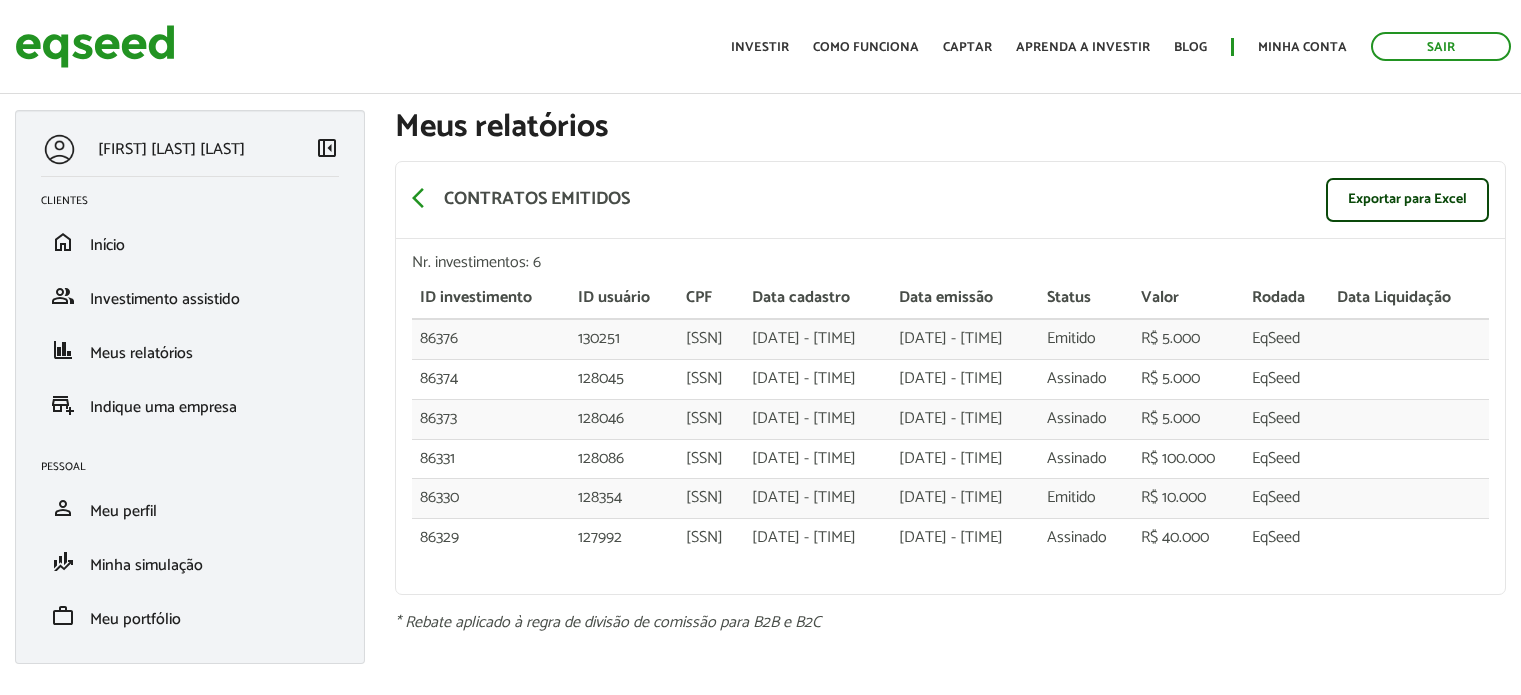 scroll, scrollTop: 0, scrollLeft: 0, axis: both 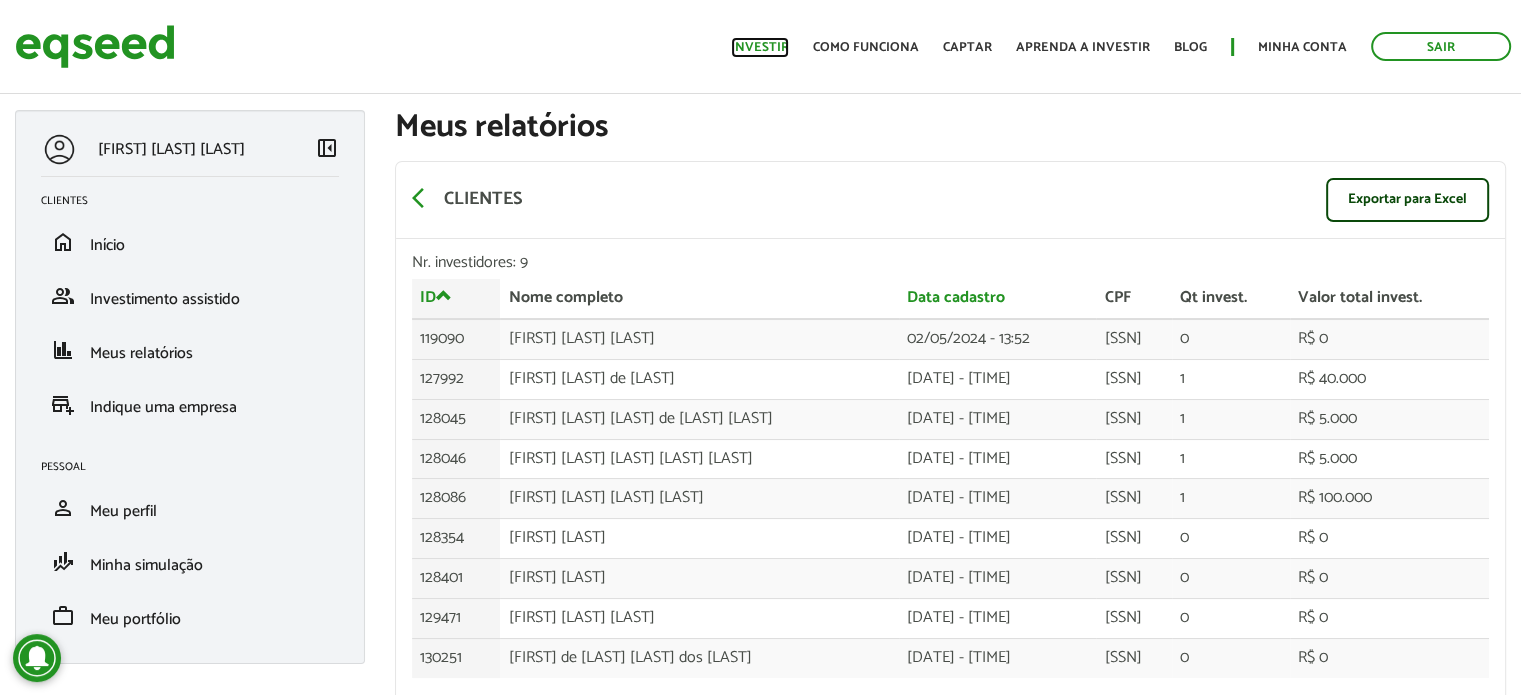 click on "Investir" at bounding box center (760, 47) 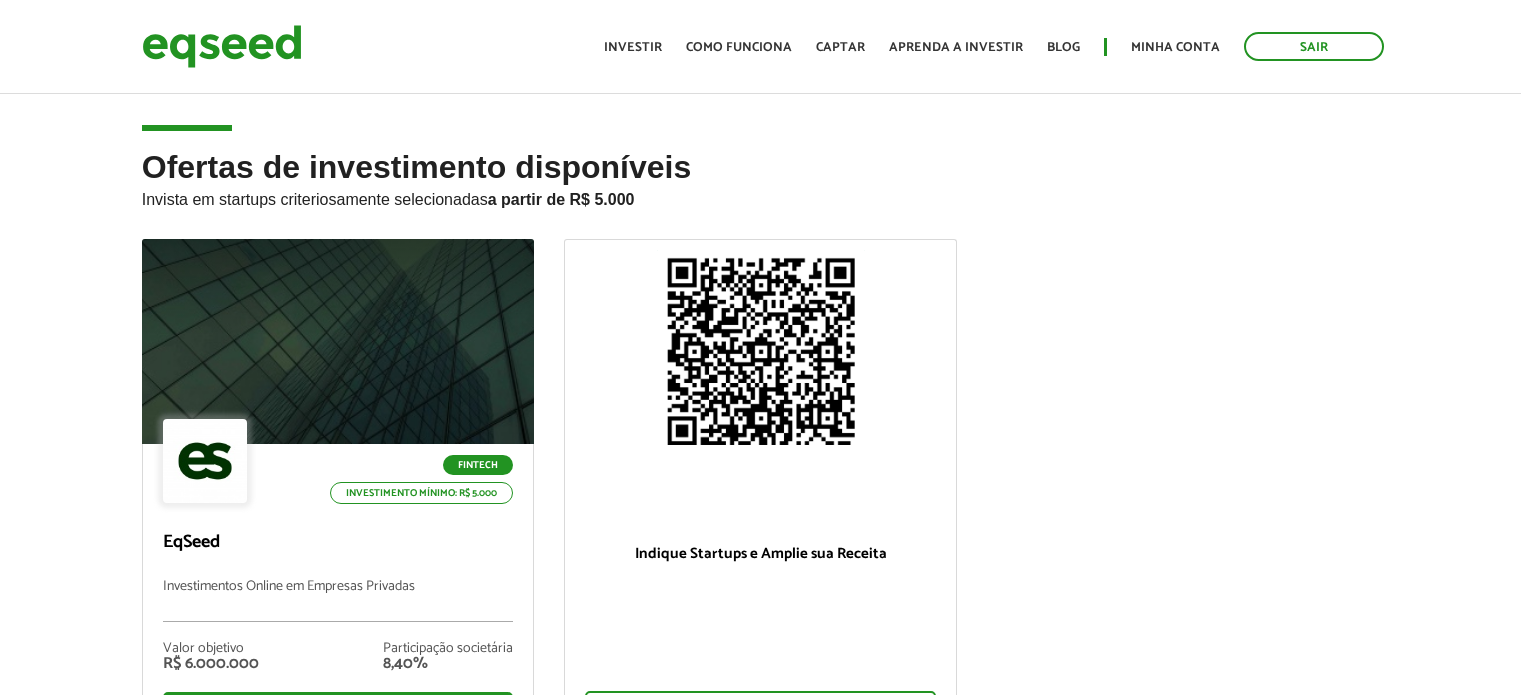 scroll, scrollTop: 0, scrollLeft: 0, axis: both 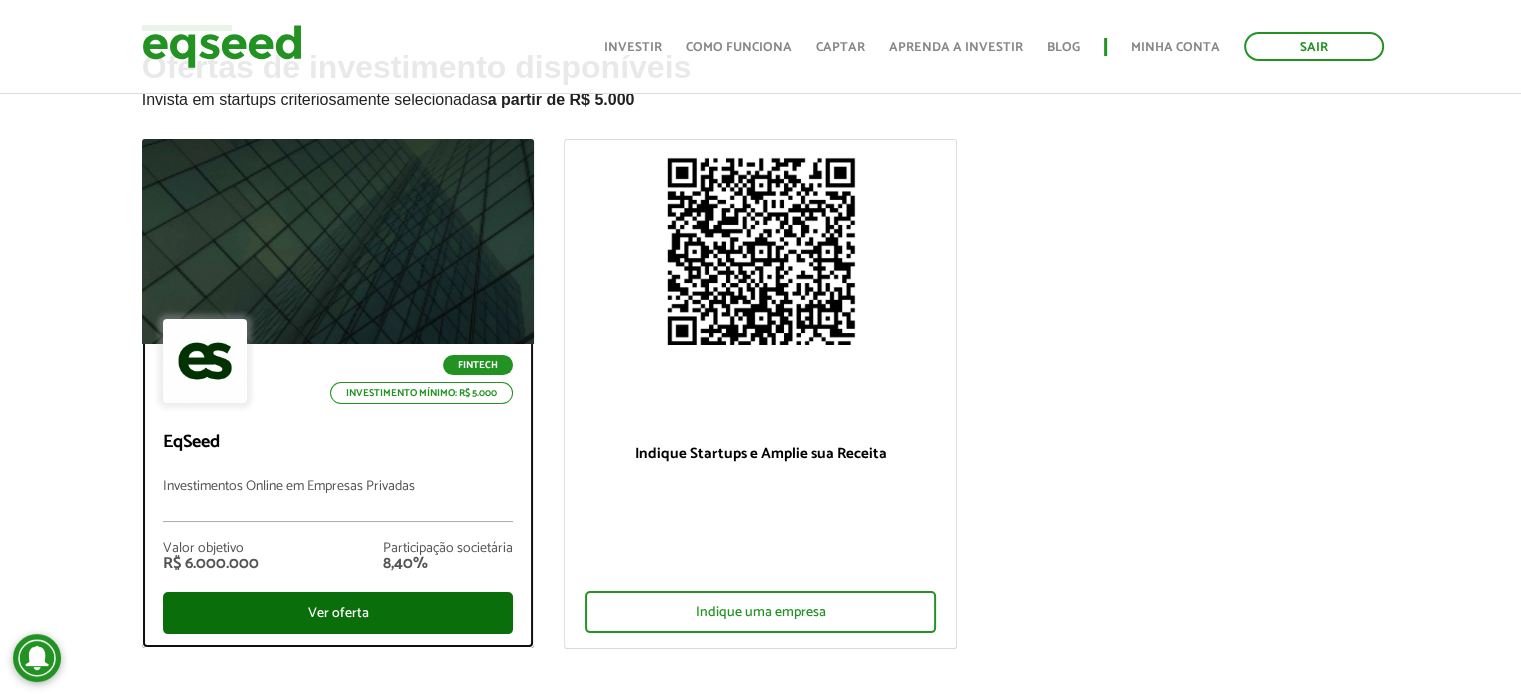 click on "Ver oferta" at bounding box center (338, 613) 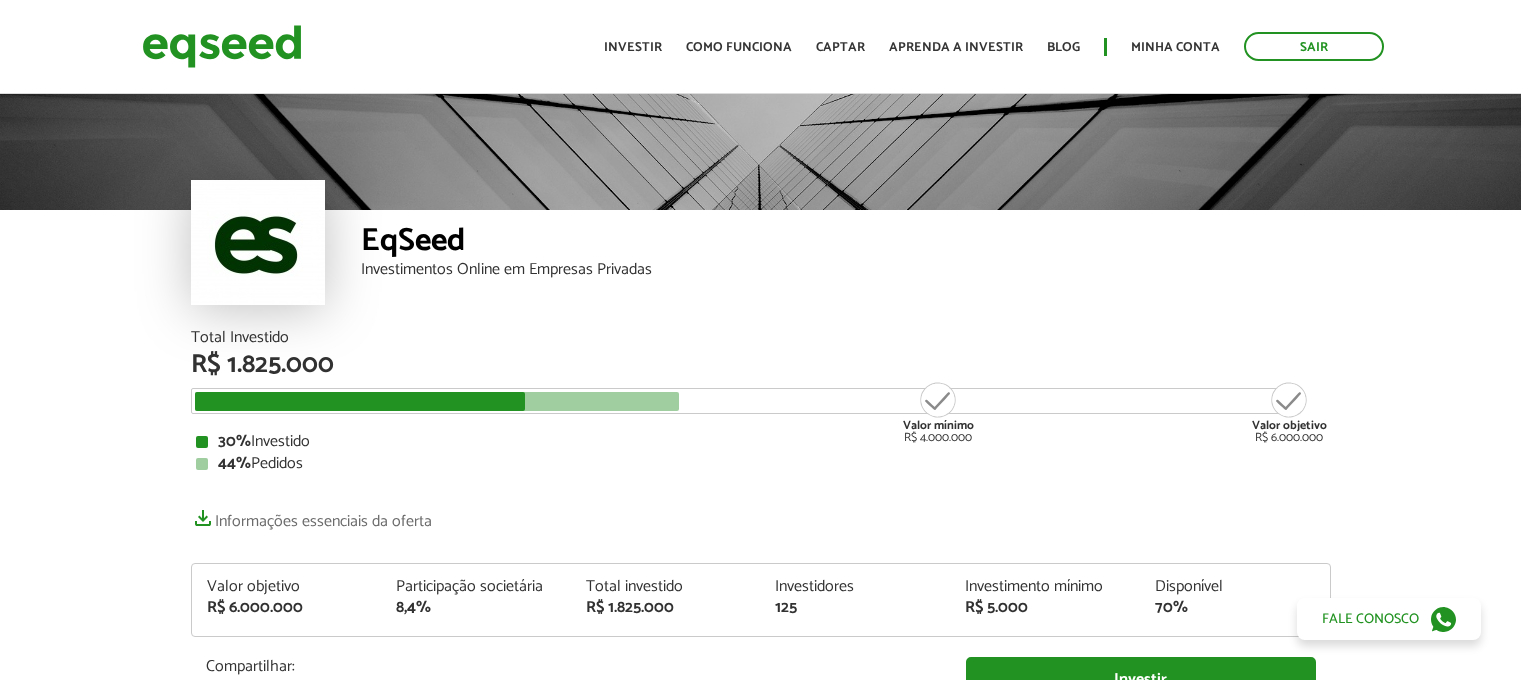 scroll, scrollTop: 0, scrollLeft: 0, axis: both 